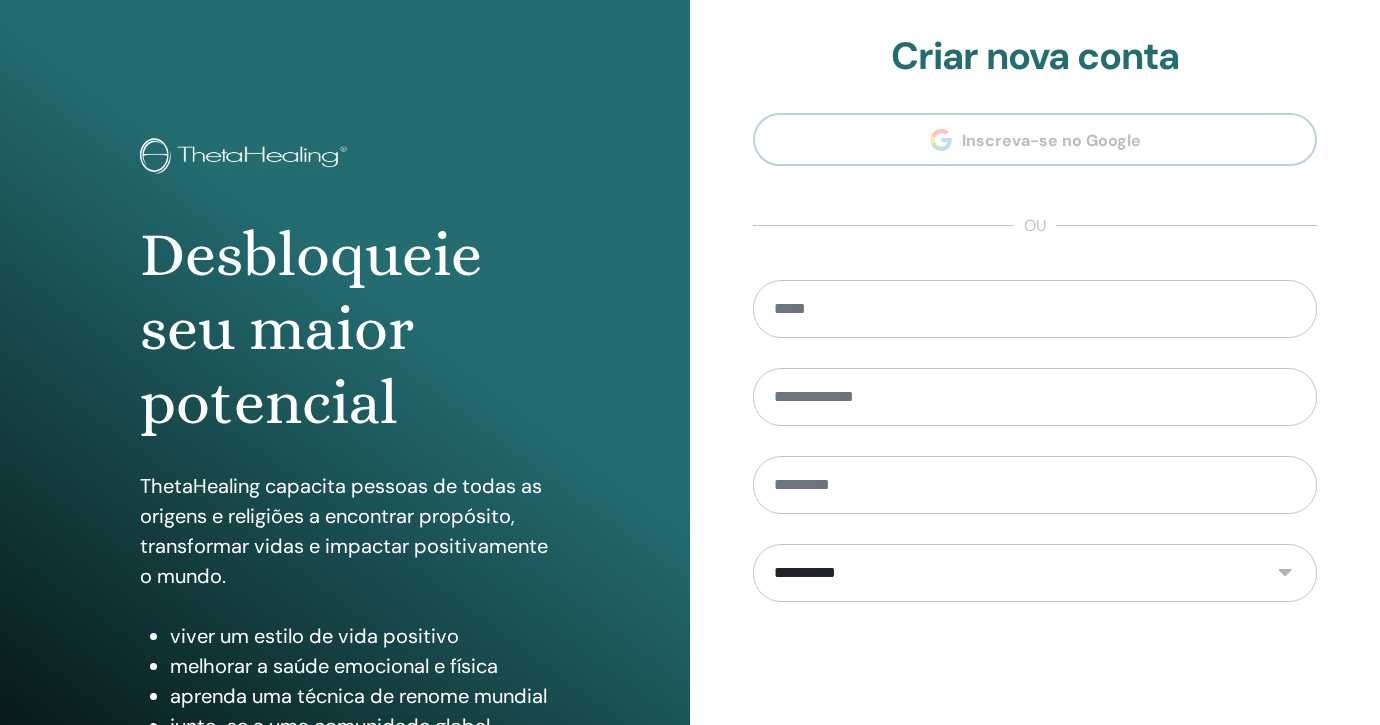 scroll, scrollTop: 0, scrollLeft: 0, axis: both 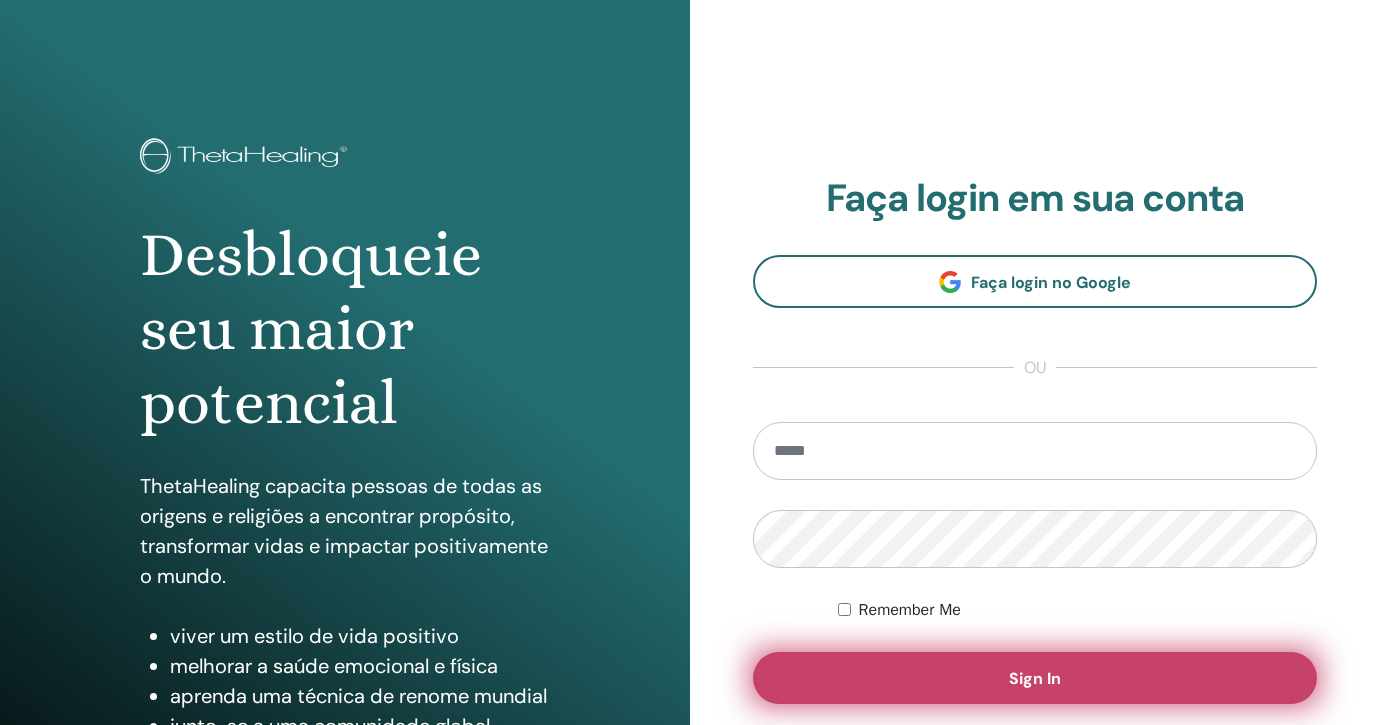 type on "**********" 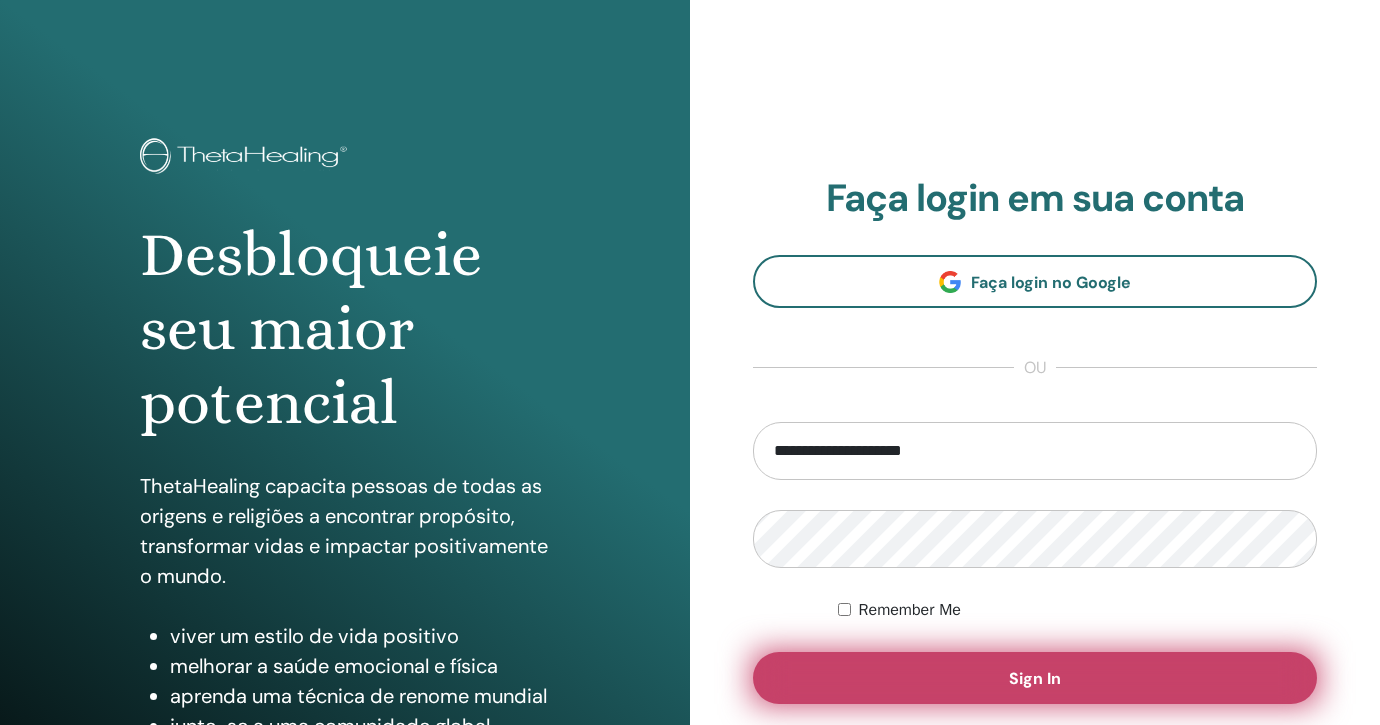 click on "Sign In" at bounding box center [1035, 678] 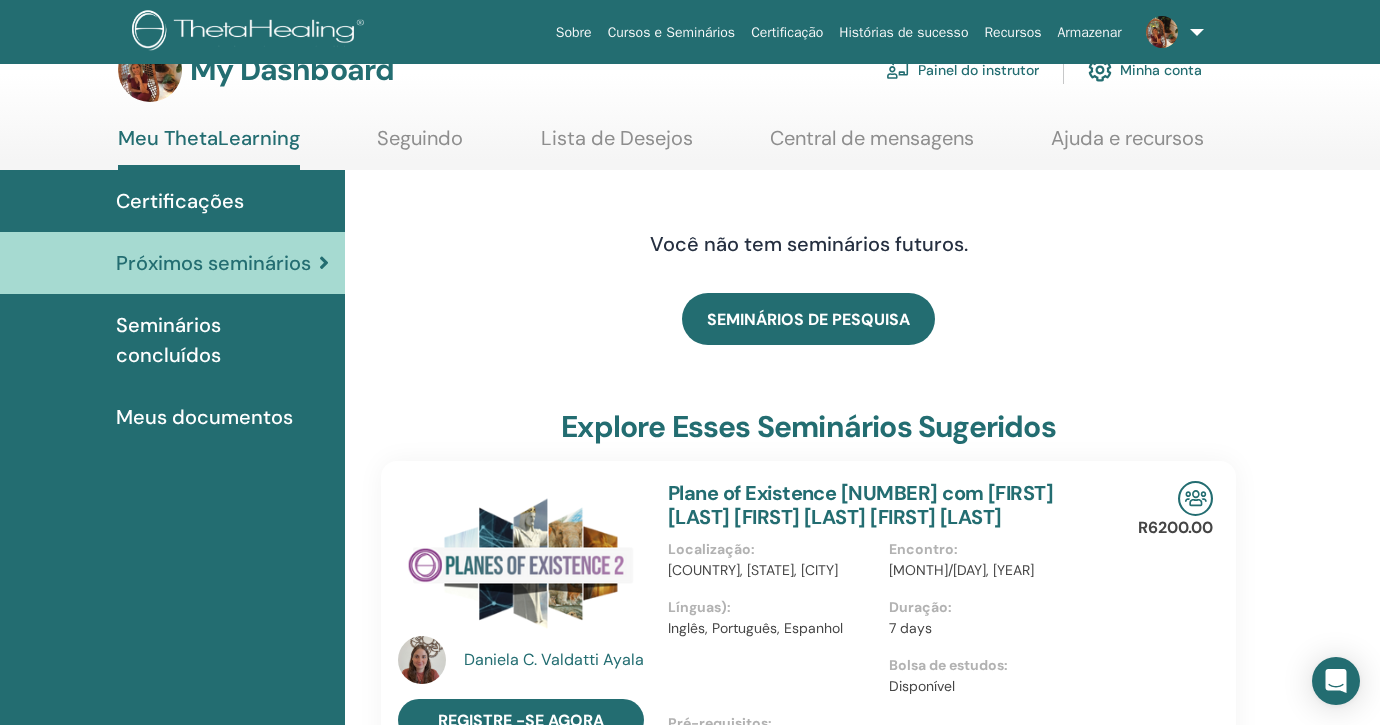 scroll, scrollTop: 0, scrollLeft: 0, axis: both 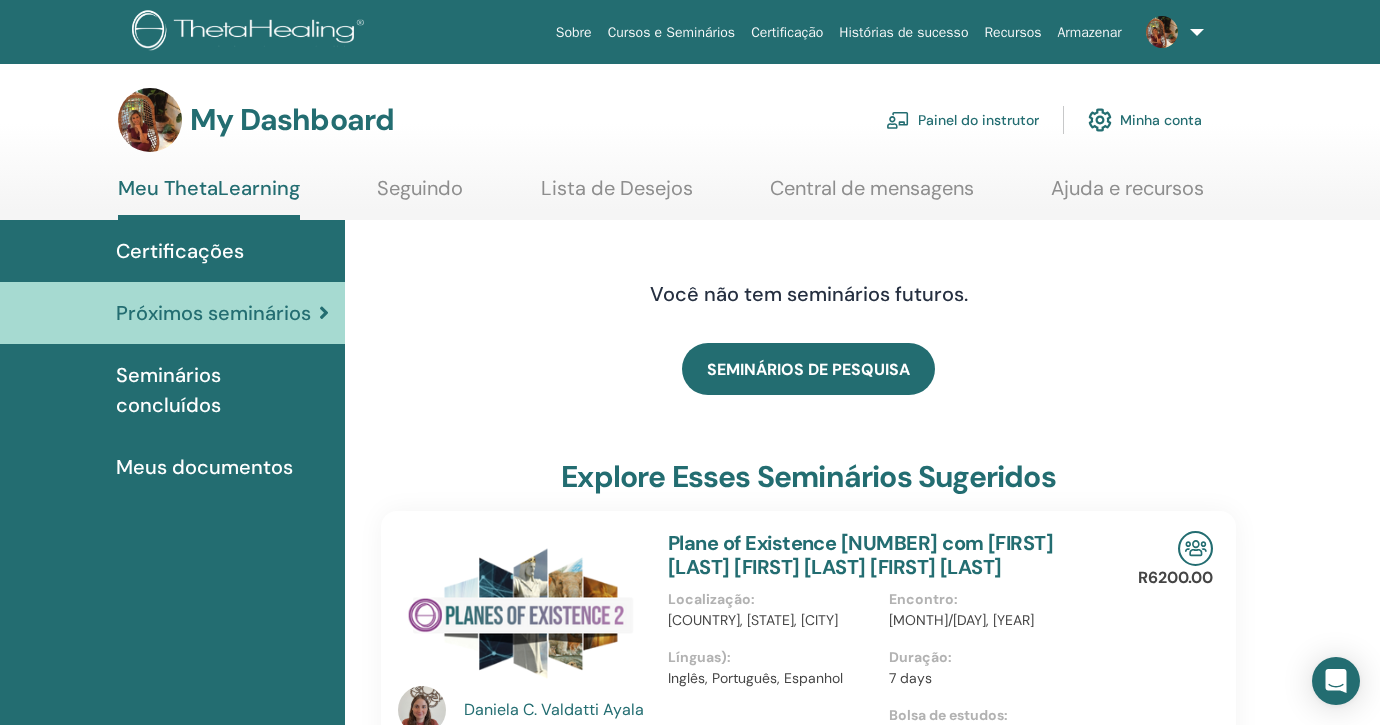 click on "Painel do instrutor" at bounding box center [962, 120] 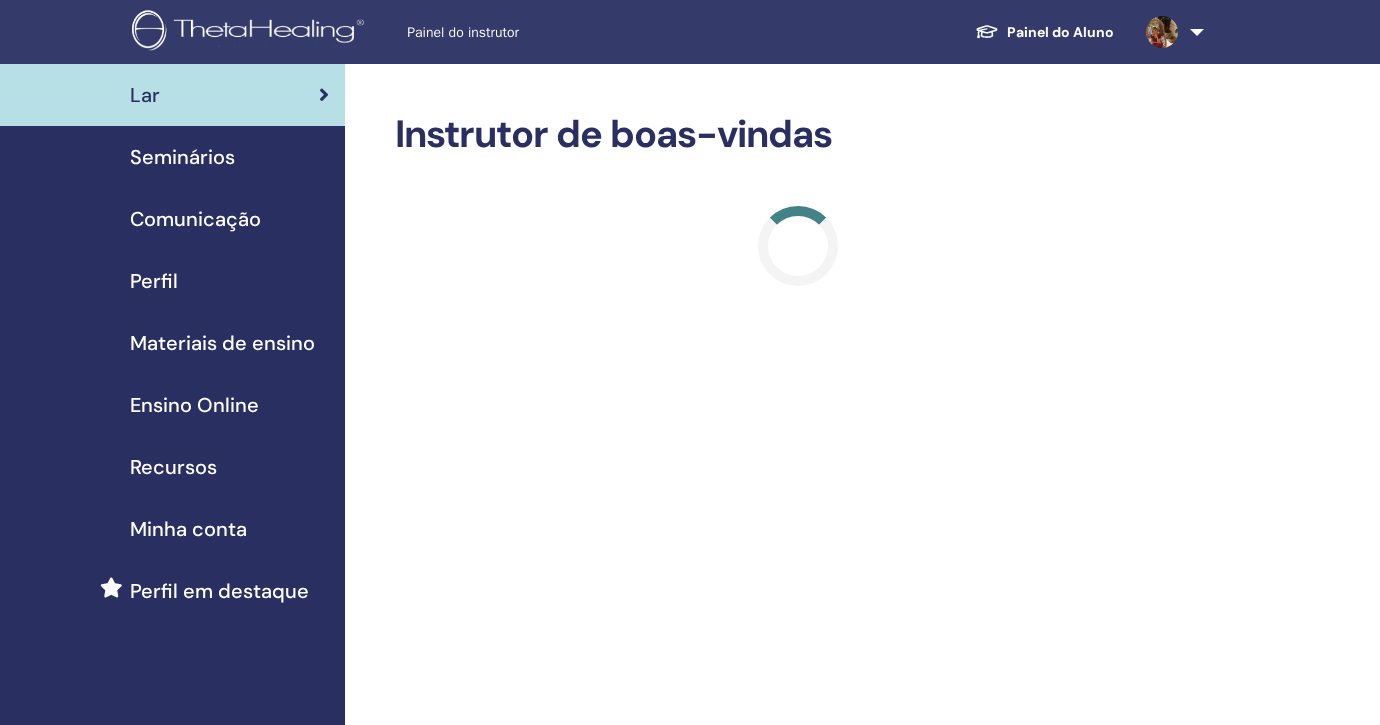 scroll, scrollTop: 0, scrollLeft: 0, axis: both 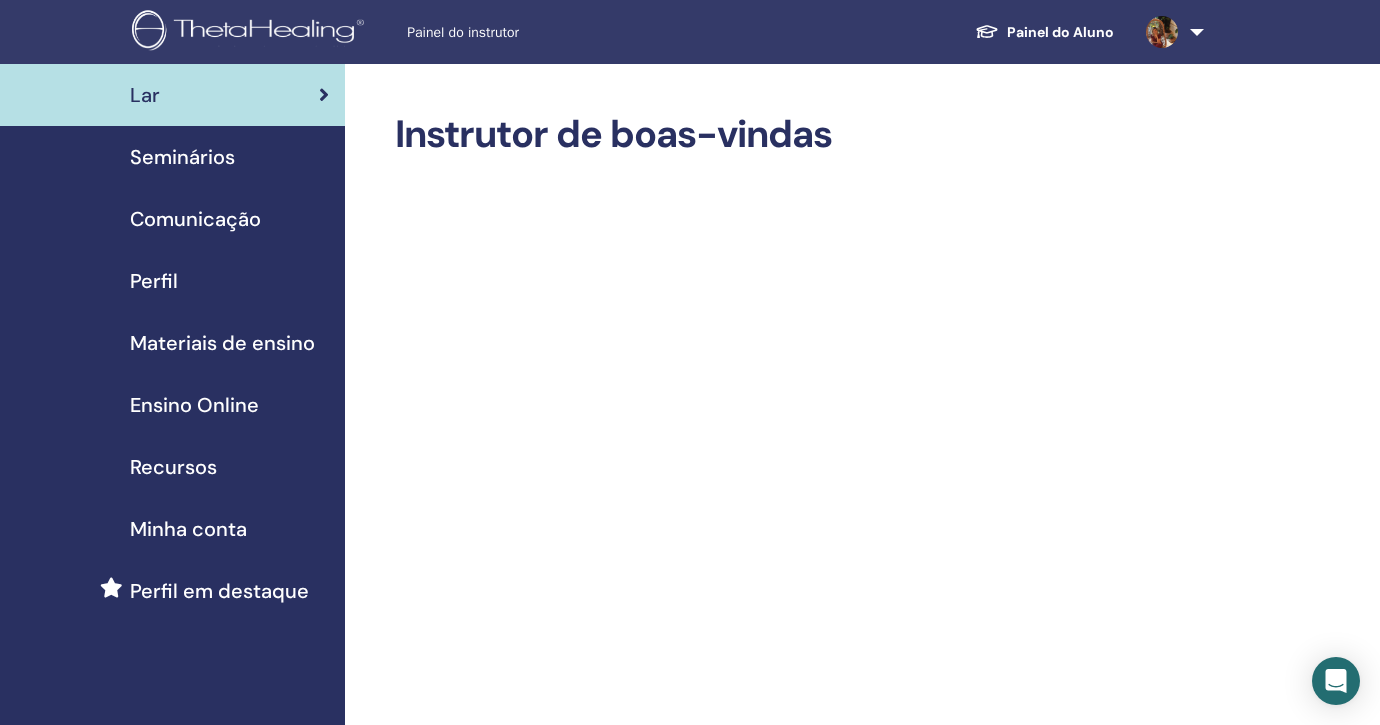 click on "Seminários" at bounding box center [172, 157] 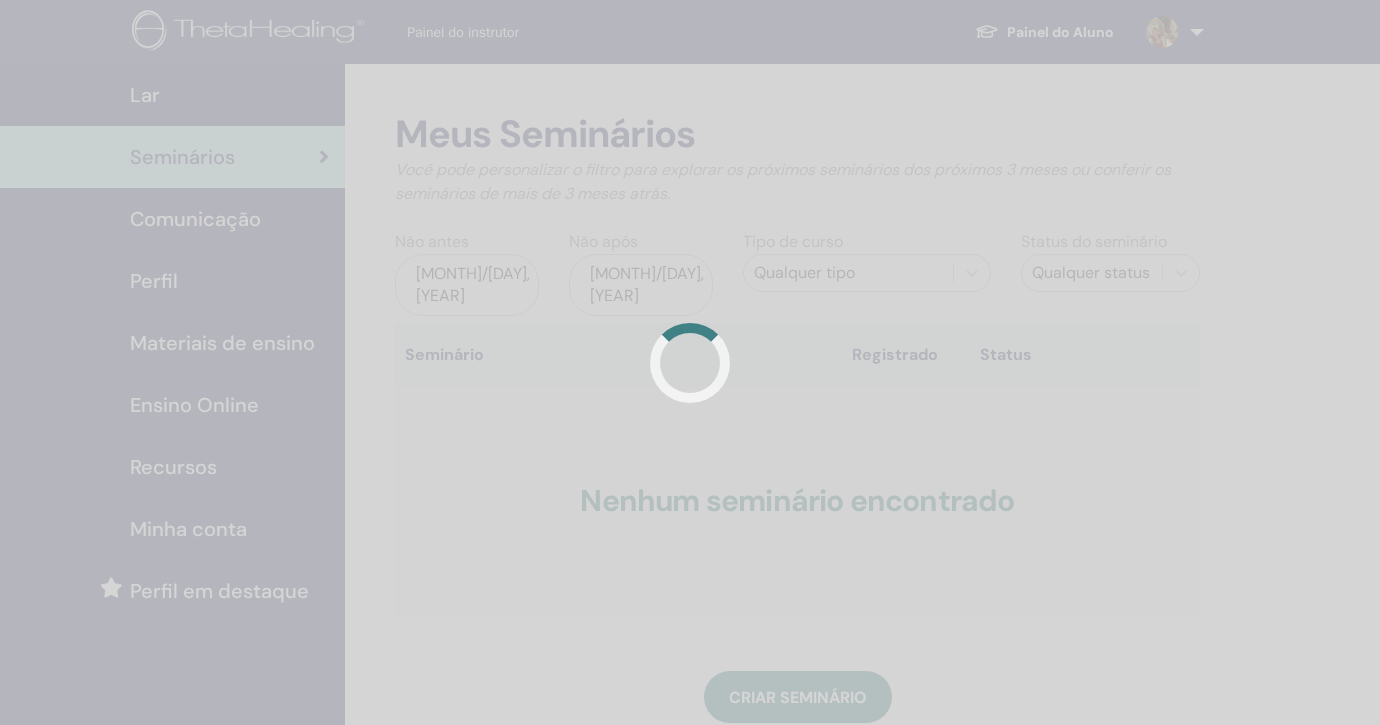 scroll, scrollTop: 0, scrollLeft: 0, axis: both 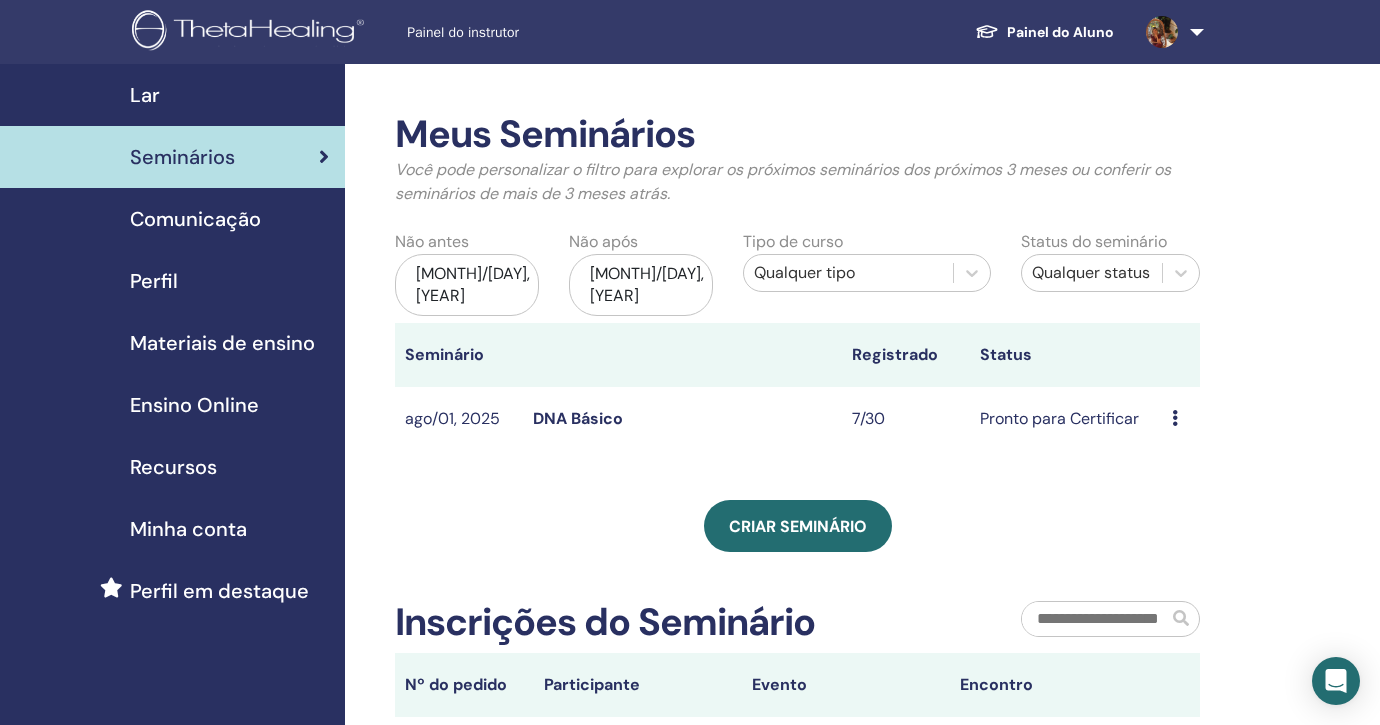 click on "Pronto para Certificar" at bounding box center [1066, 419] 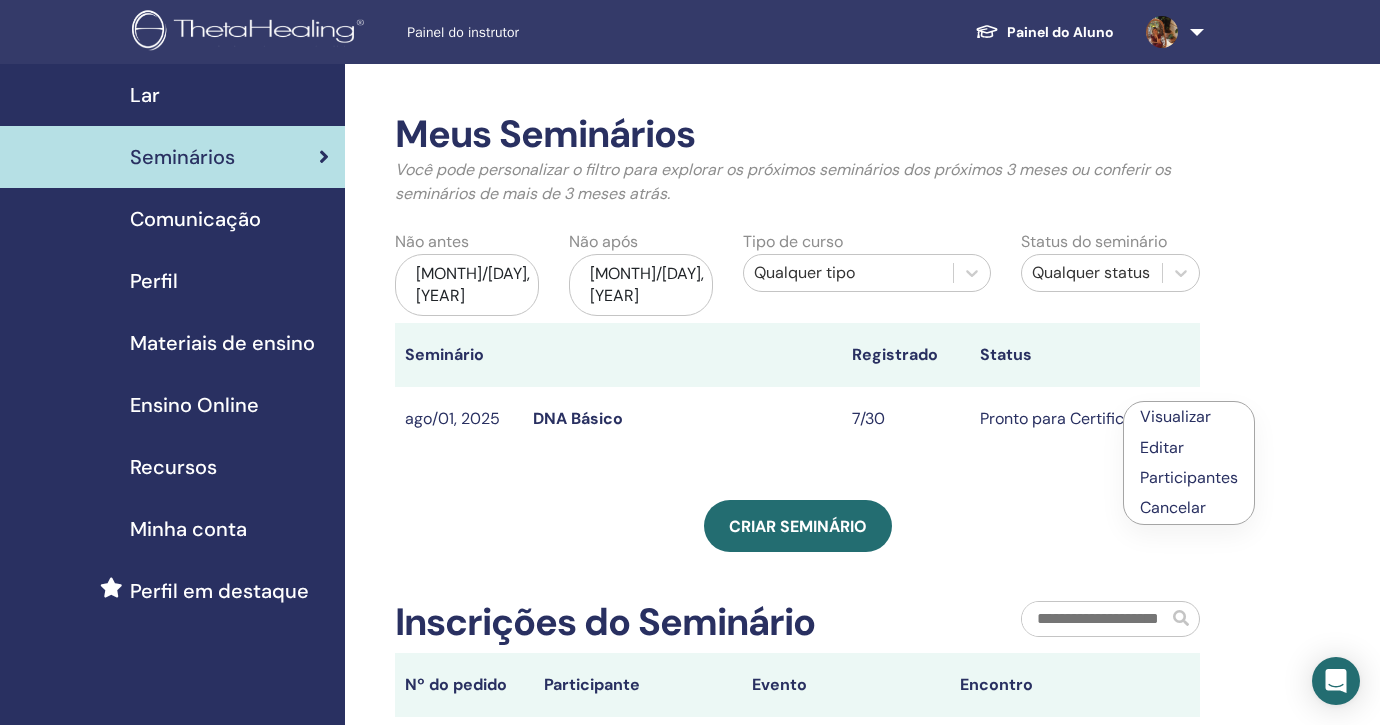 click on "Editar" at bounding box center [1162, 447] 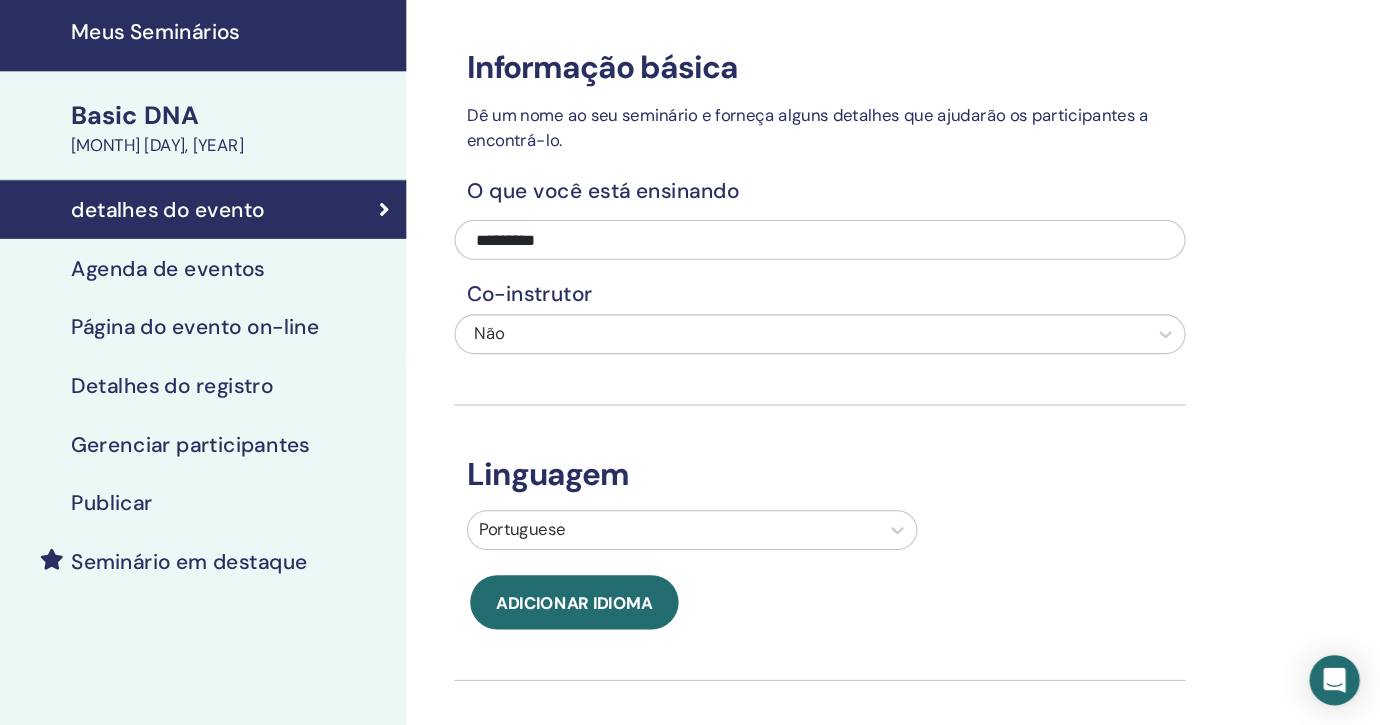 scroll, scrollTop: 45, scrollLeft: 0, axis: vertical 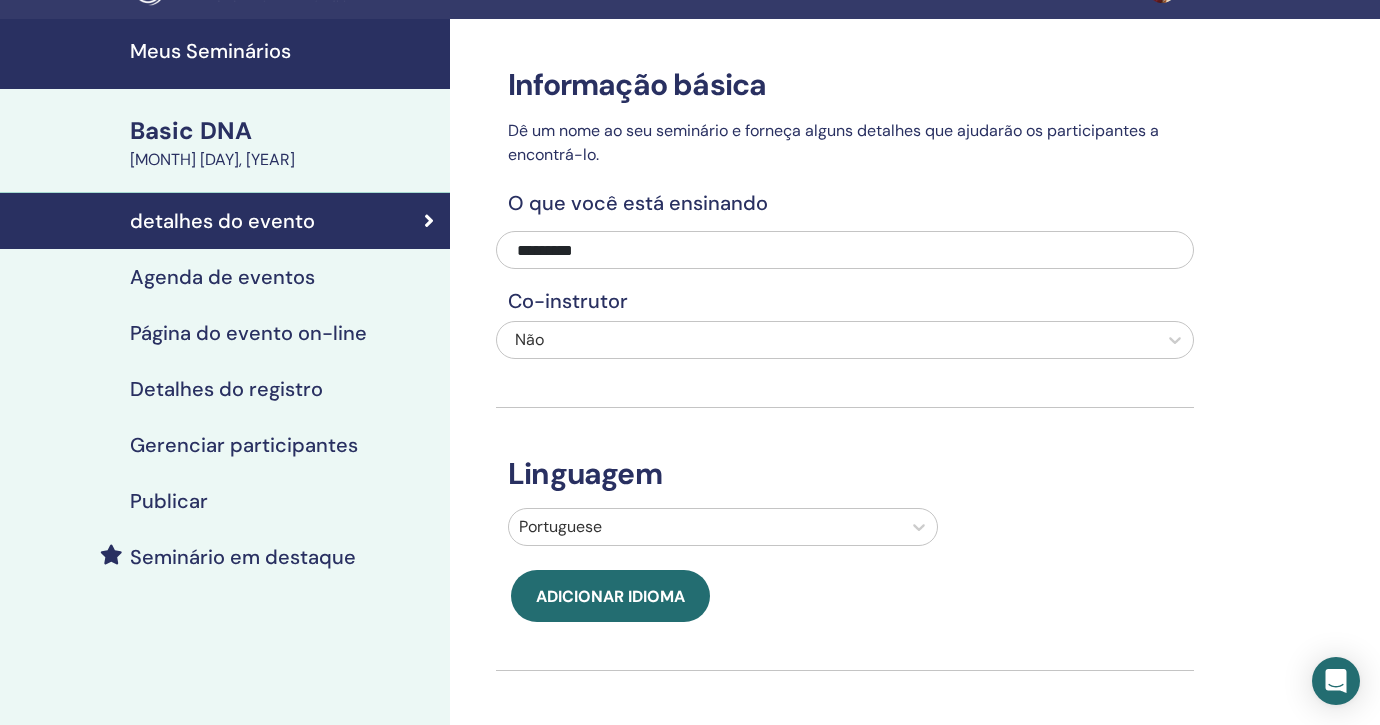 click on "Gerenciar participantes" at bounding box center (244, 445) 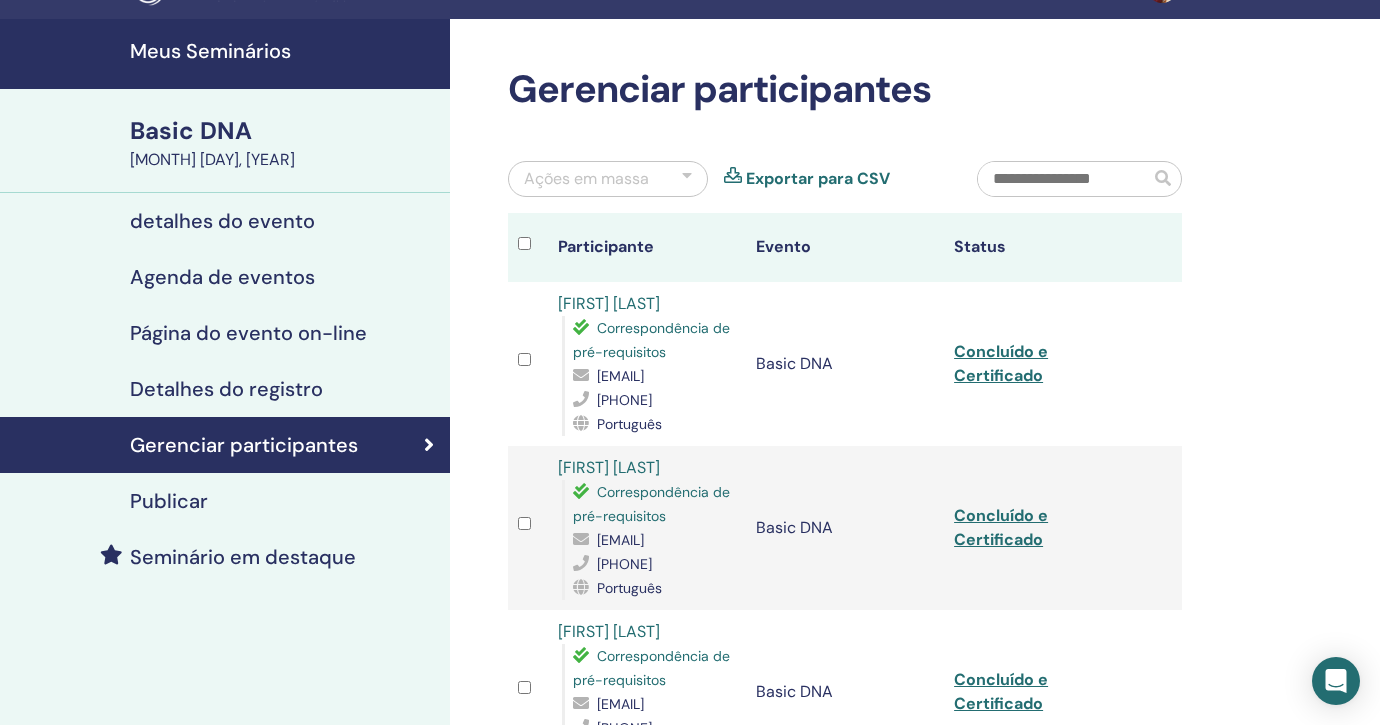 click on "detalhes do evento" at bounding box center (222, 221) 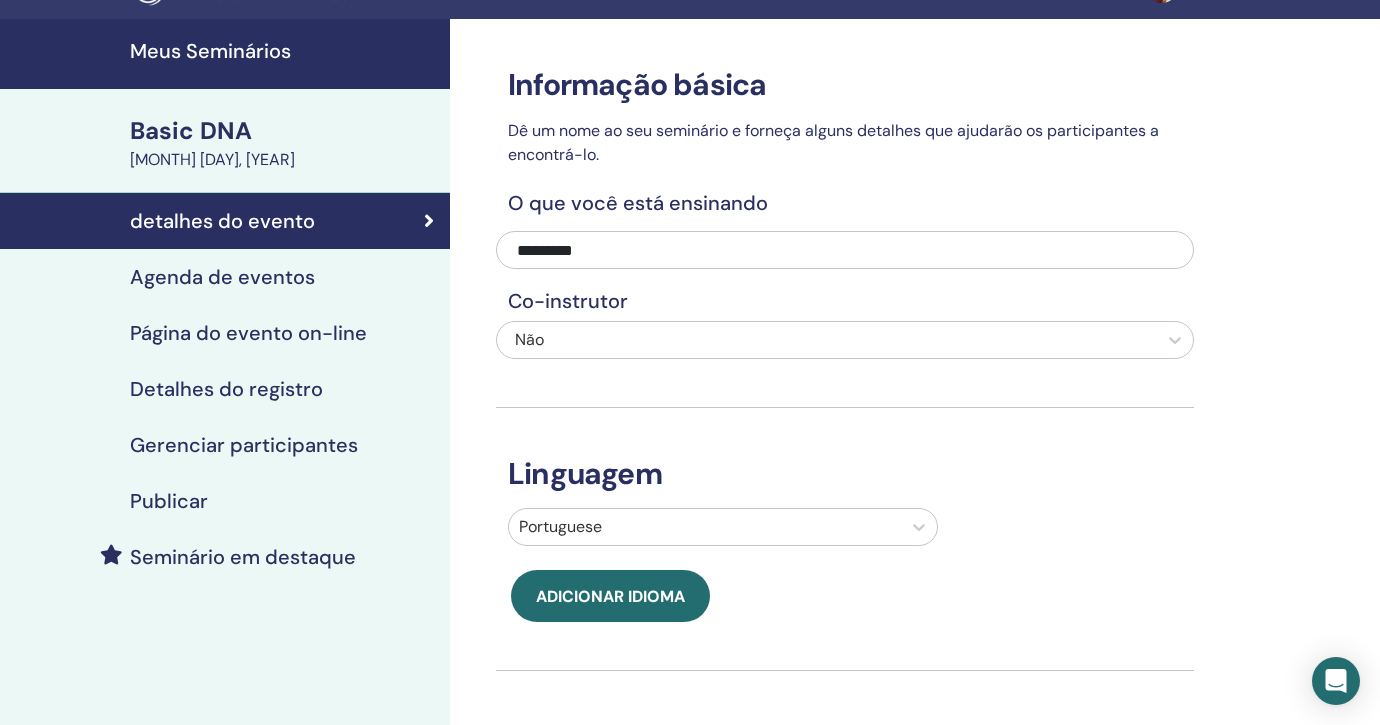 scroll, scrollTop: 0, scrollLeft: 0, axis: both 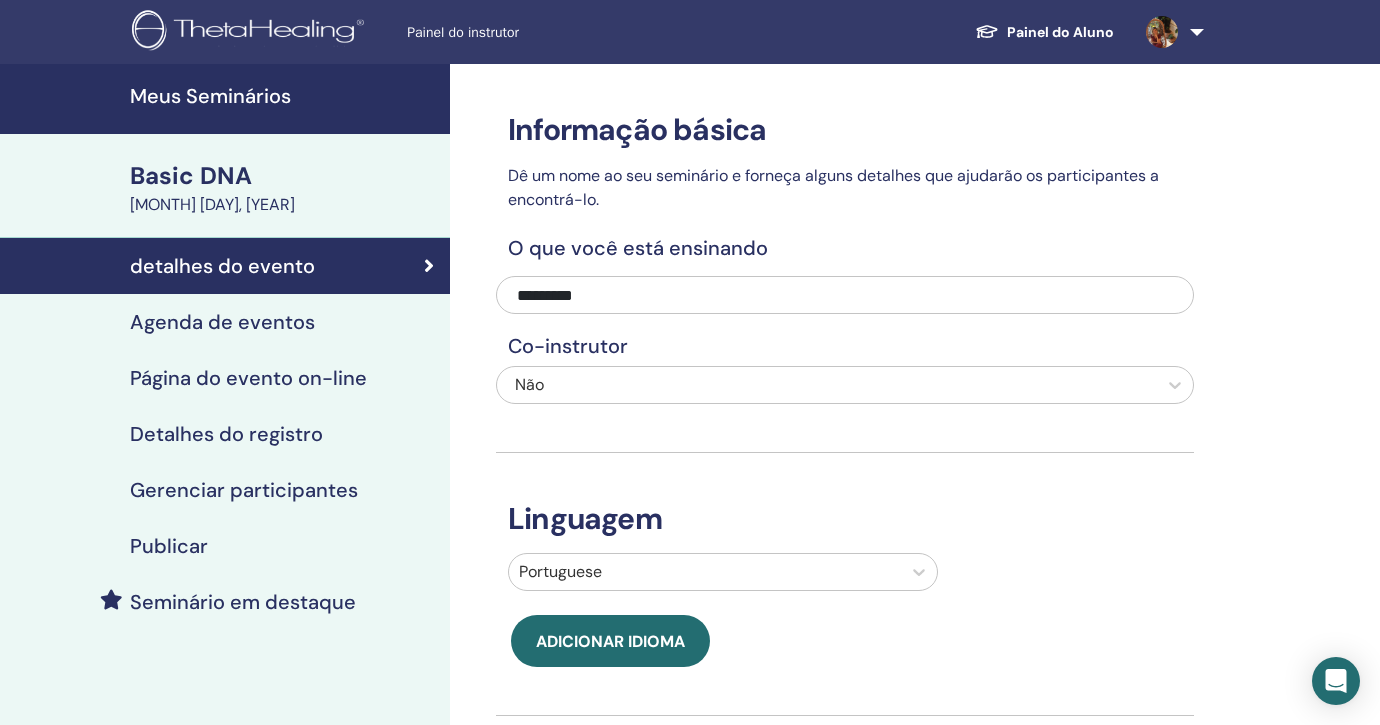 click on "Painel do instrutor" at bounding box center (557, 32) 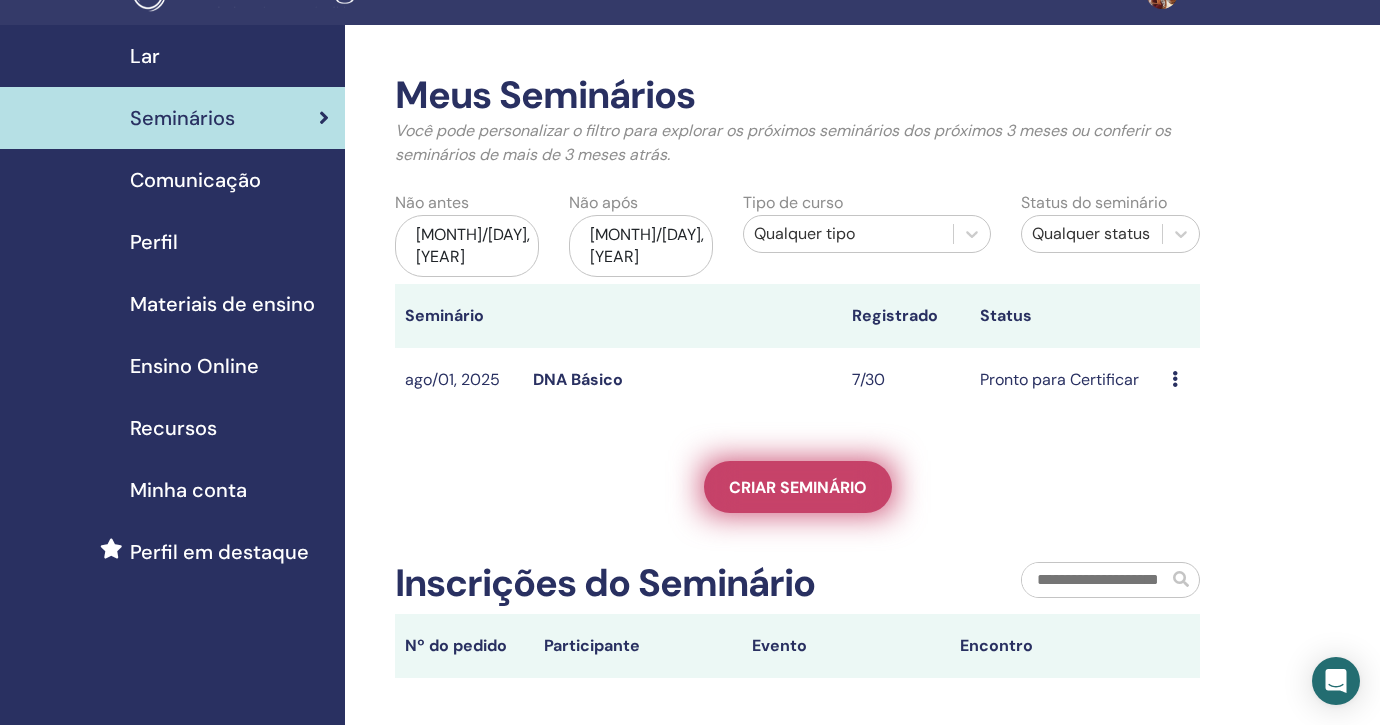 scroll, scrollTop: 6, scrollLeft: 0, axis: vertical 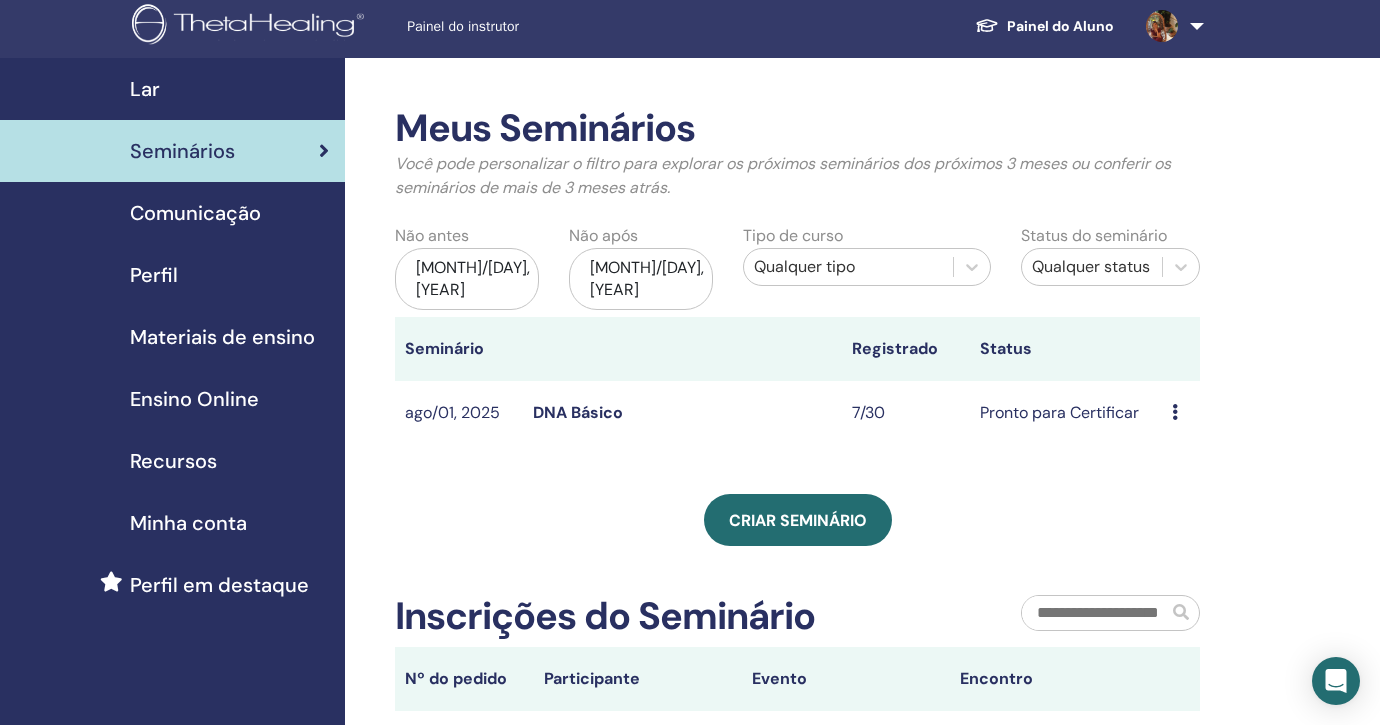 click on "Pronto para Certificar" at bounding box center [1066, 413] 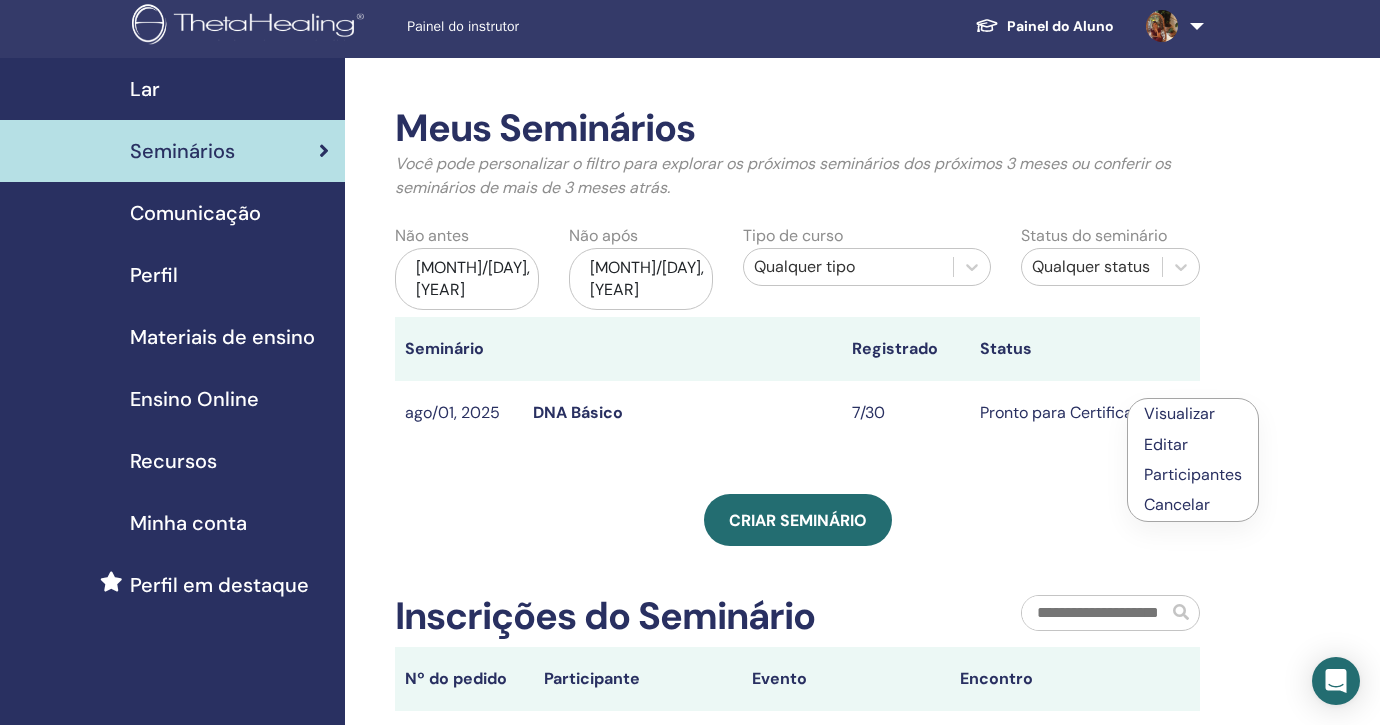 click on "Visualizar" at bounding box center (1179, 413) 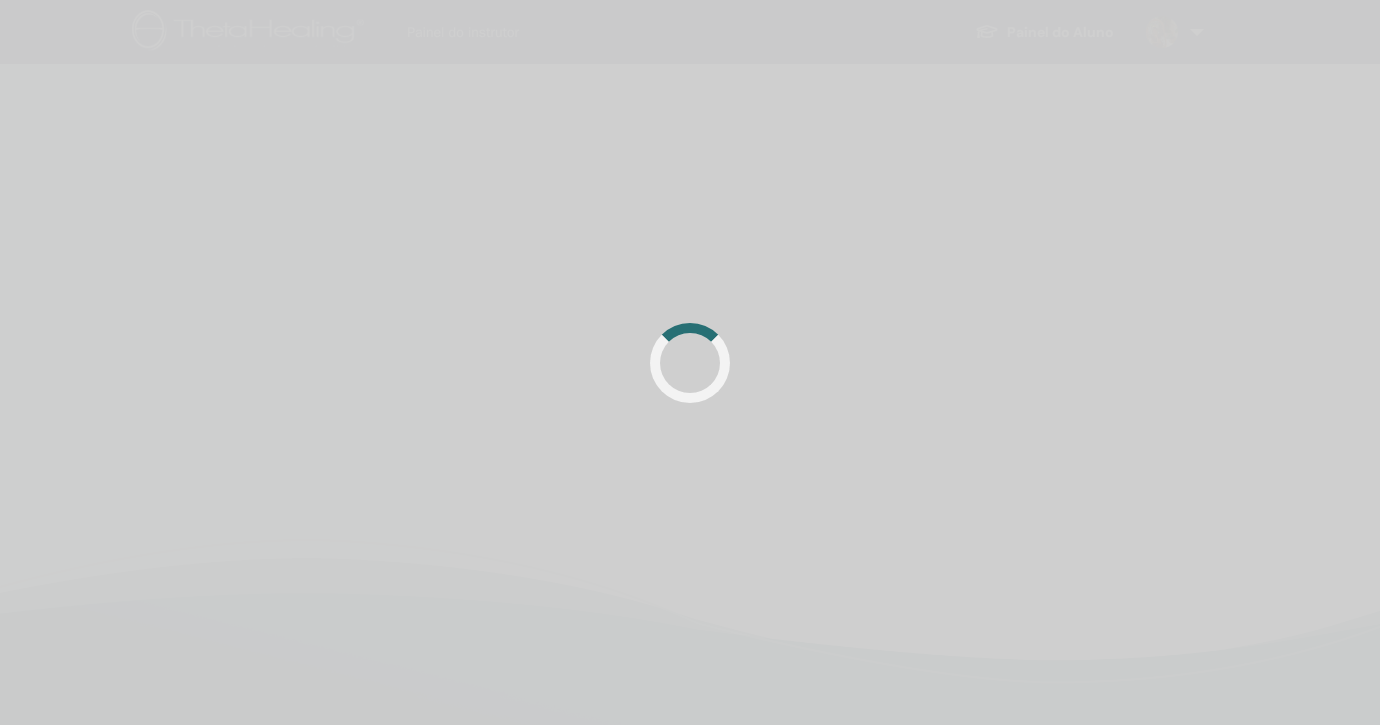 scroll, scrollTop: 0, scrollLeft: 0, axis: both 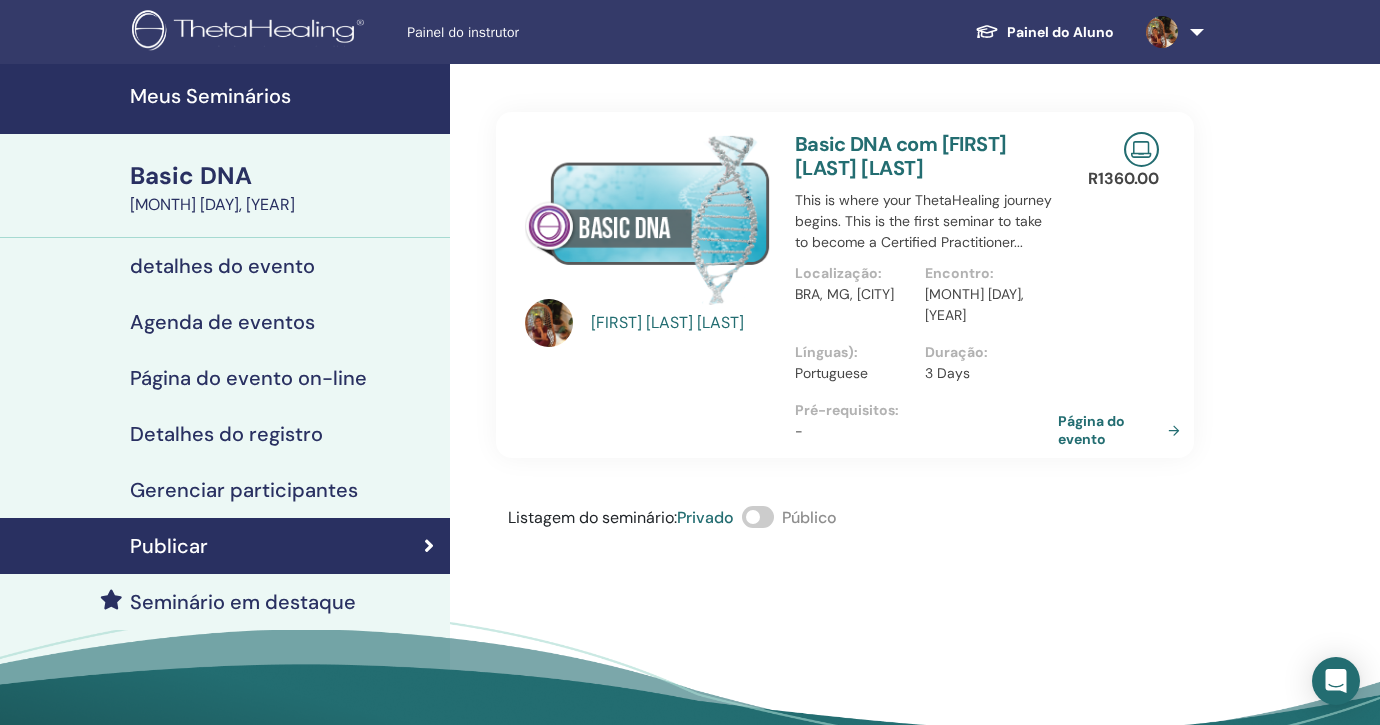 click on "Página do evento" at bounding box center (1123, 430) 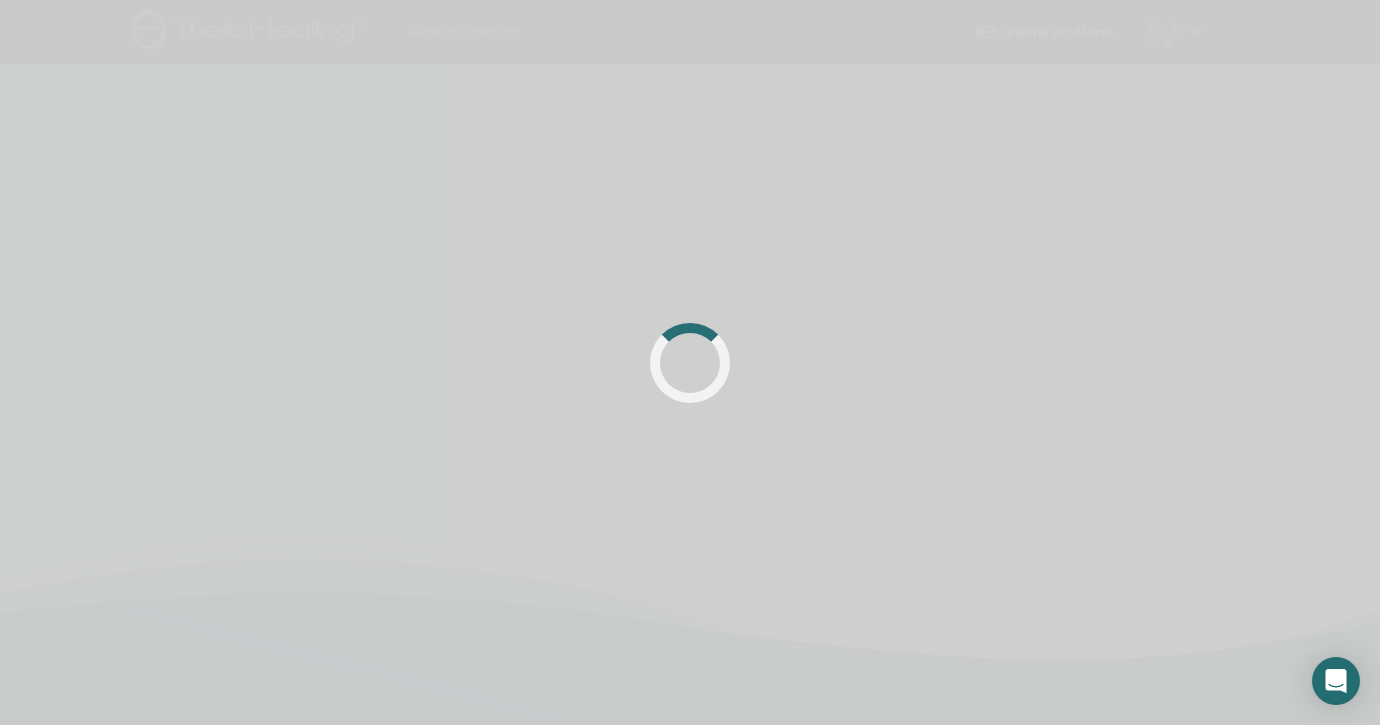scroll, scrollTop: 0, scrollLeft: 0, axis: both 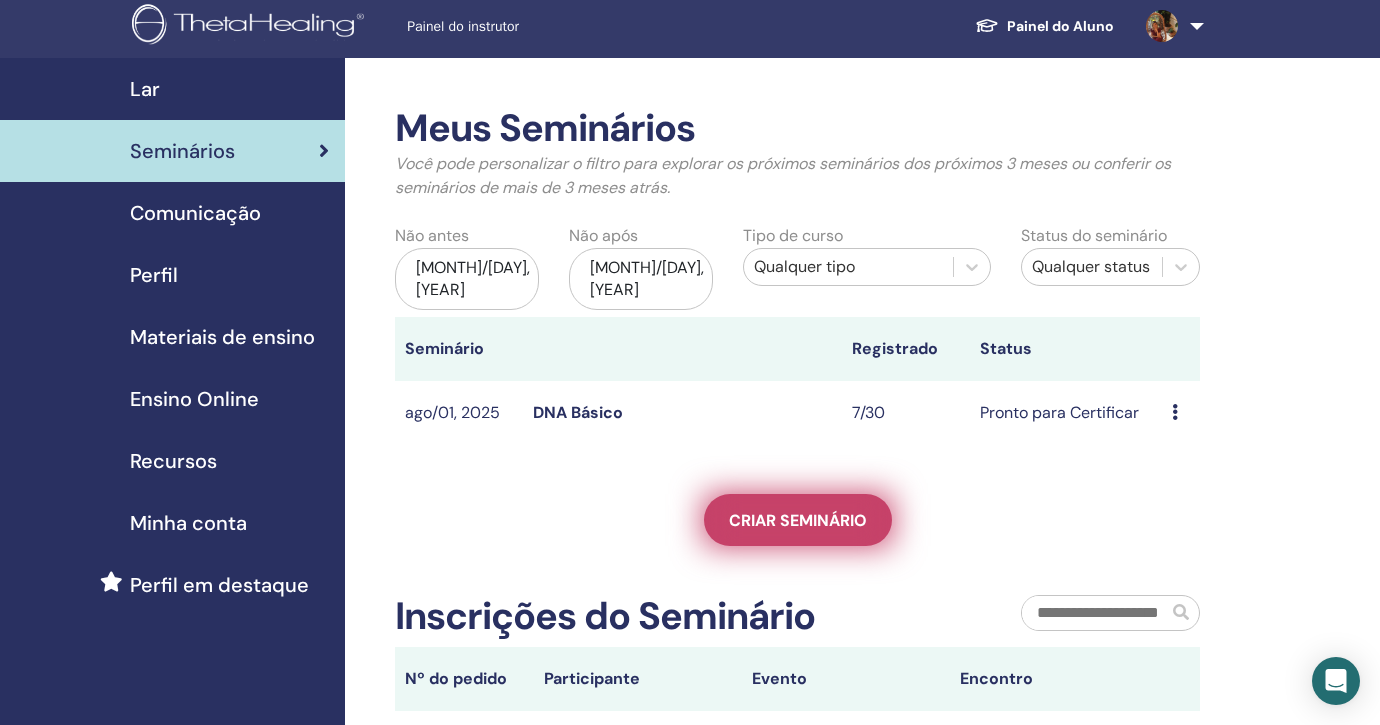 click on "Criar seminário" at bounding box center [798, 520] 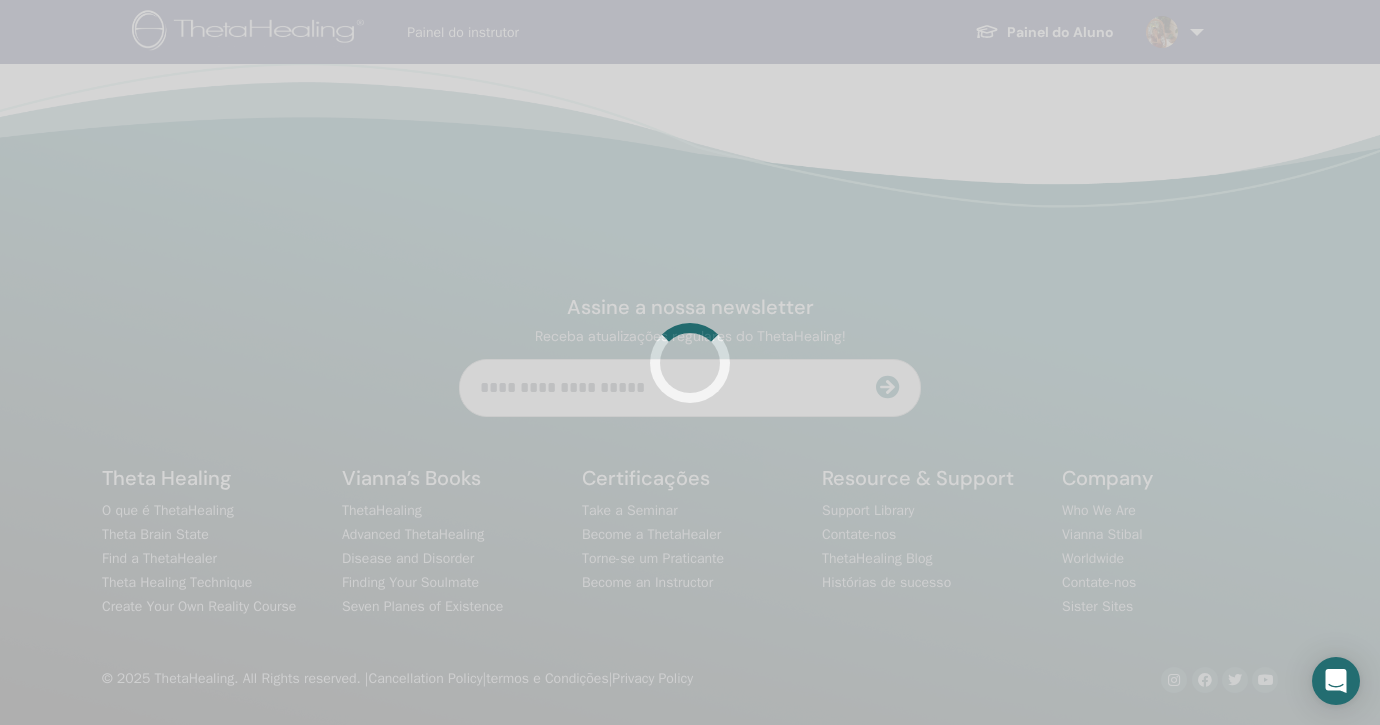 scroll, scrollTop: 0, scrollLeft: 0, axis: both 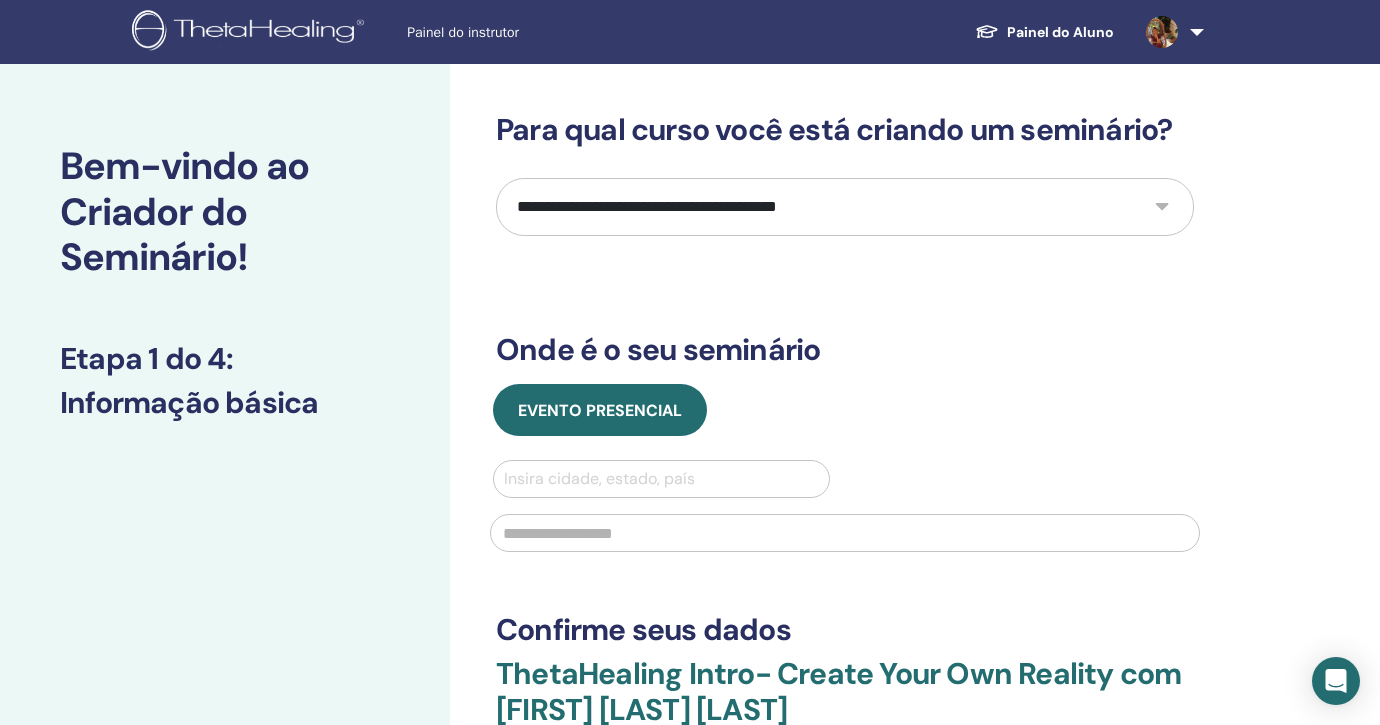 click on "**********" at bounding box center [845, 207] 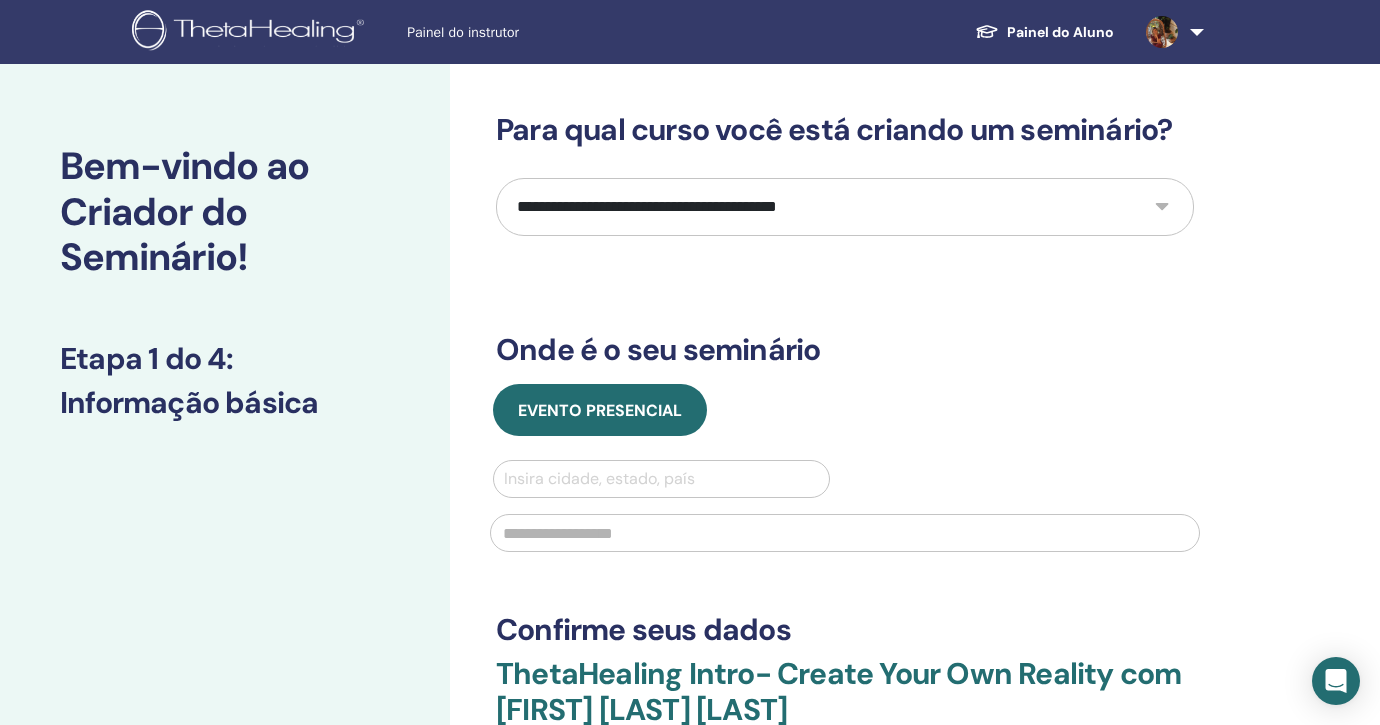 select on "*" 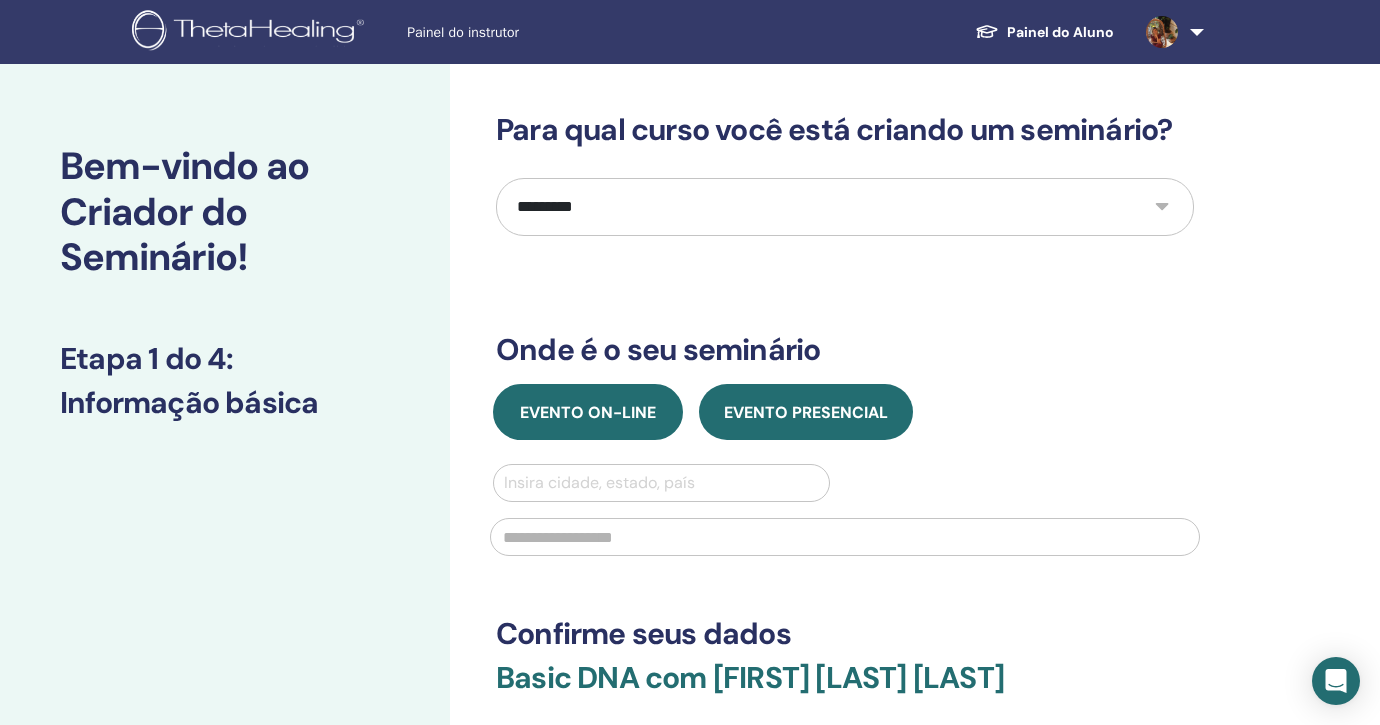 click on "Evento on-line" at bounding box center [588, 412] 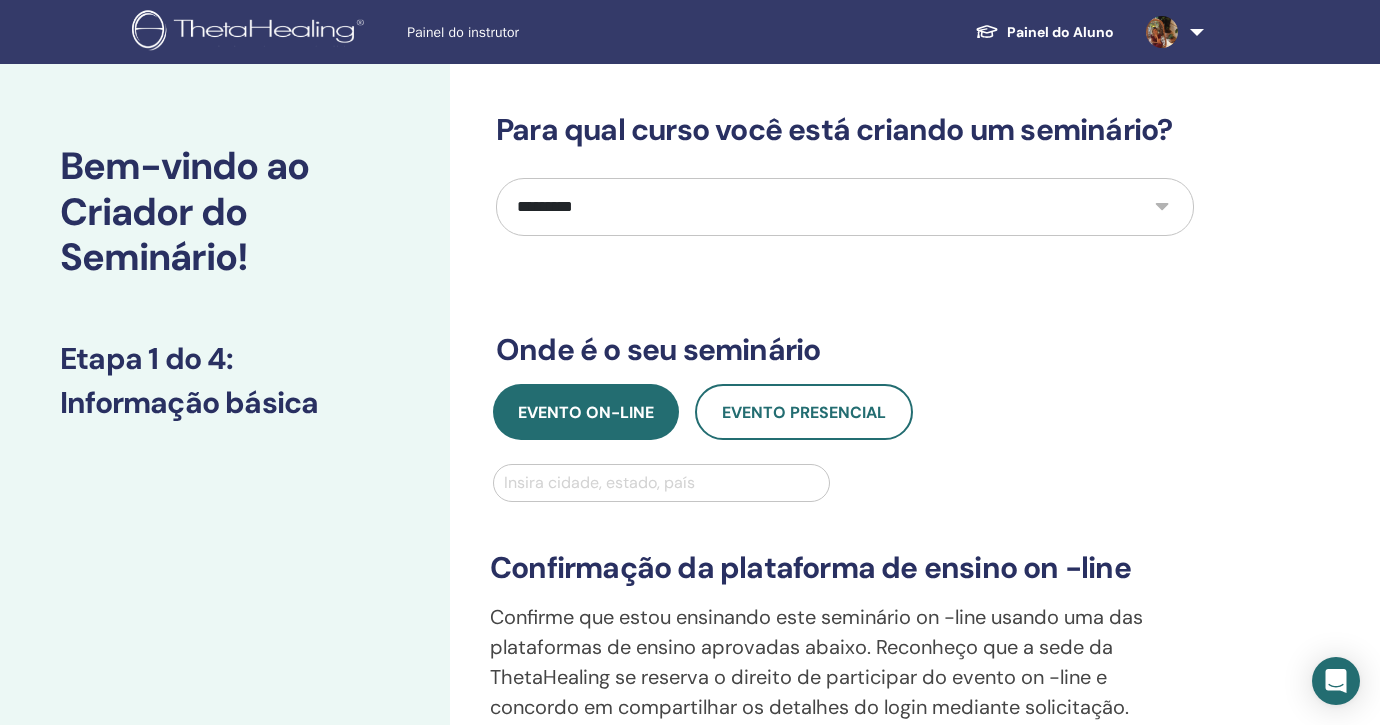 click at bounding box center (661, 483) 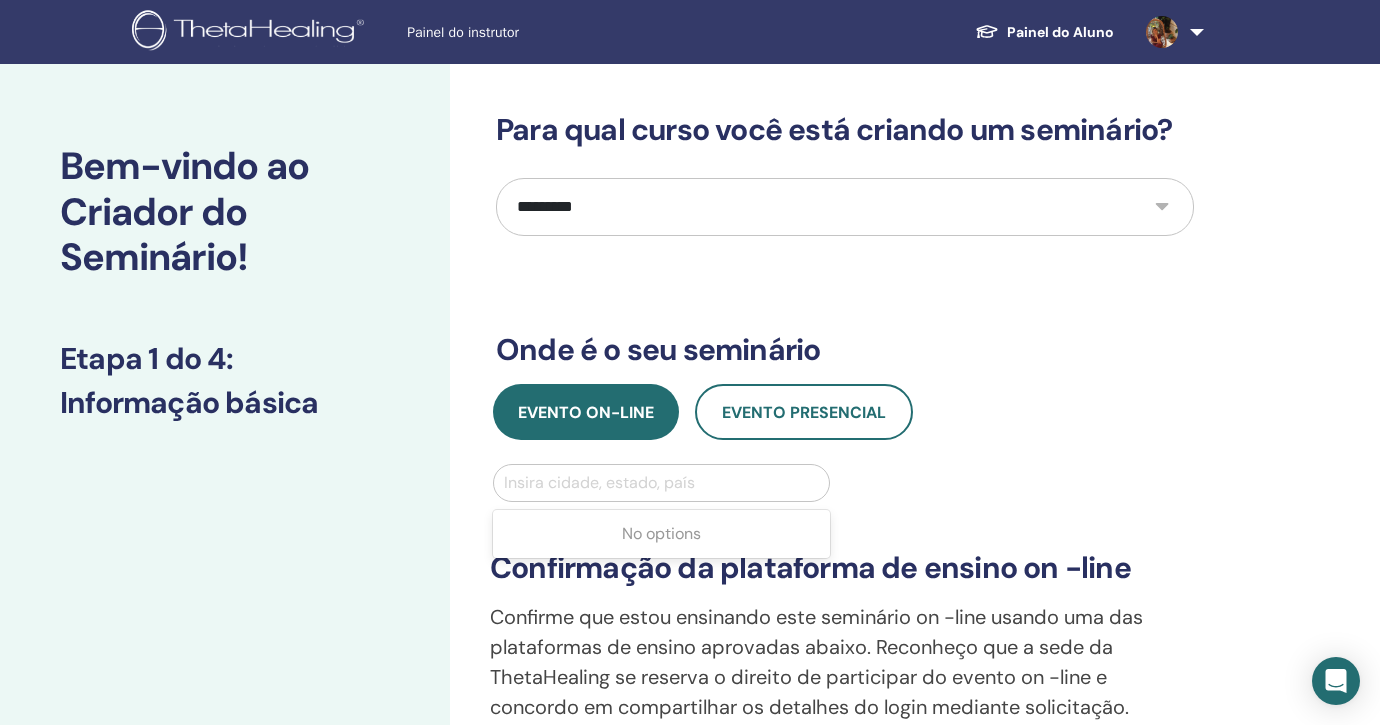 click at bounding box center (661, 483) 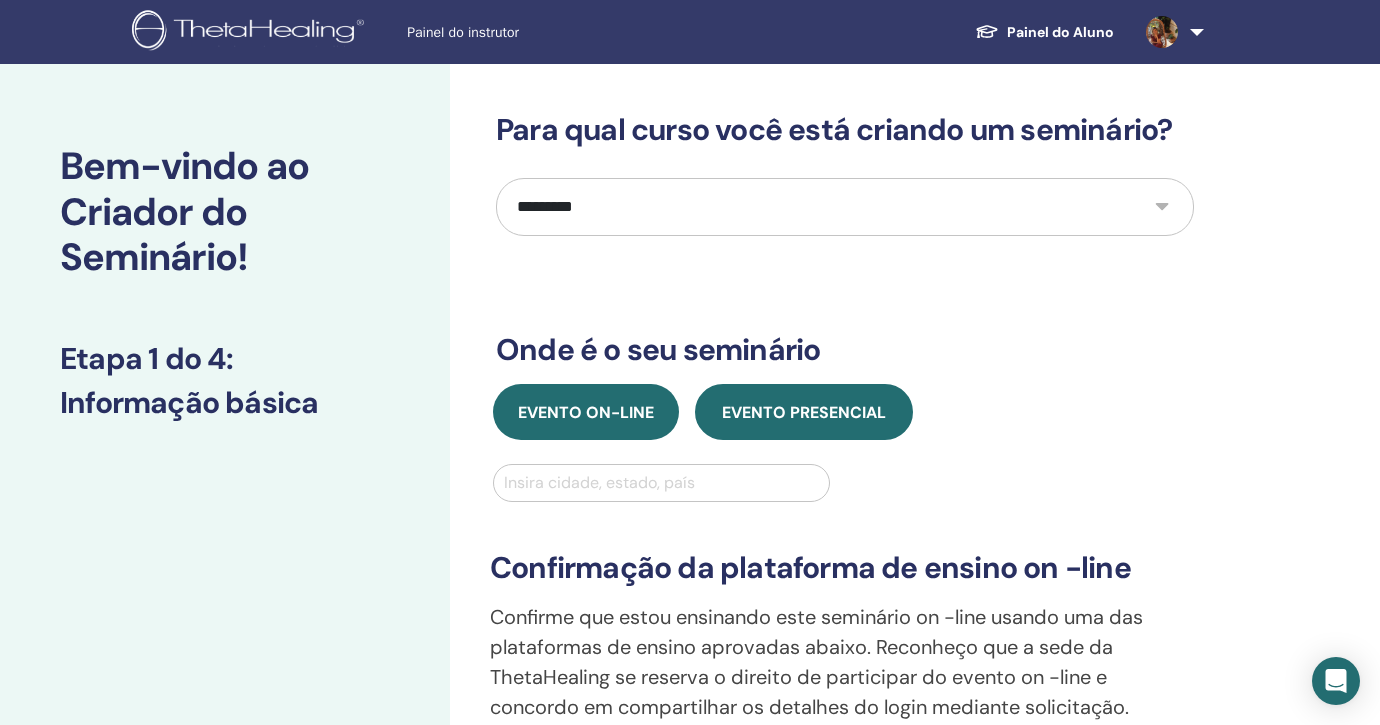 click on "Evento presencial" at bounding box center (804, 412) 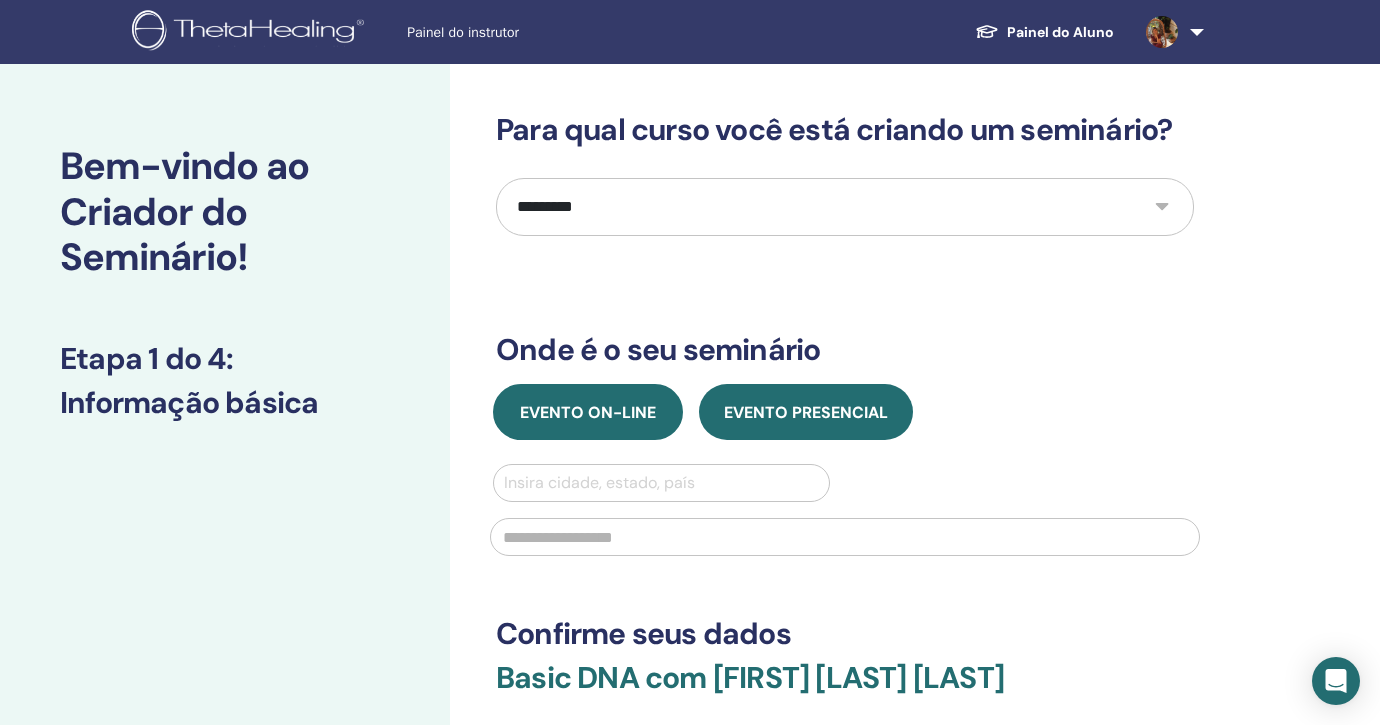 click on "Evento on-line" at bounding box center (588, 412) 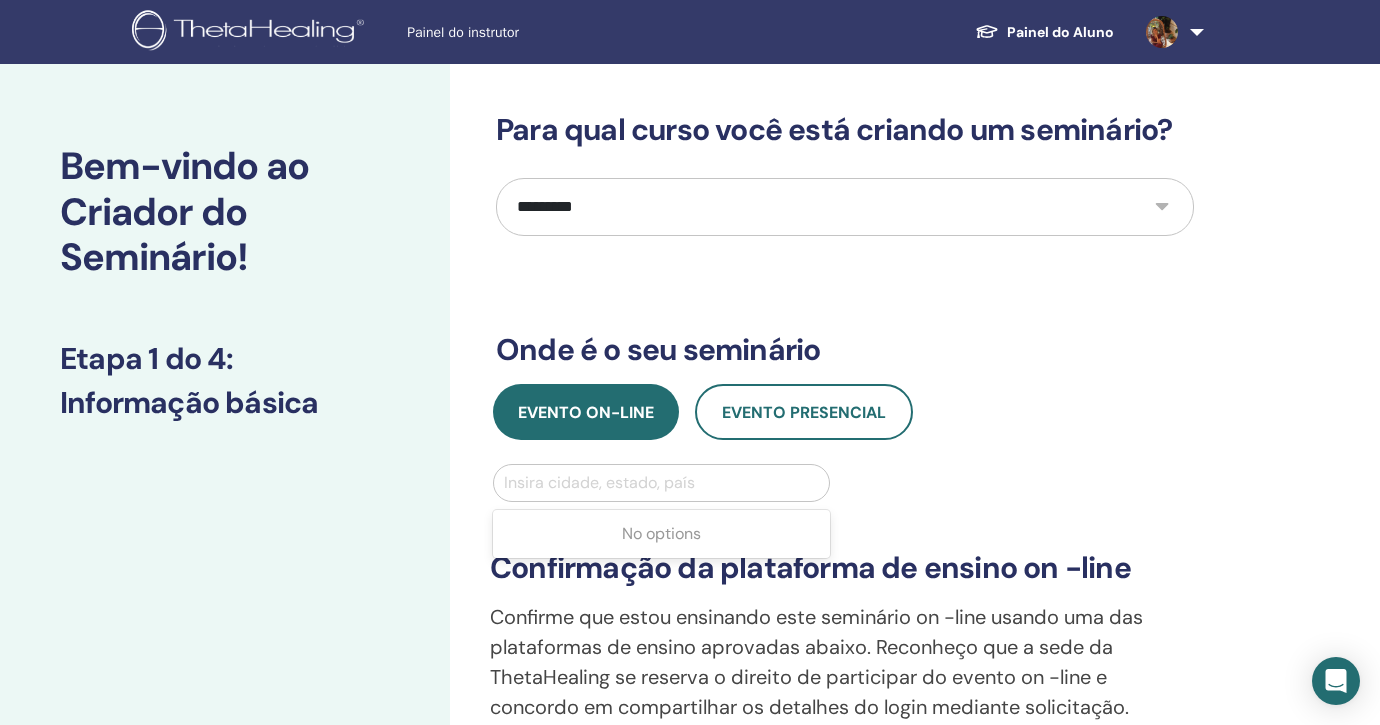 click at bounding box center (661, 483) 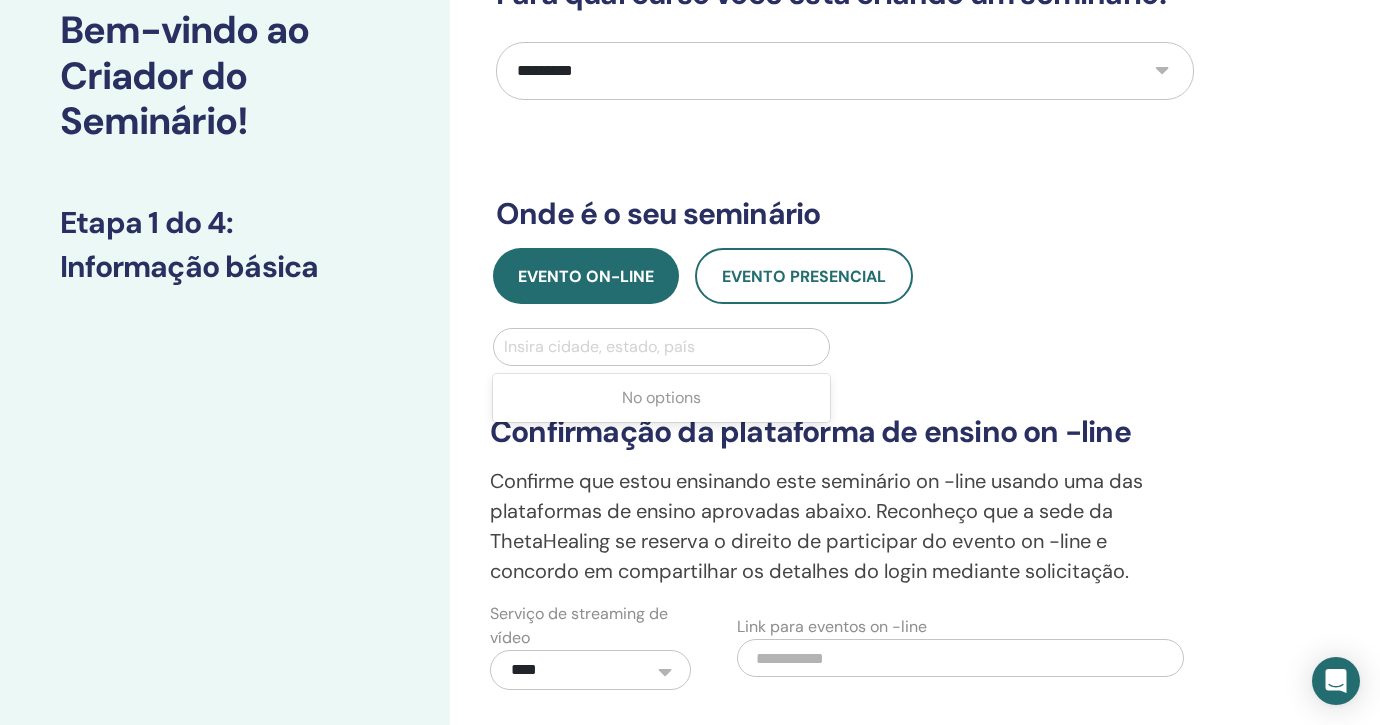 scroll, scrollTop: 143, scrollLeft: 0, axis: vertical 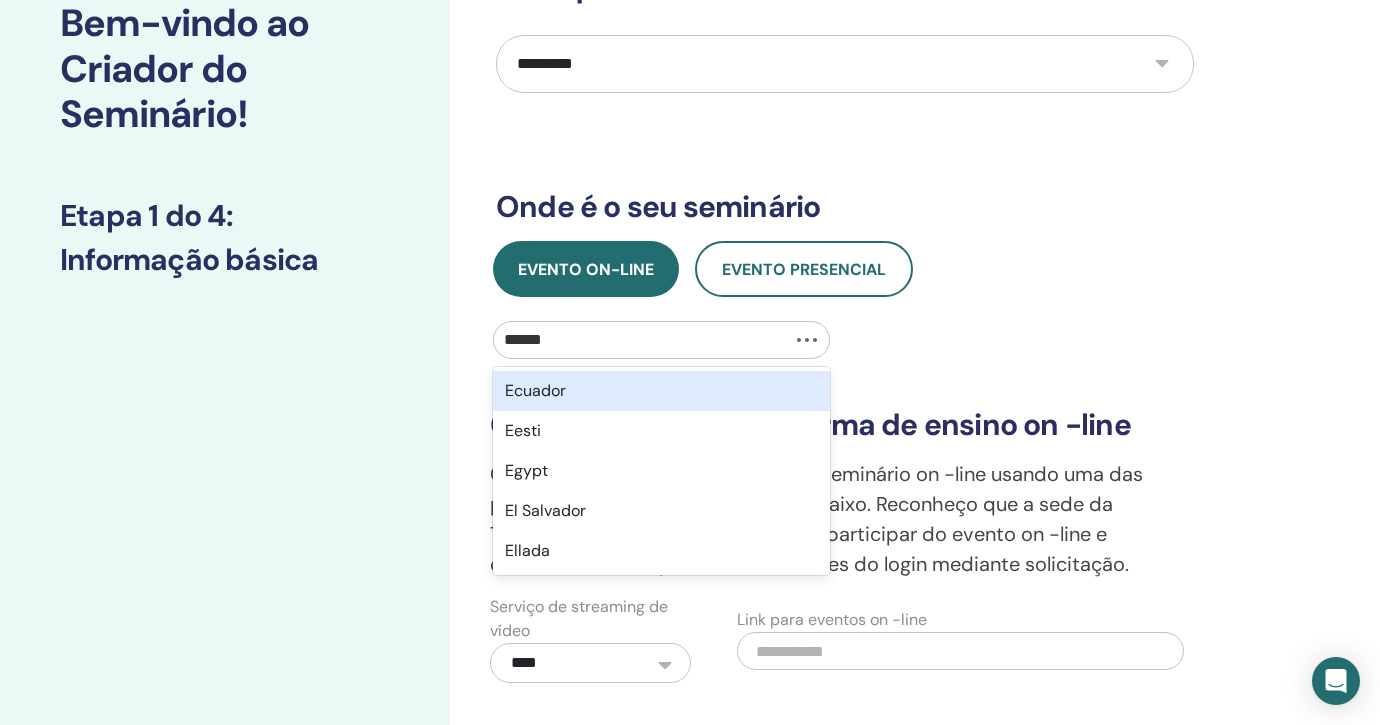 type on "*******" 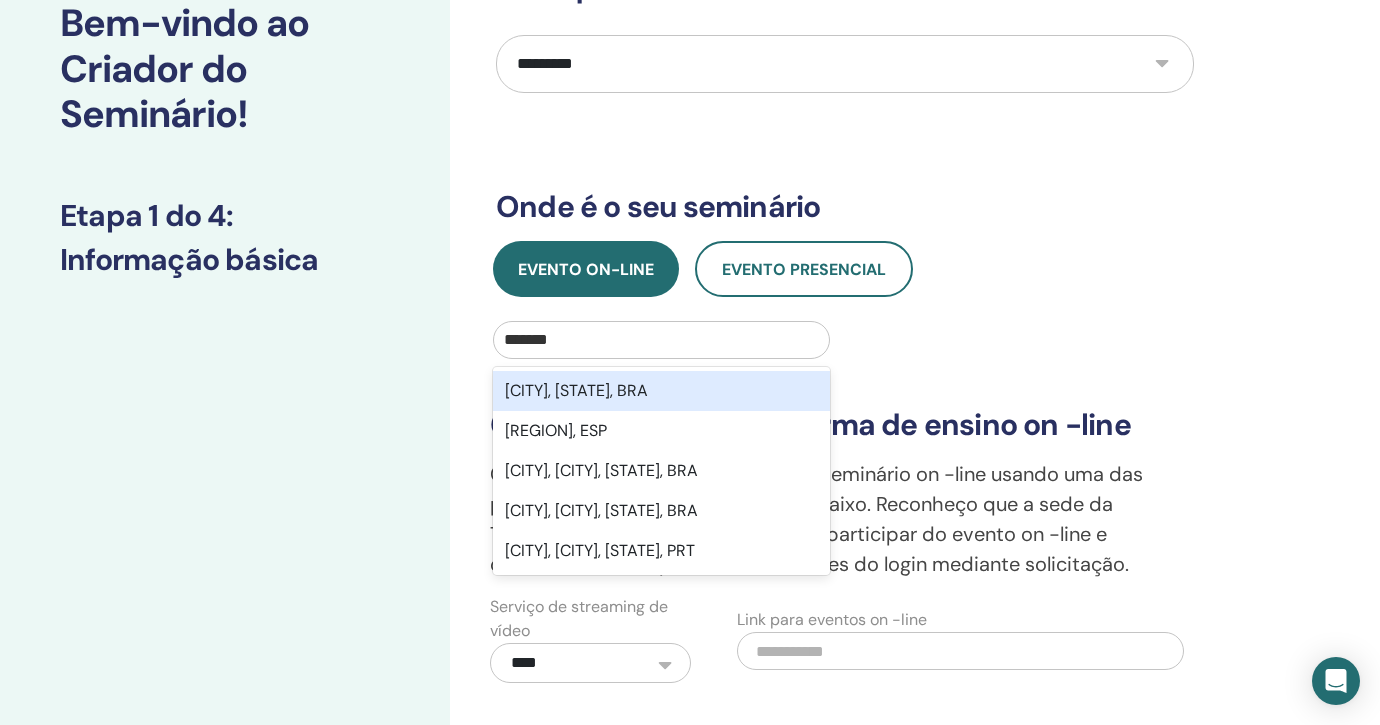 click on "[CITY], [STATE], BRA" at bounding box center [661, 391] 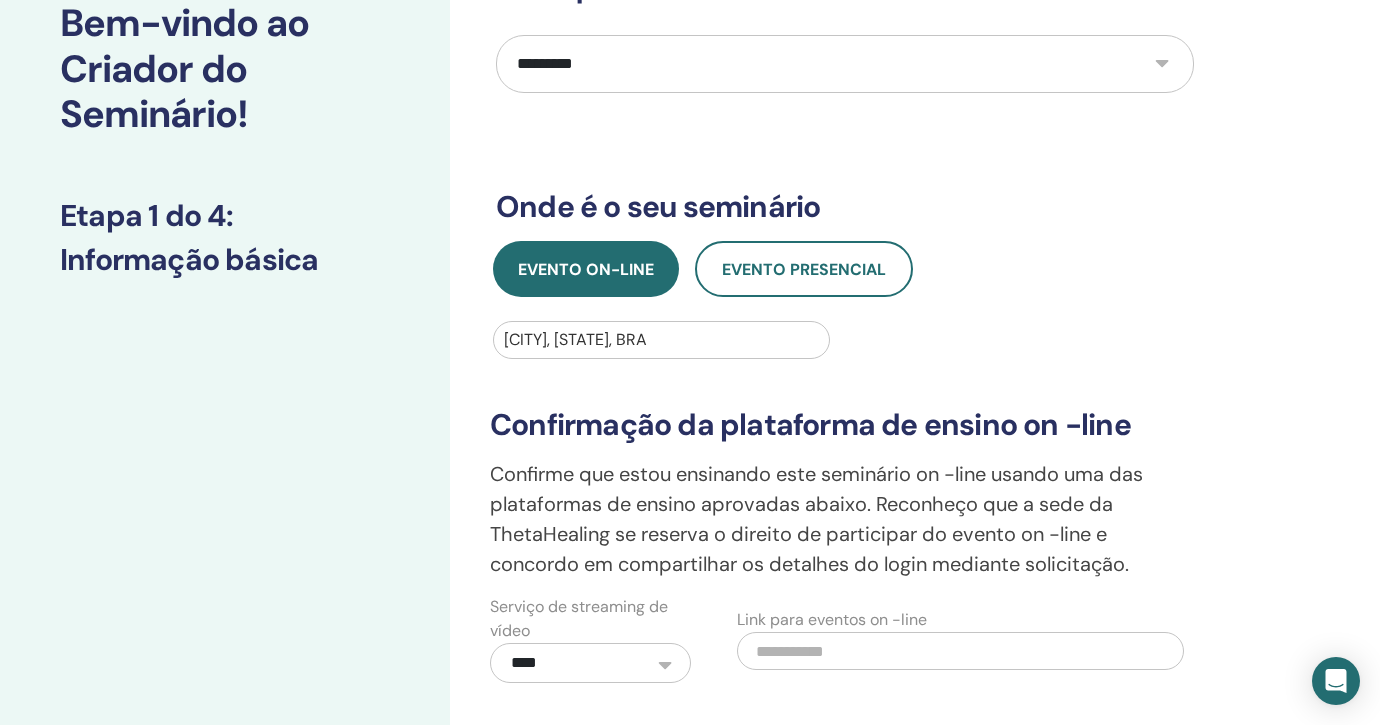 type 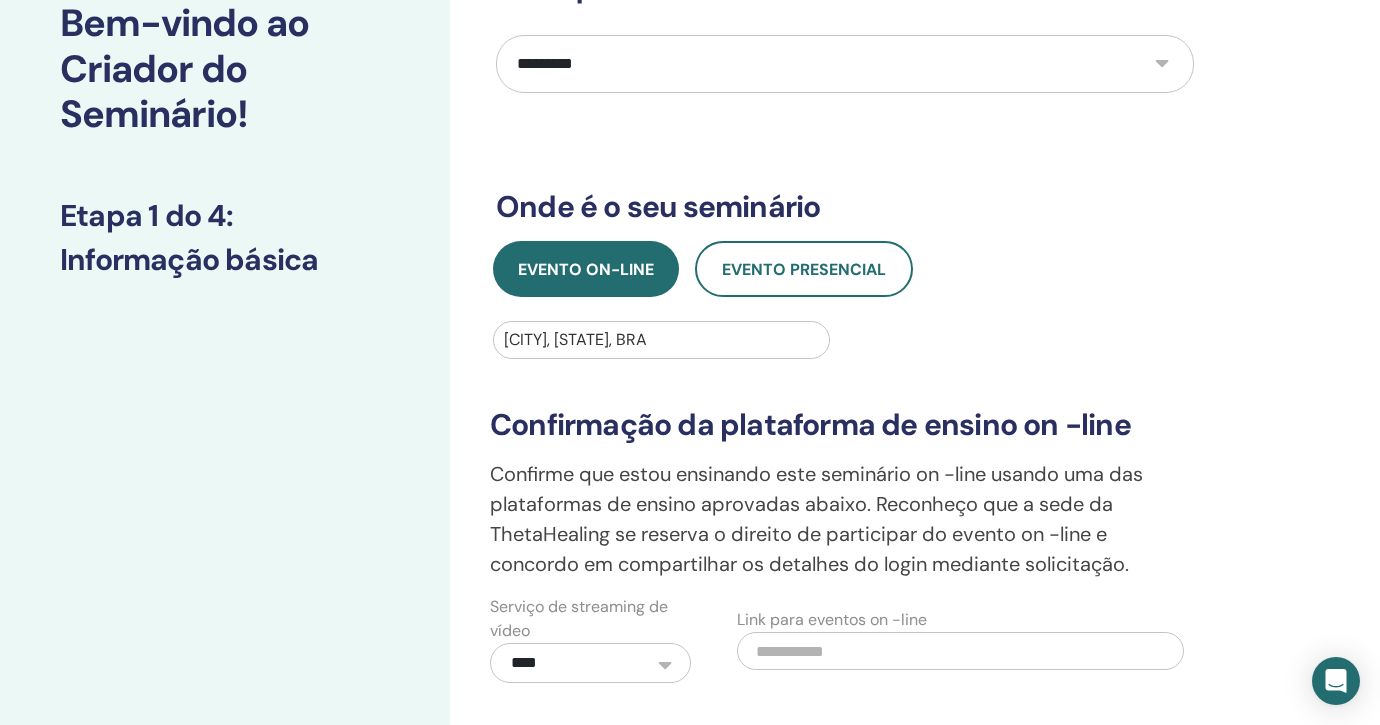 click at bounding box center (960, 651) 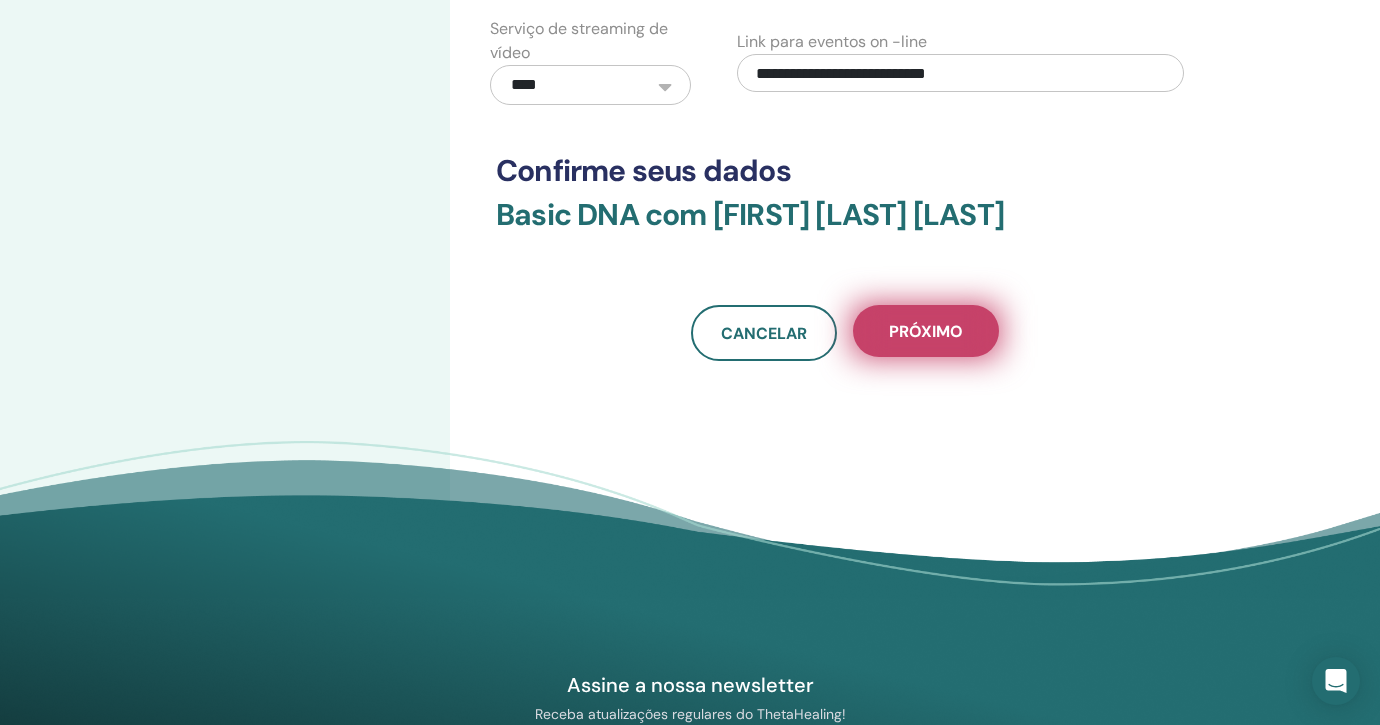 type on "**********" 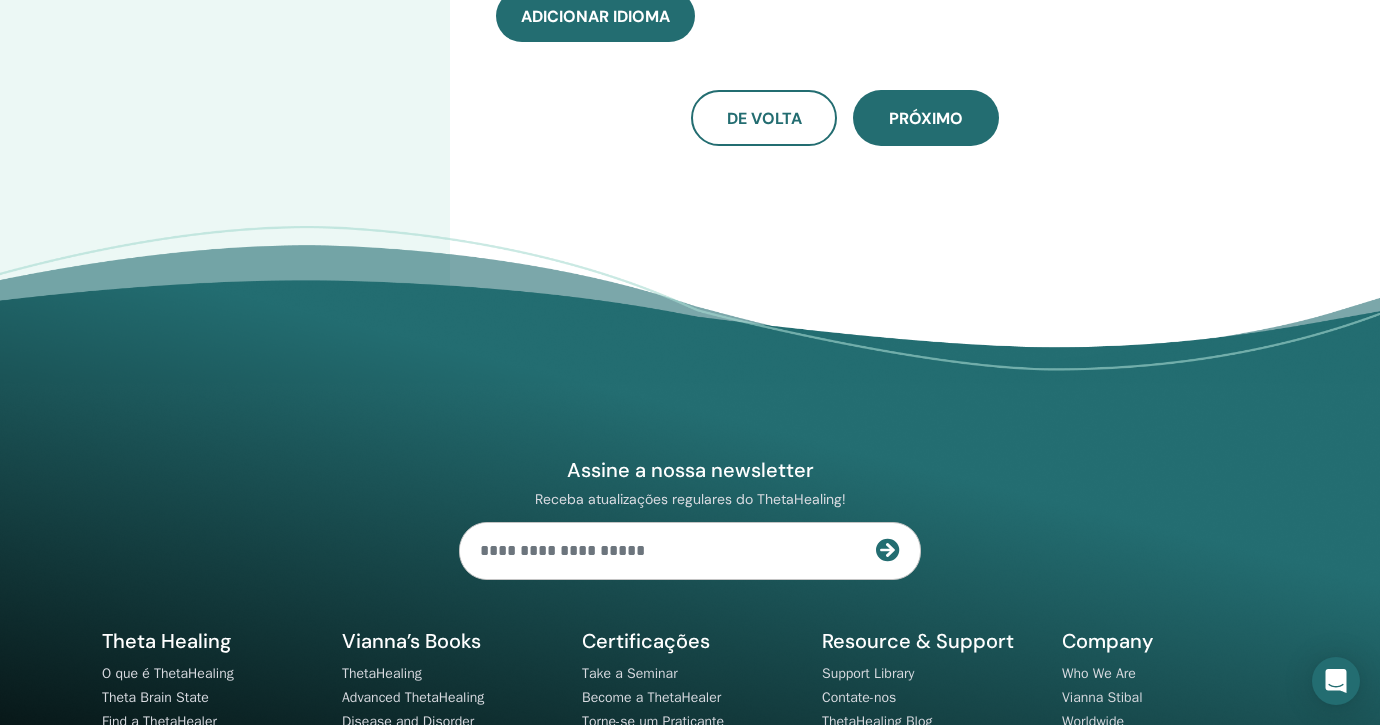 scroll, scrollTop: 0, scrollLeft: 0, axis: both 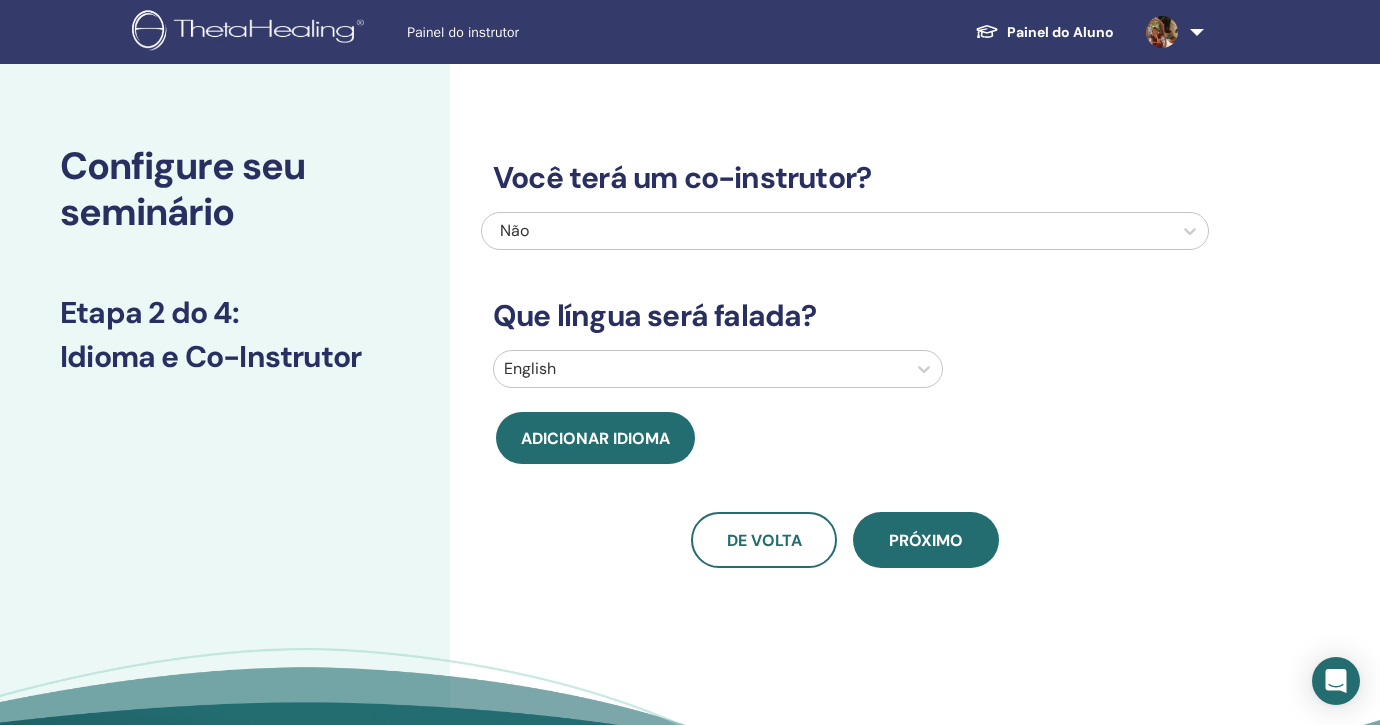 click at bounding box center (700, 369) 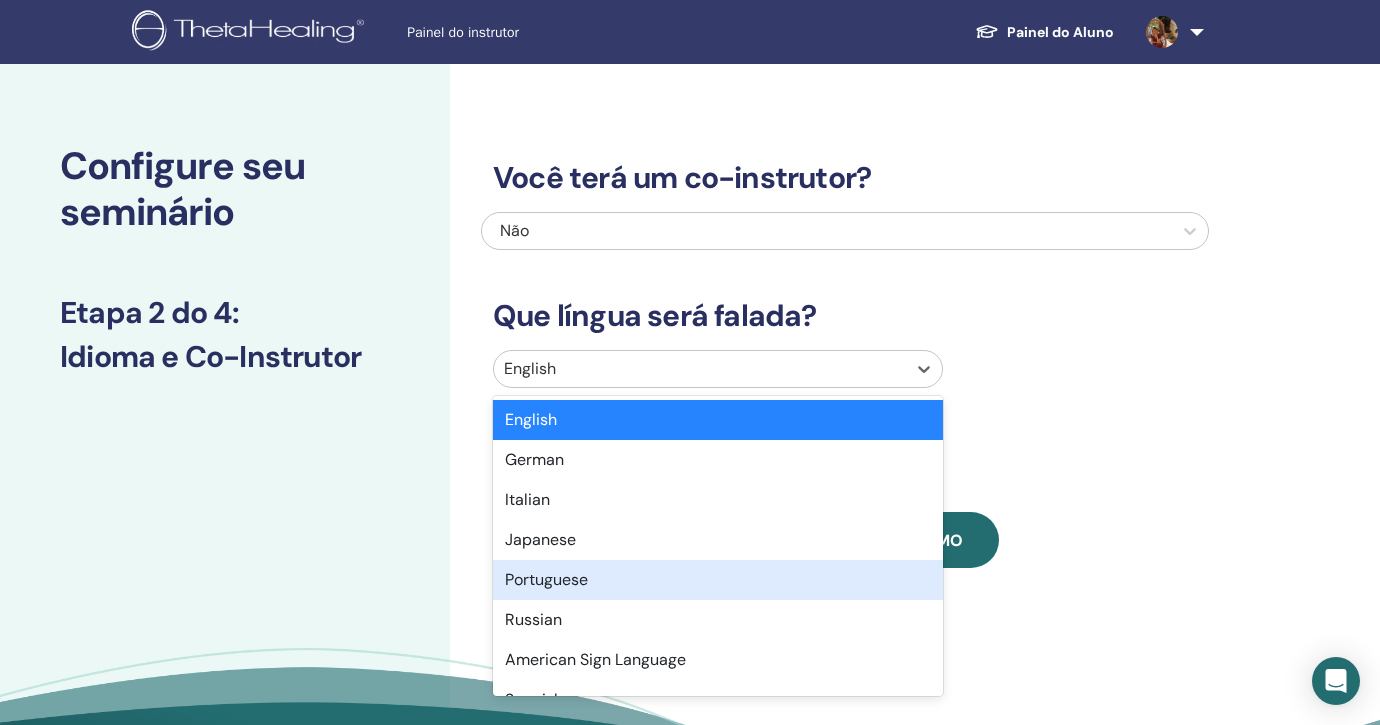 click on "Portuguese" at bounding box center (718, 580) 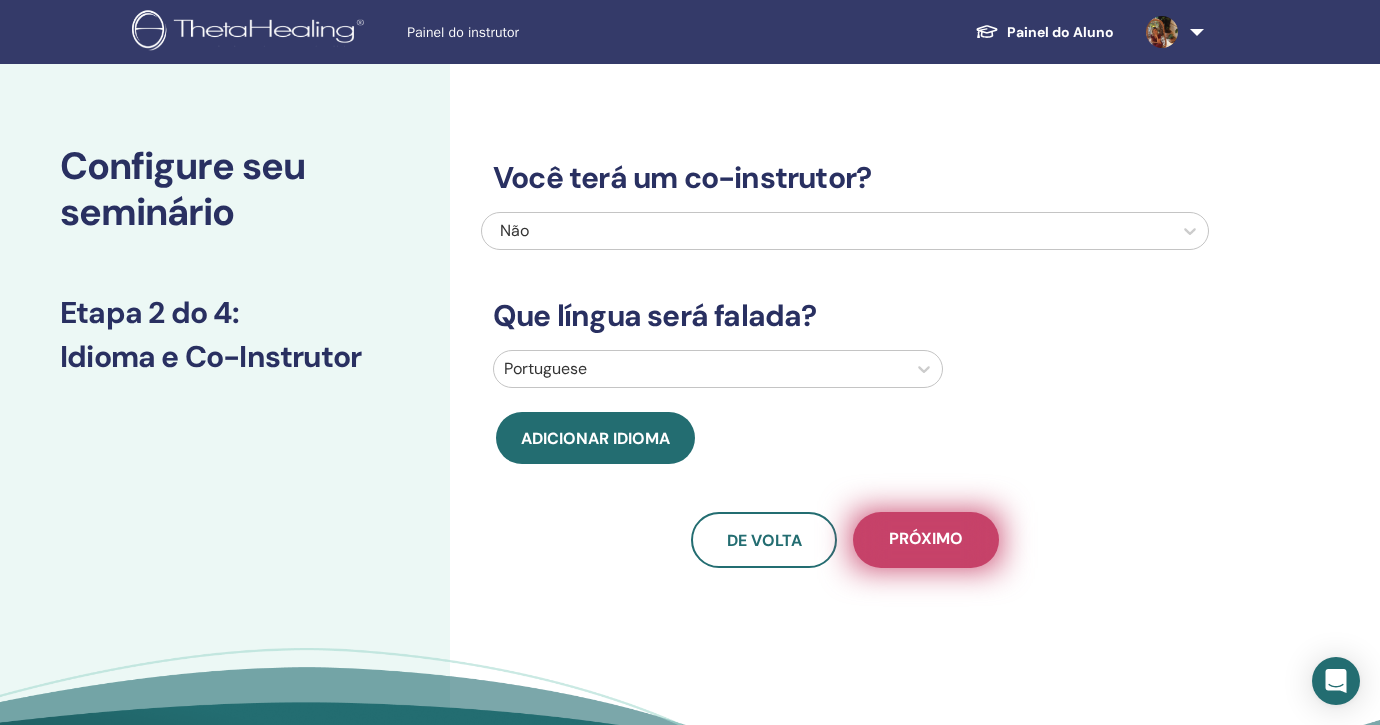 click on "Próximo" at bounding box center [926, 540] 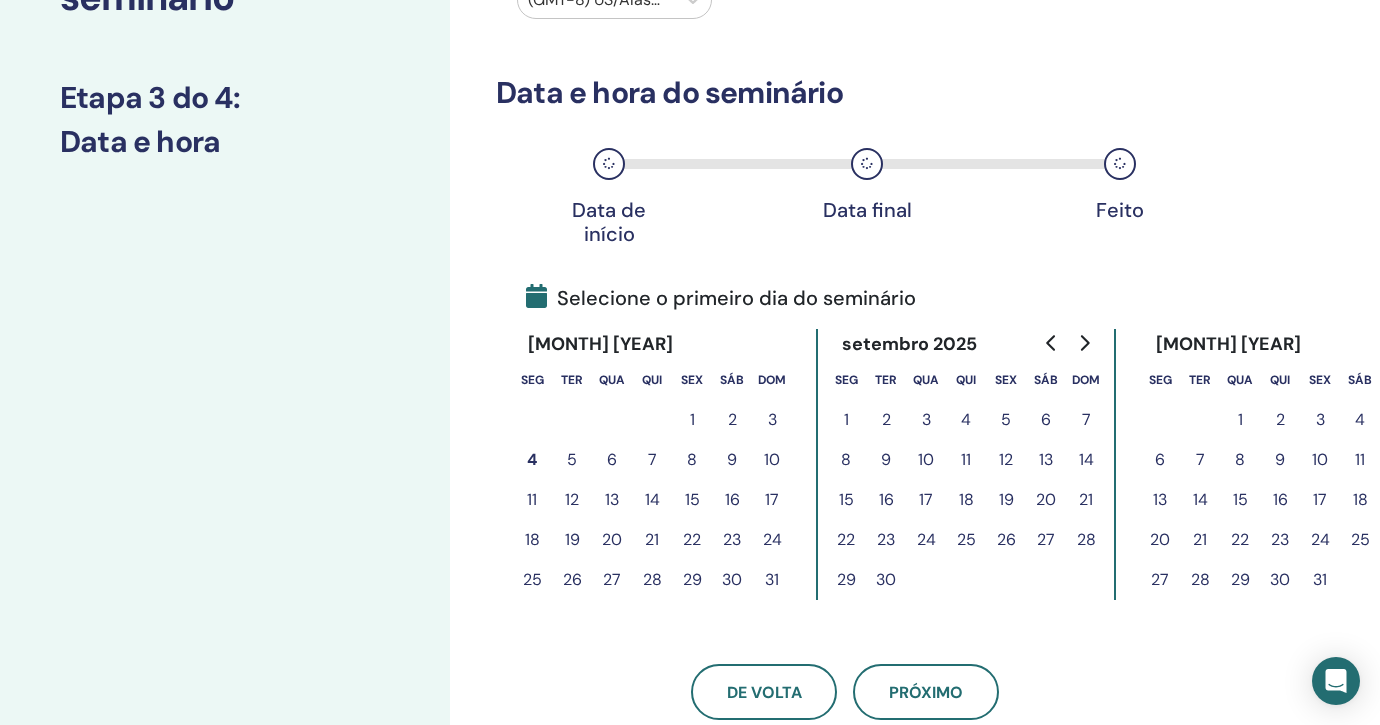 scroll, scrollTop: 223, scrollLeft: 0, axis: vertical 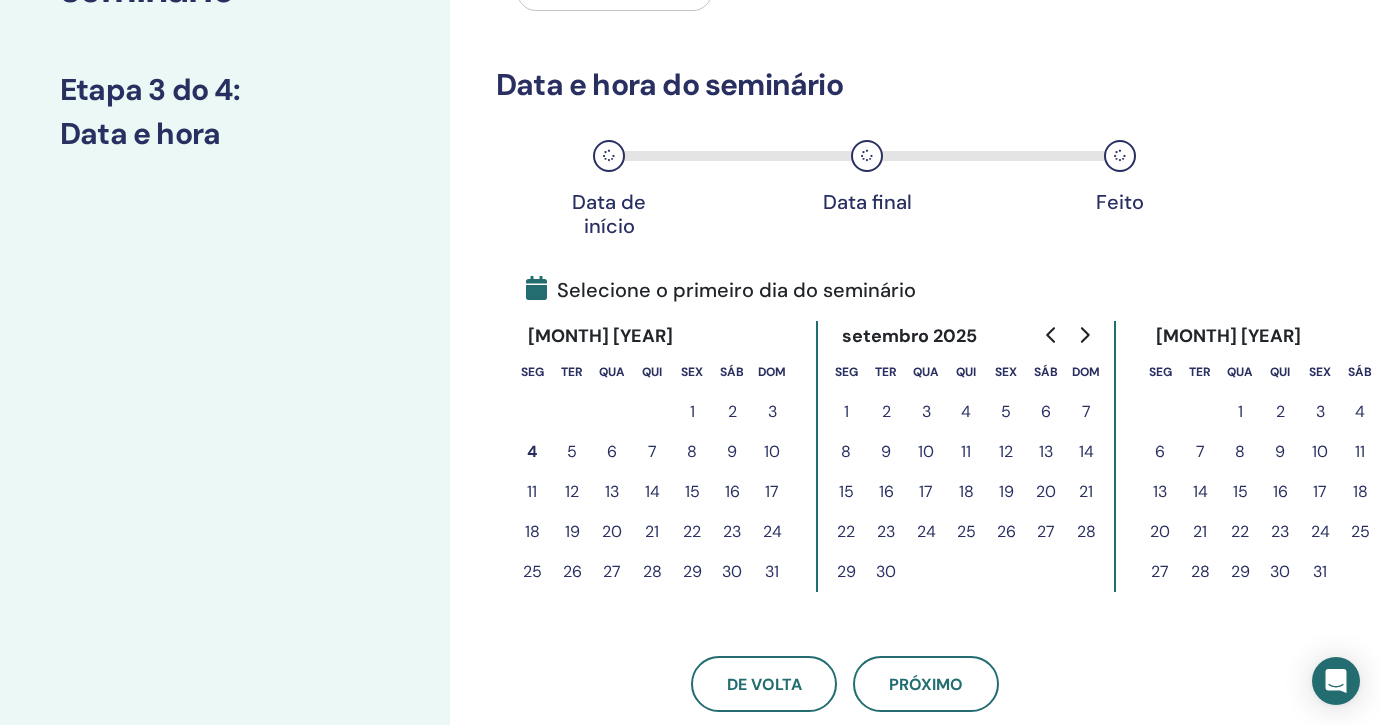 click on "5" at bounding box center [572, 452] 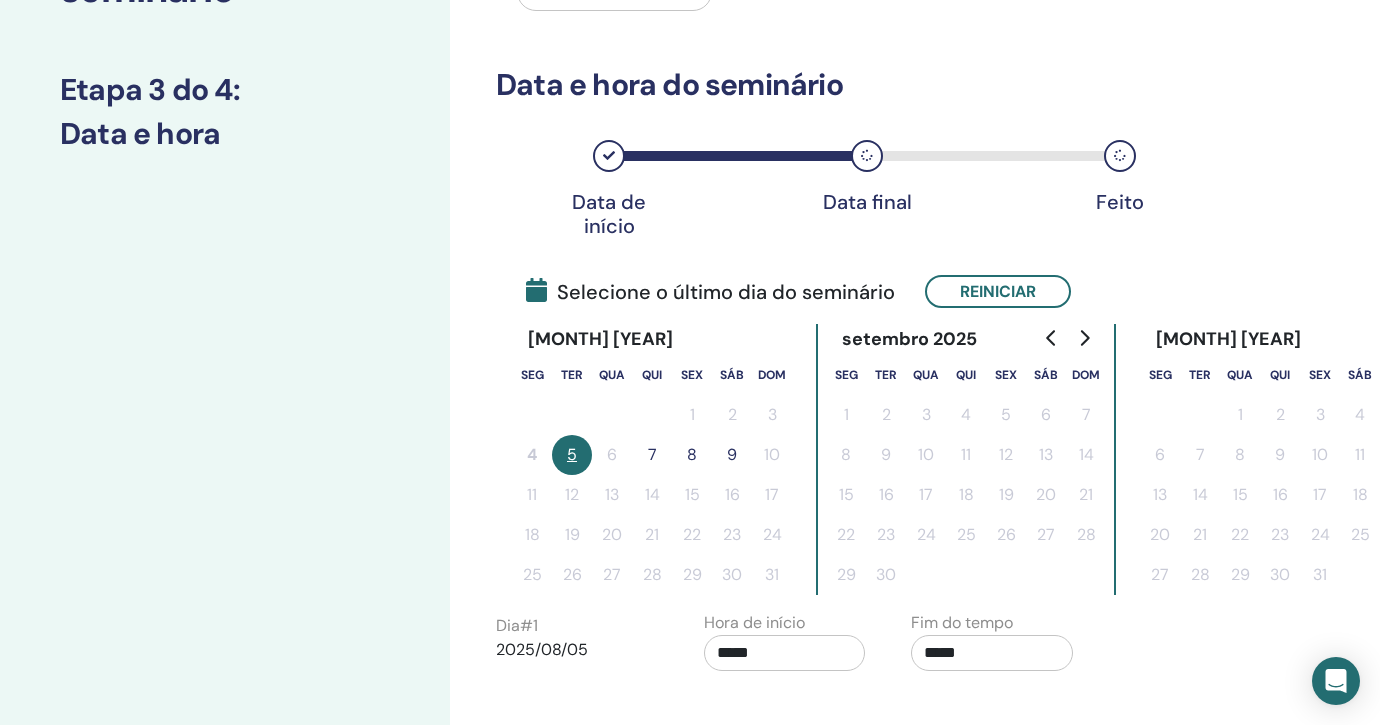 click on "7" at bounding box center [652, 455] 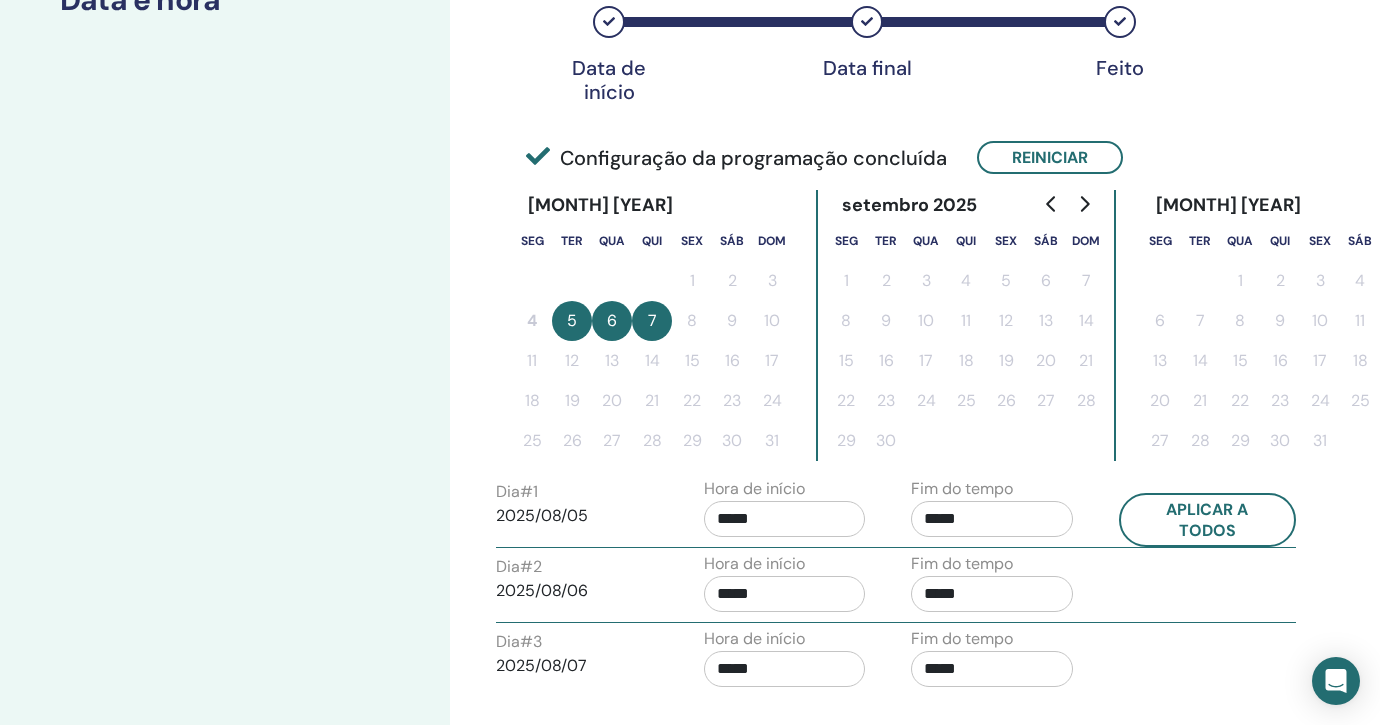 scroll, scrollTop: 396, scrollLeft: 0, axis: vertical 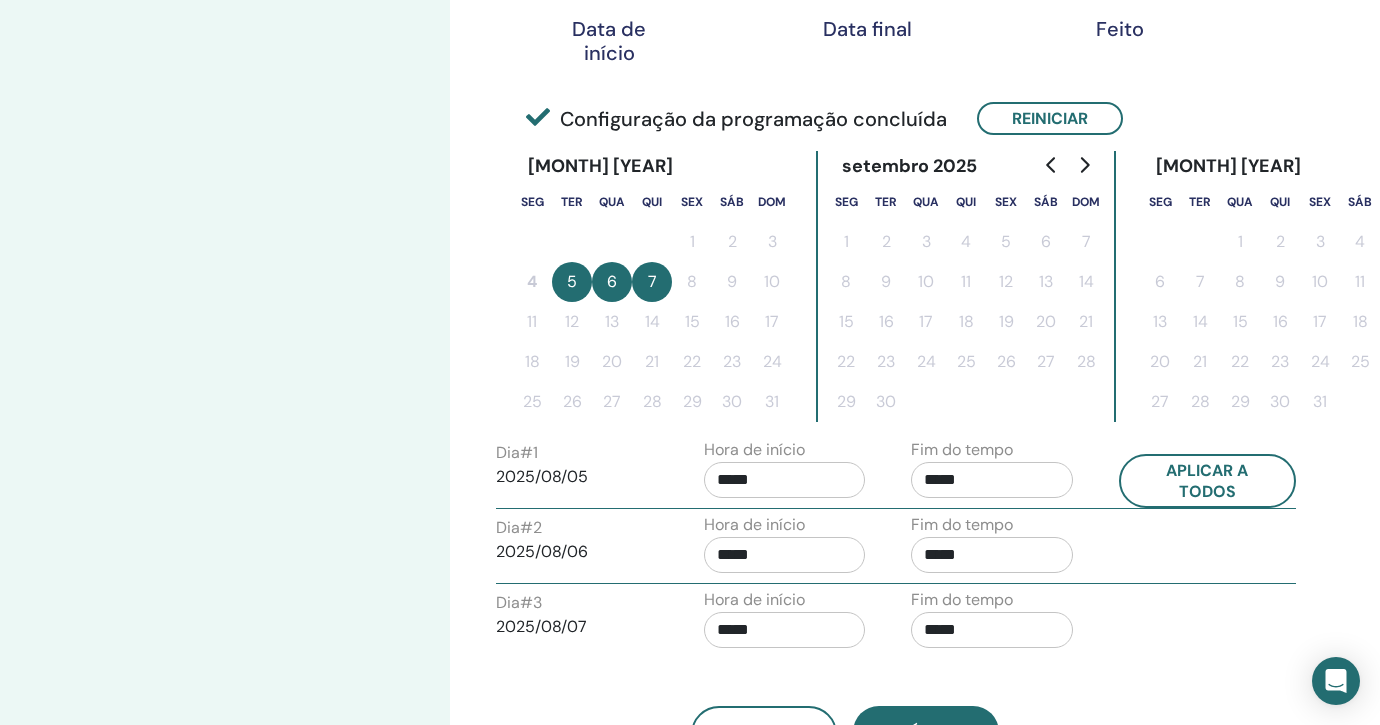 click on "*****" at bounding box center (992, 480) 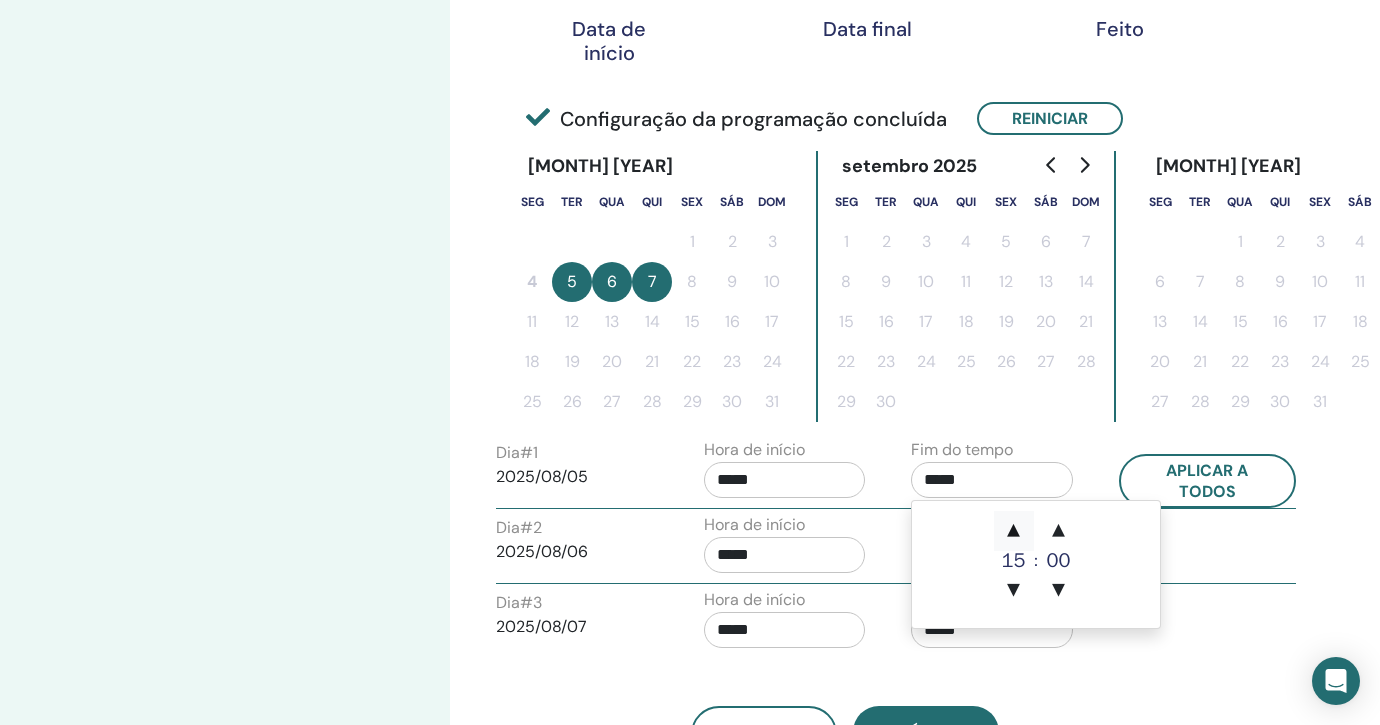 click on "▲" at bounding box center [1014, 531] 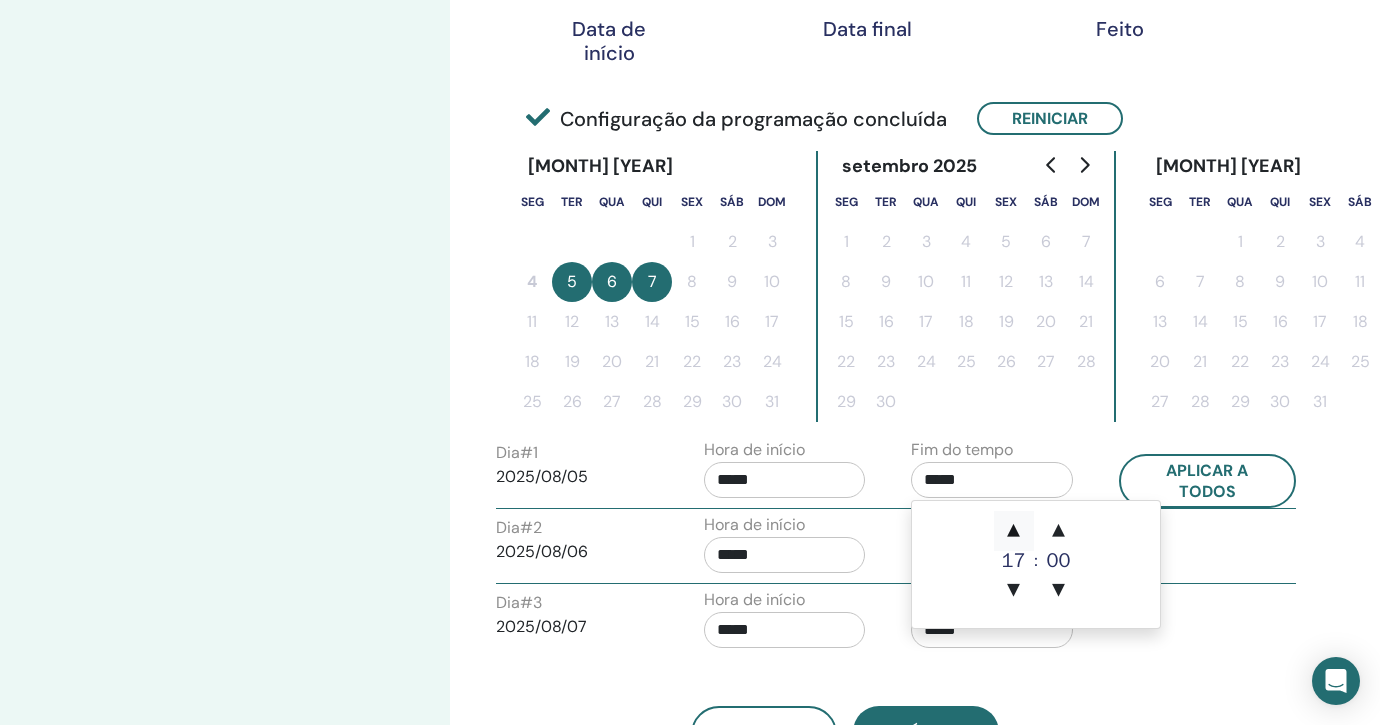 click on "▲" at bounding box center [1014, 531] 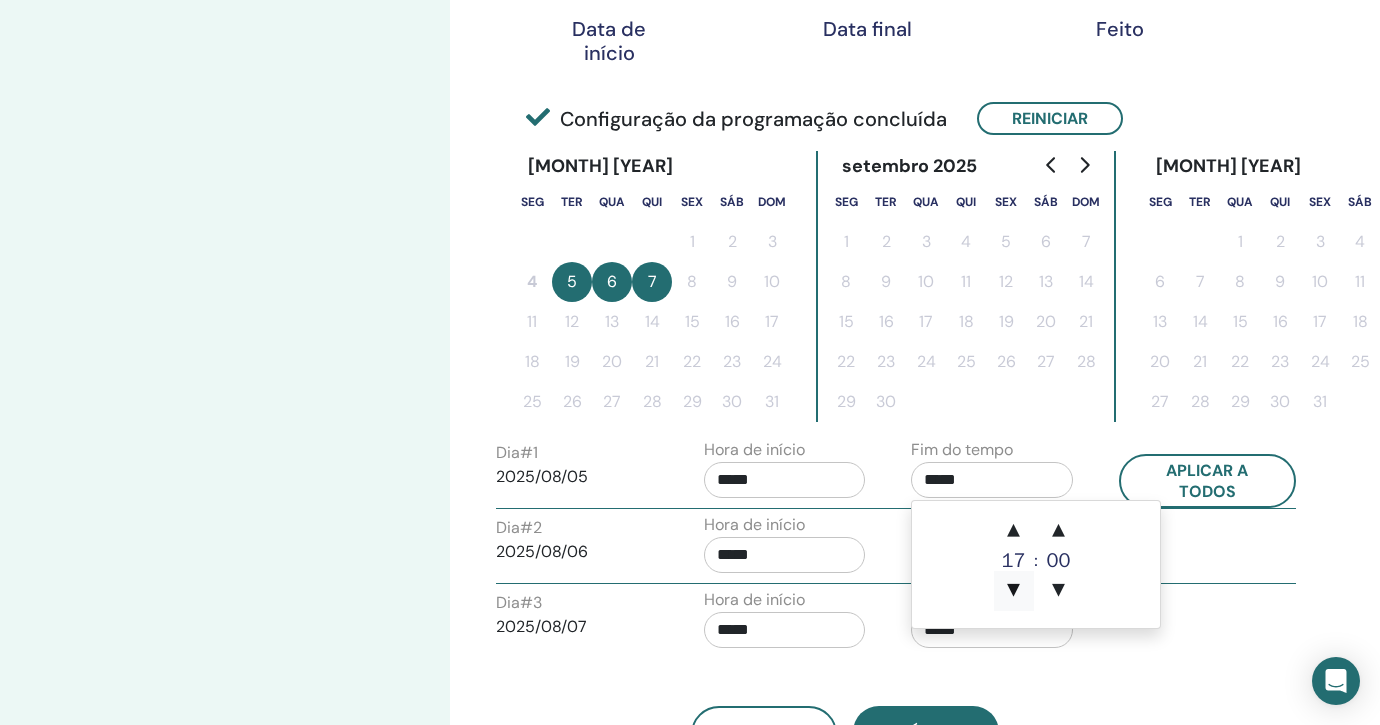 click on "▼" at bounding box center (1014, 591) 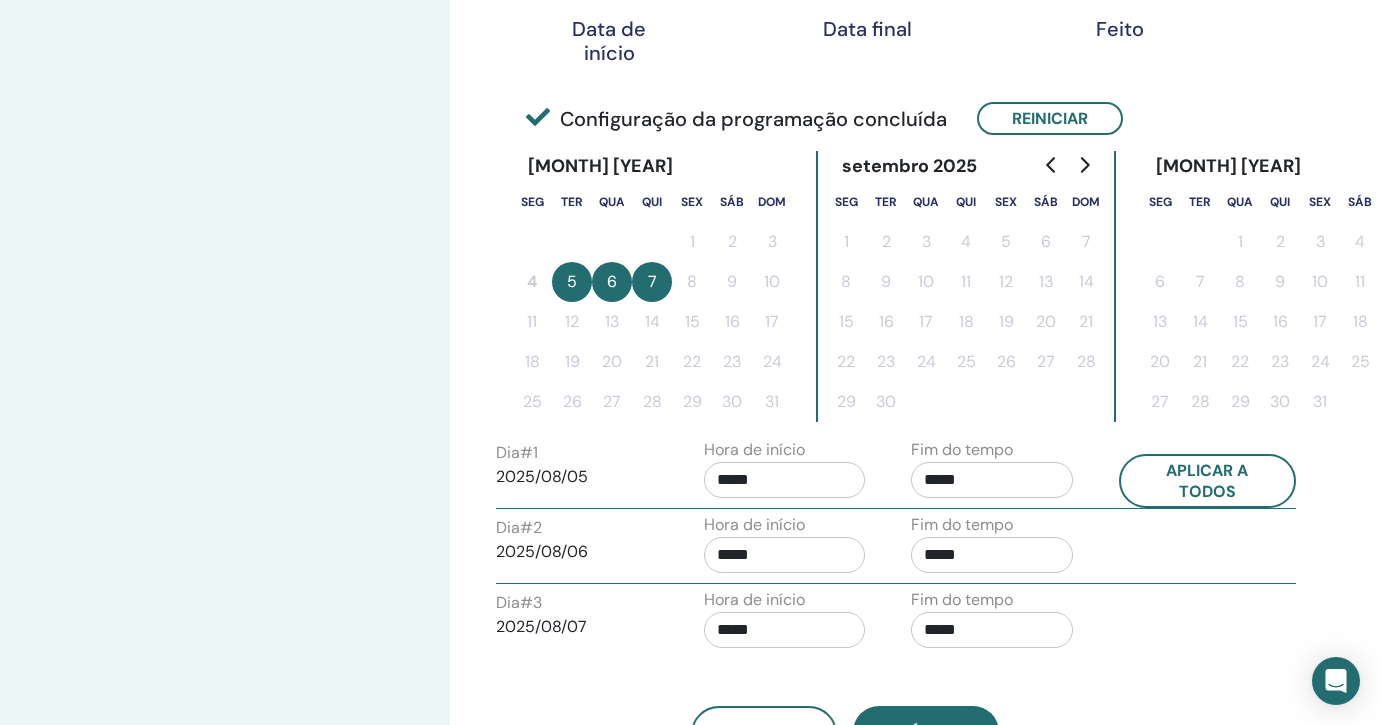 click on "Dia  # 1 2025/08/05 Hora de início ***** Fim do tempo ***** Aplicar a todos Dia  # 2 2025/08/06 Hora de início ***** Fim do tempo ***** Dia  # 3 2025/08/07 Hora de início ***** Fim do tempo *****" at bounding box center (845, 548) 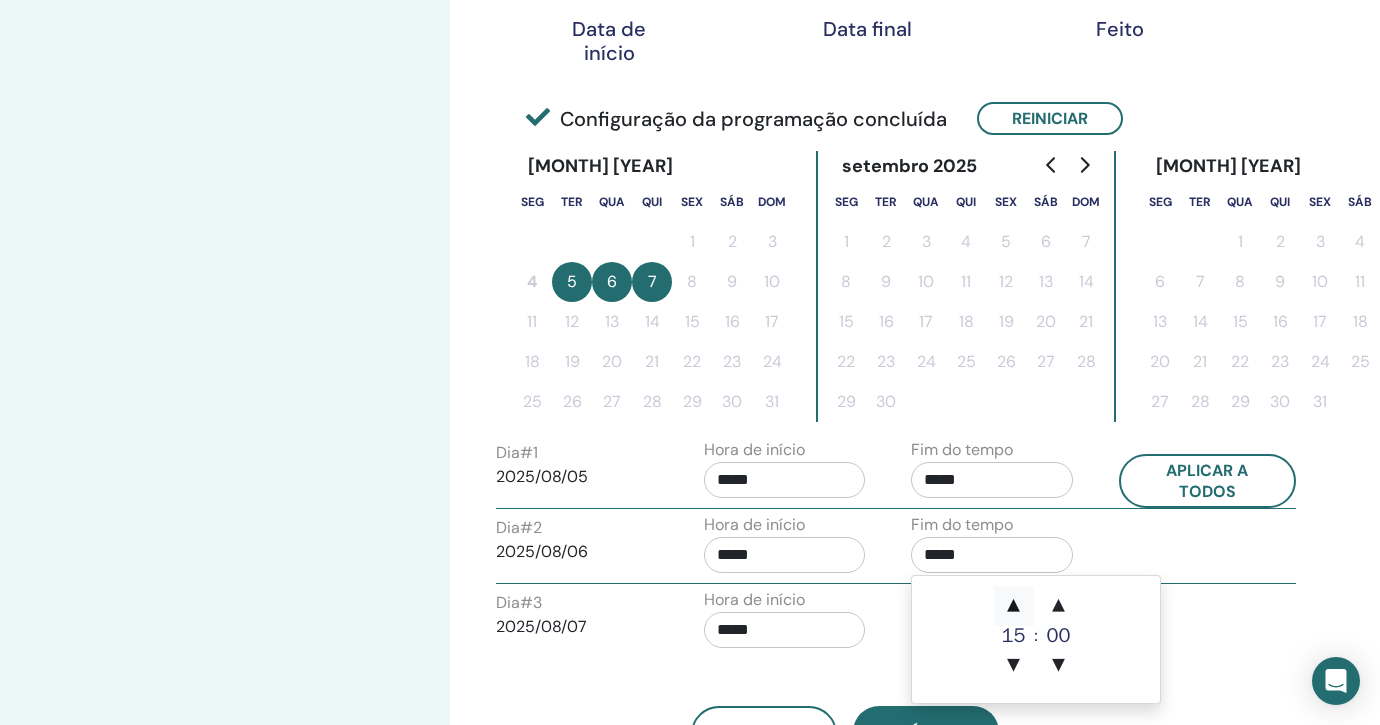 click on "▲" at bounding box center [1014, 606] 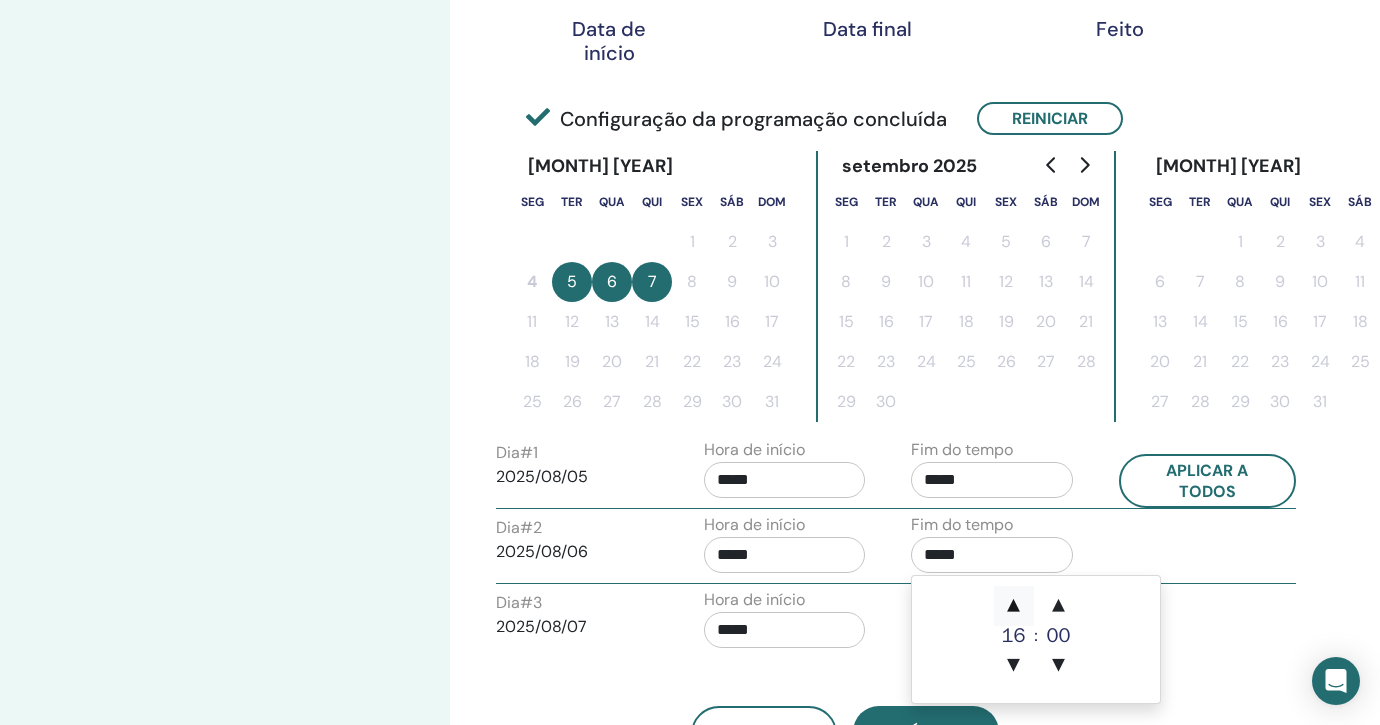 click on "▲" at bounding box center (1014, 606) 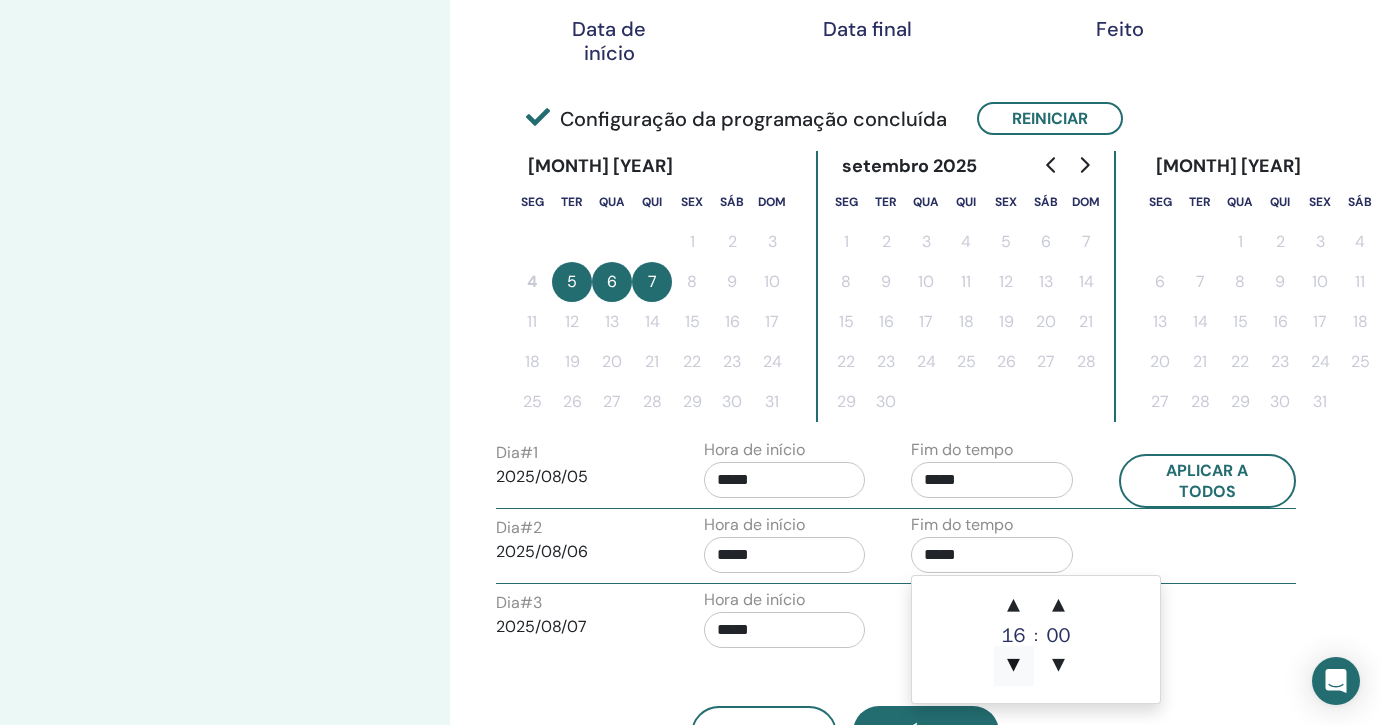 click on "▼" at bounding box center [1014, 666] 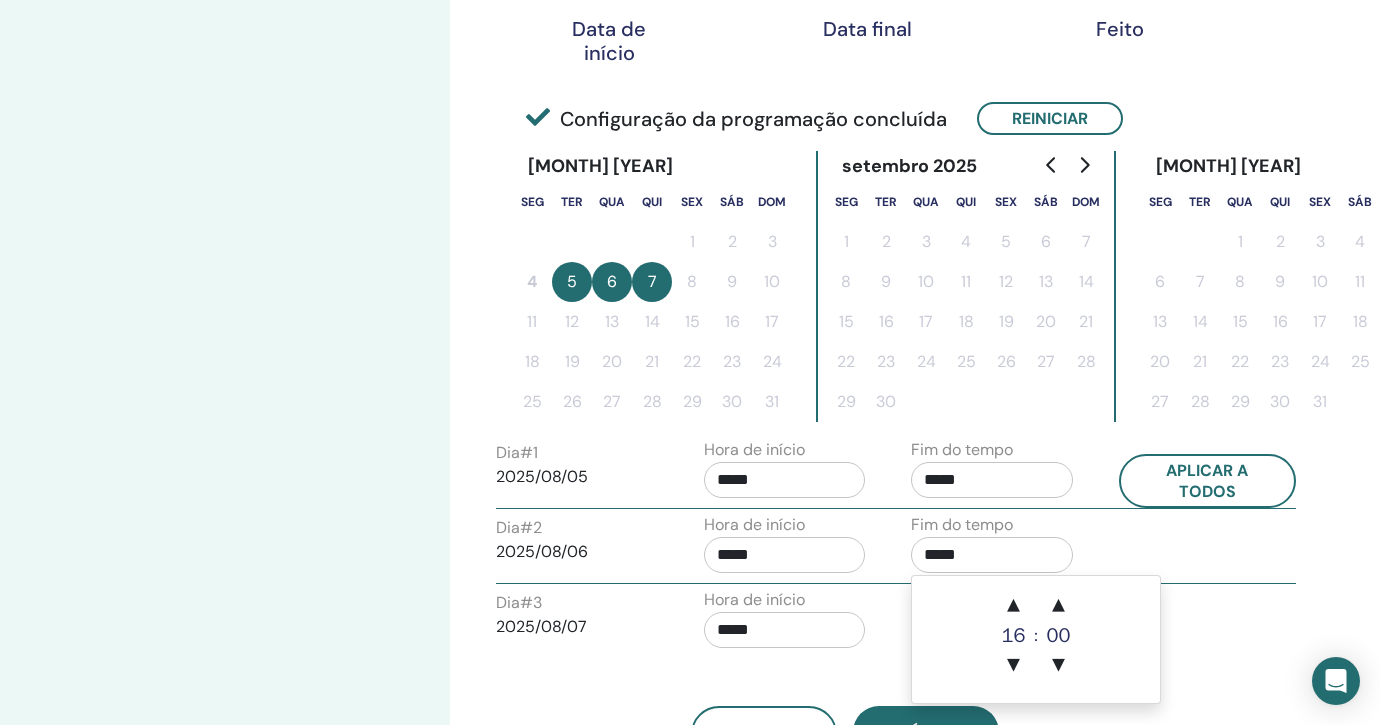 click on "*****" at bounding box center [785, 480] 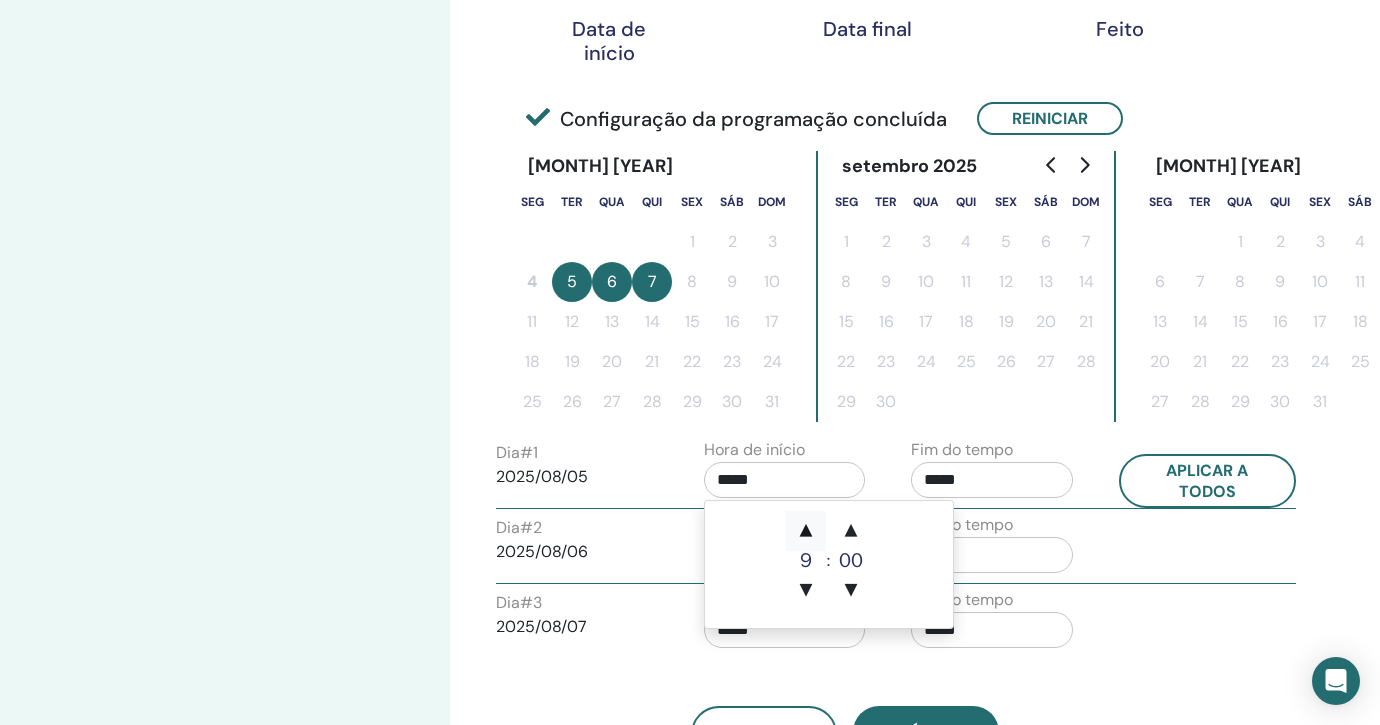 click on "▲" at bounding box center [806, 531] 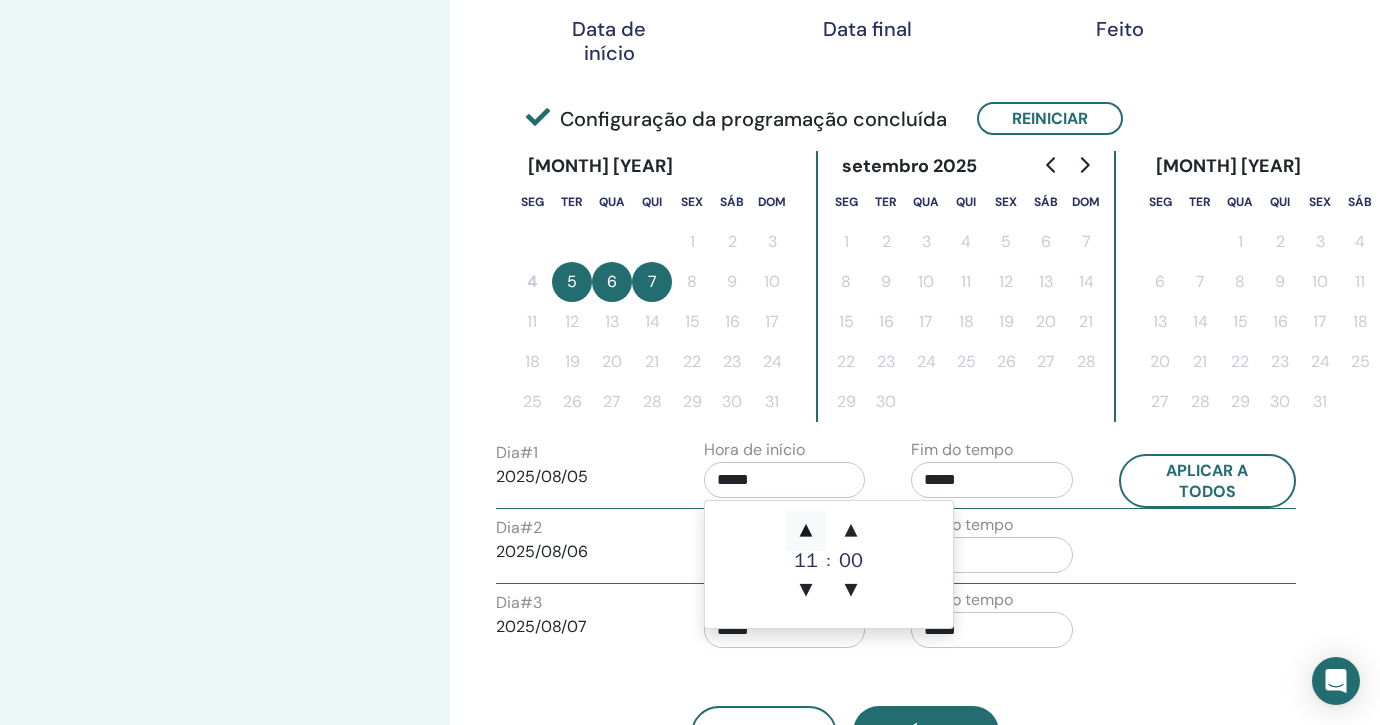 click on "▲" at bounding box center [806, 531] 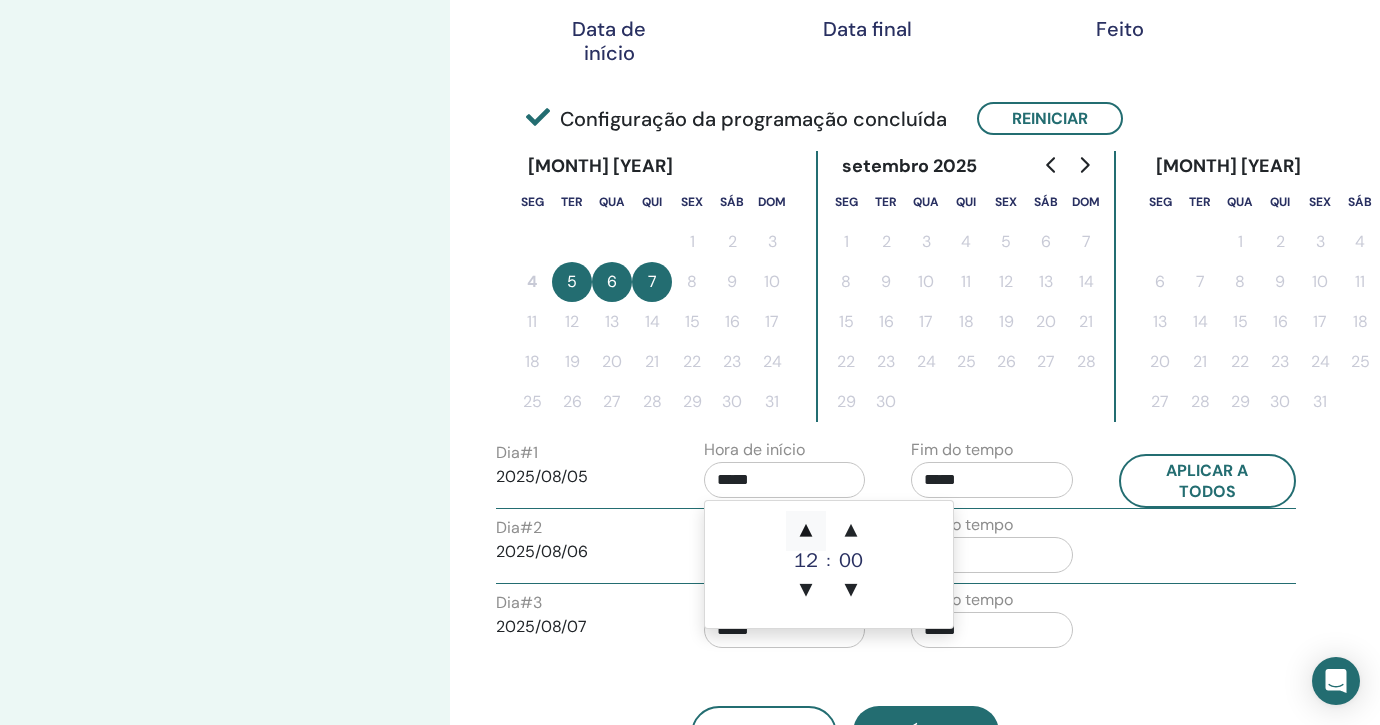 click on "▲" at bounding box center [806, 531] 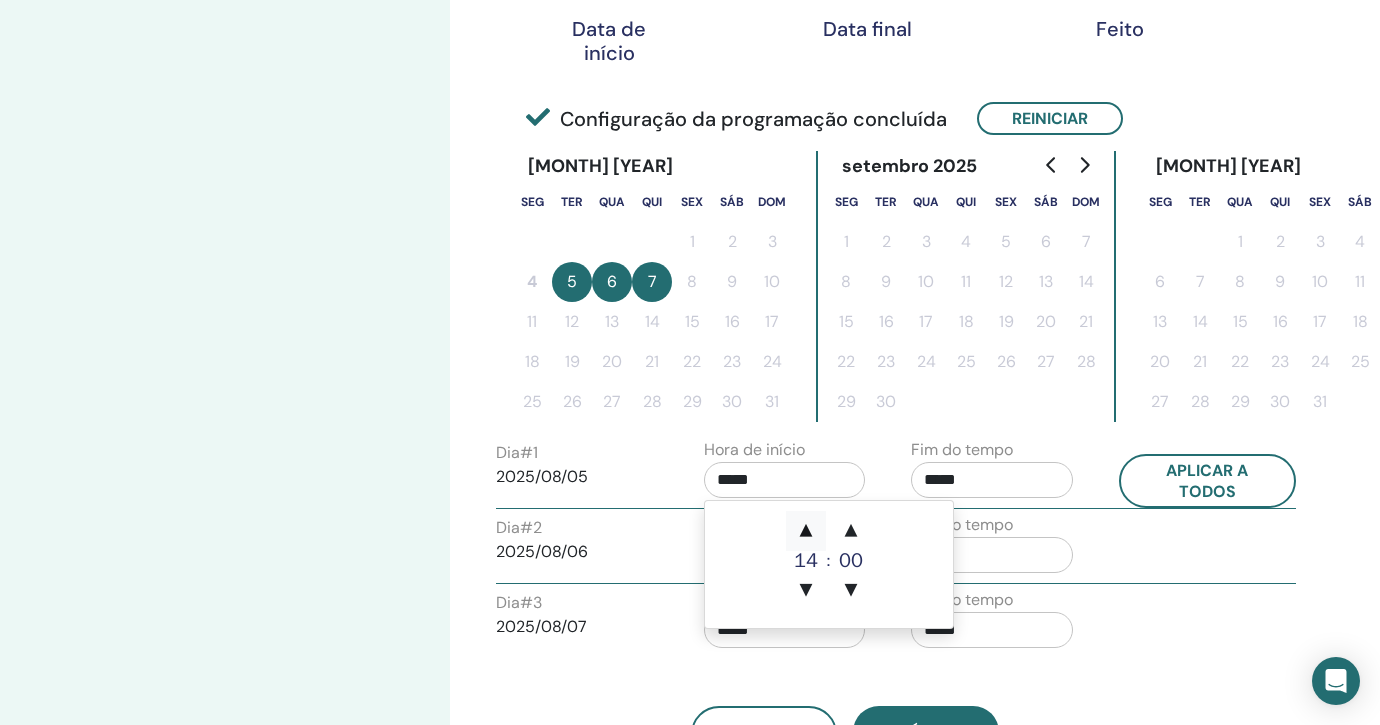 click on "▲" at bounding box center [806, 531] 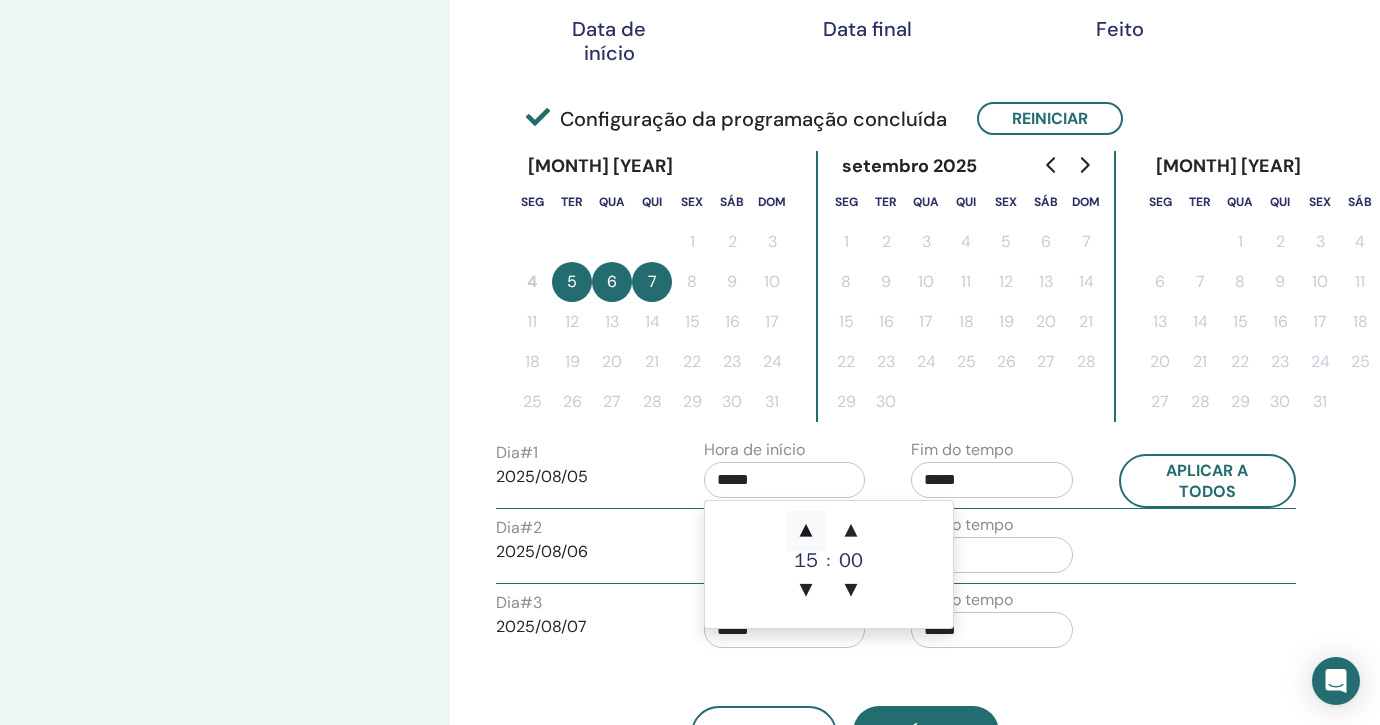 click on "▲" at bounding box center [806, 531] 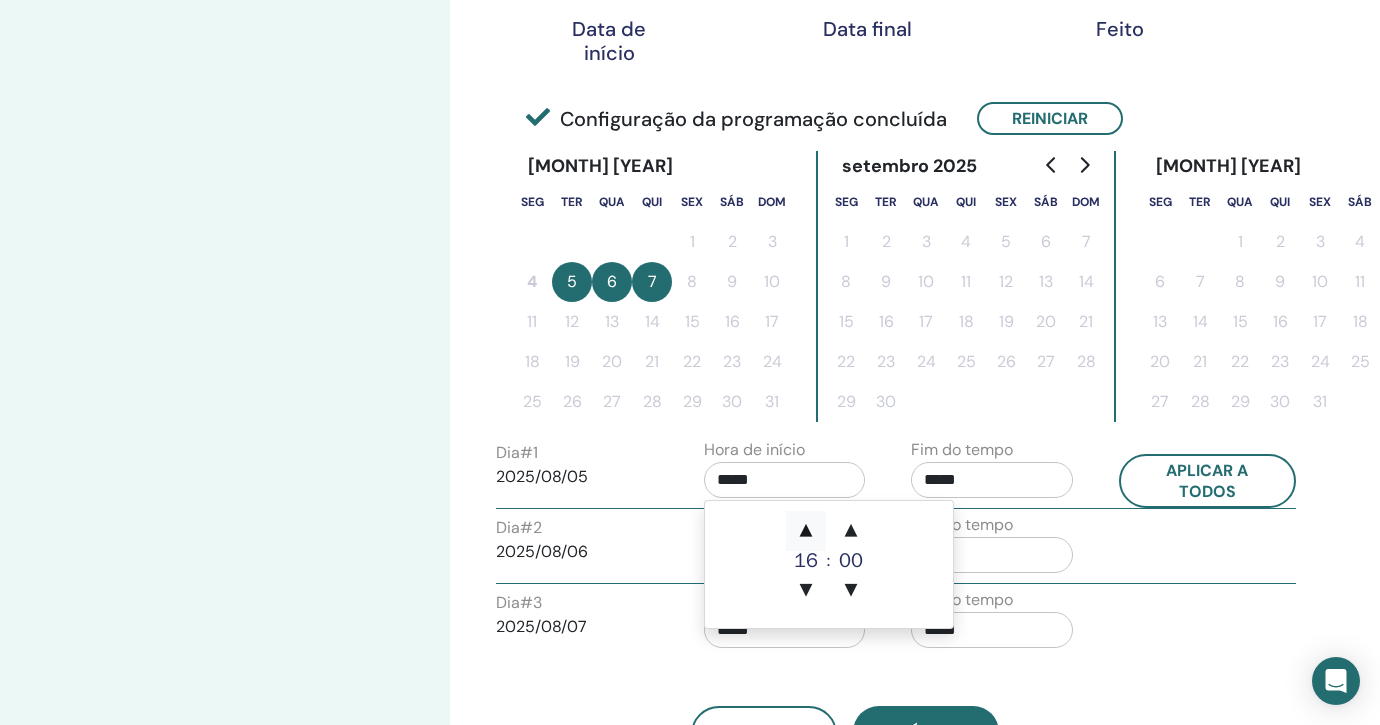 click on "▲" at bounding box center (806, 531) 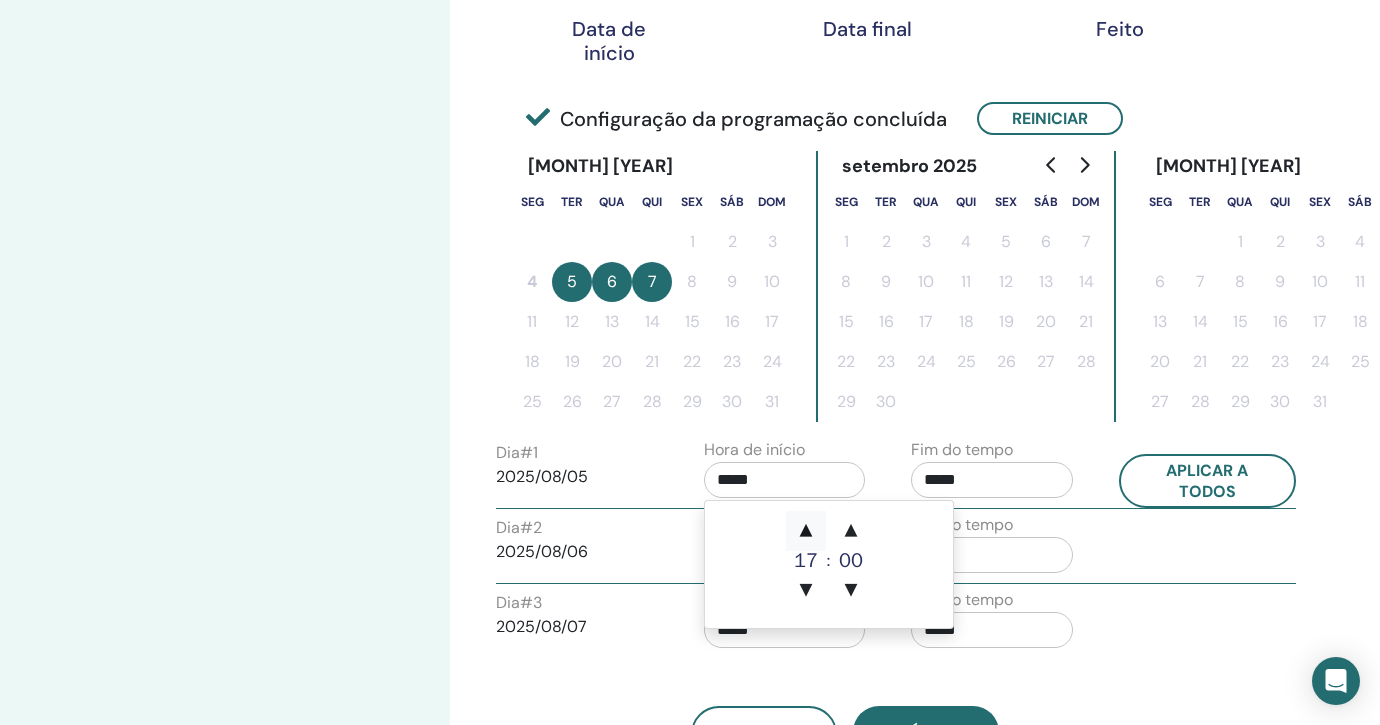 click on "▲" at bounding box center [806, 531] 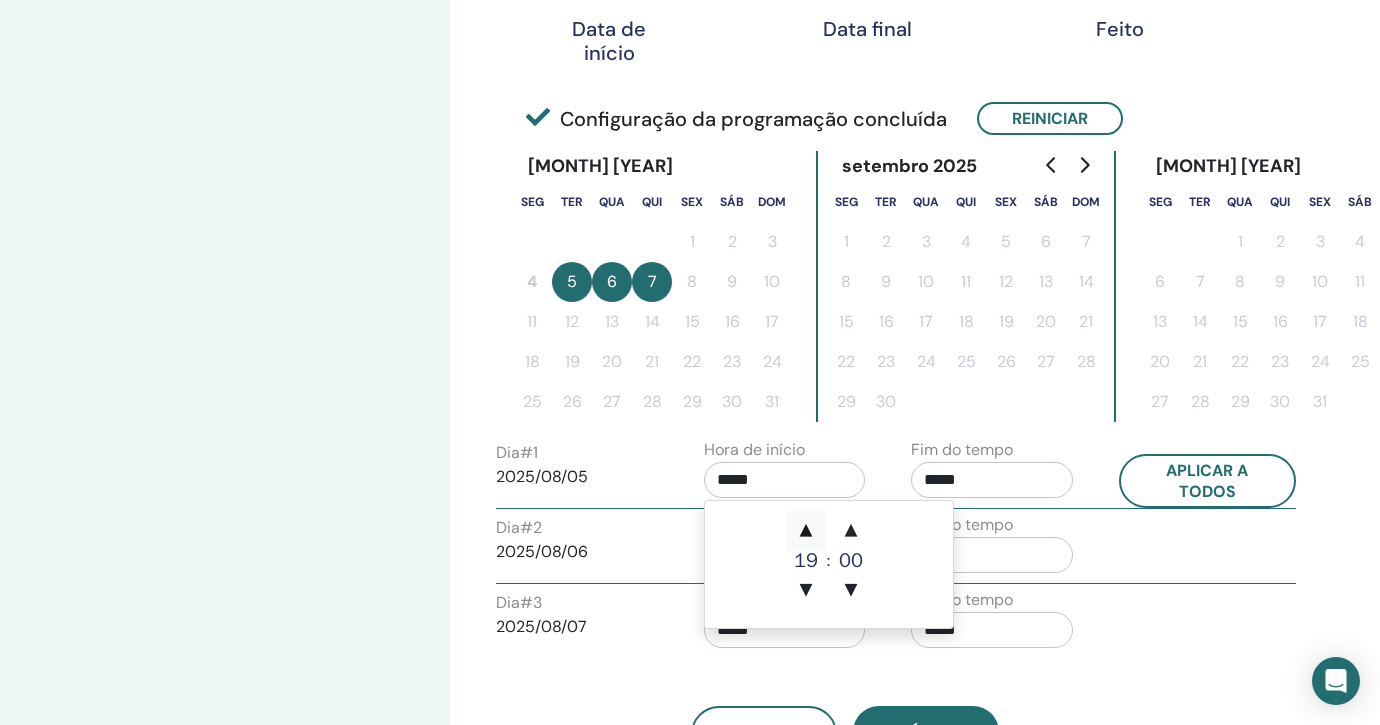 click on "▲" at bounding box center [806, 531] 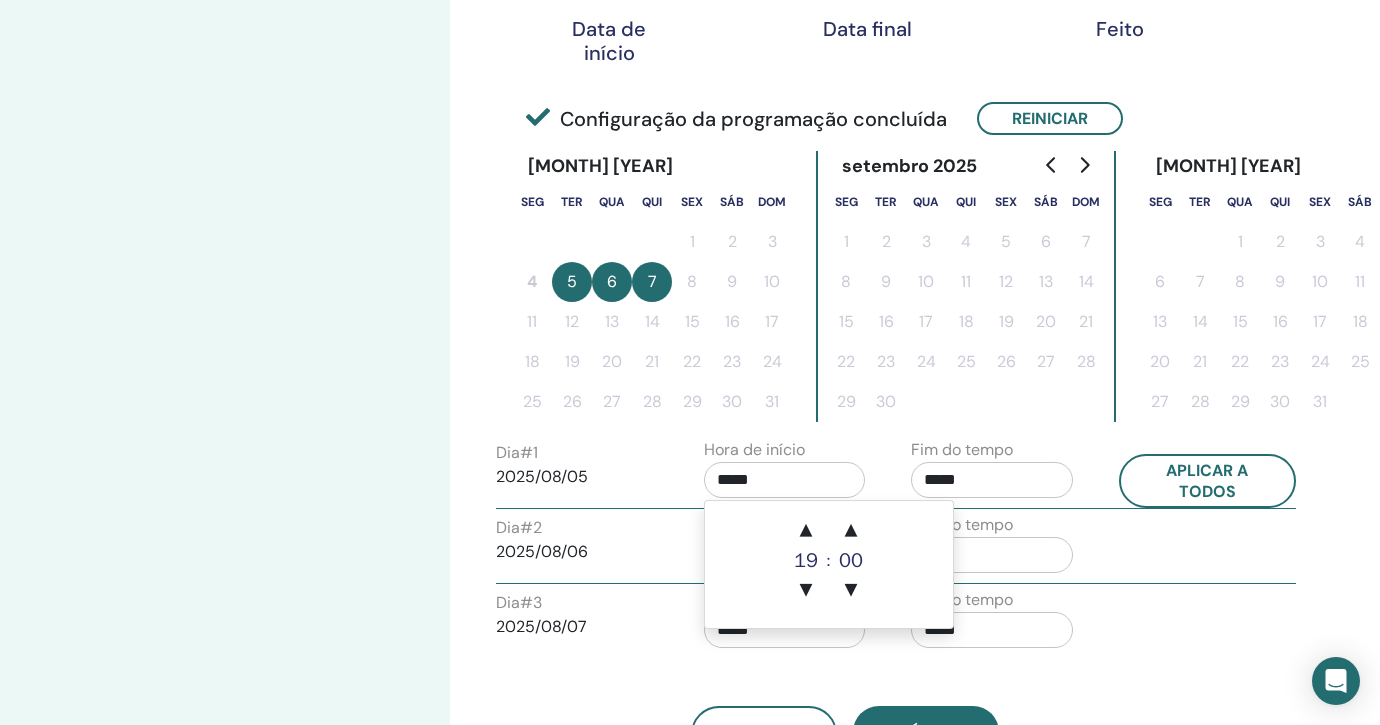 click on "*****" at bounding box center [992, 480] 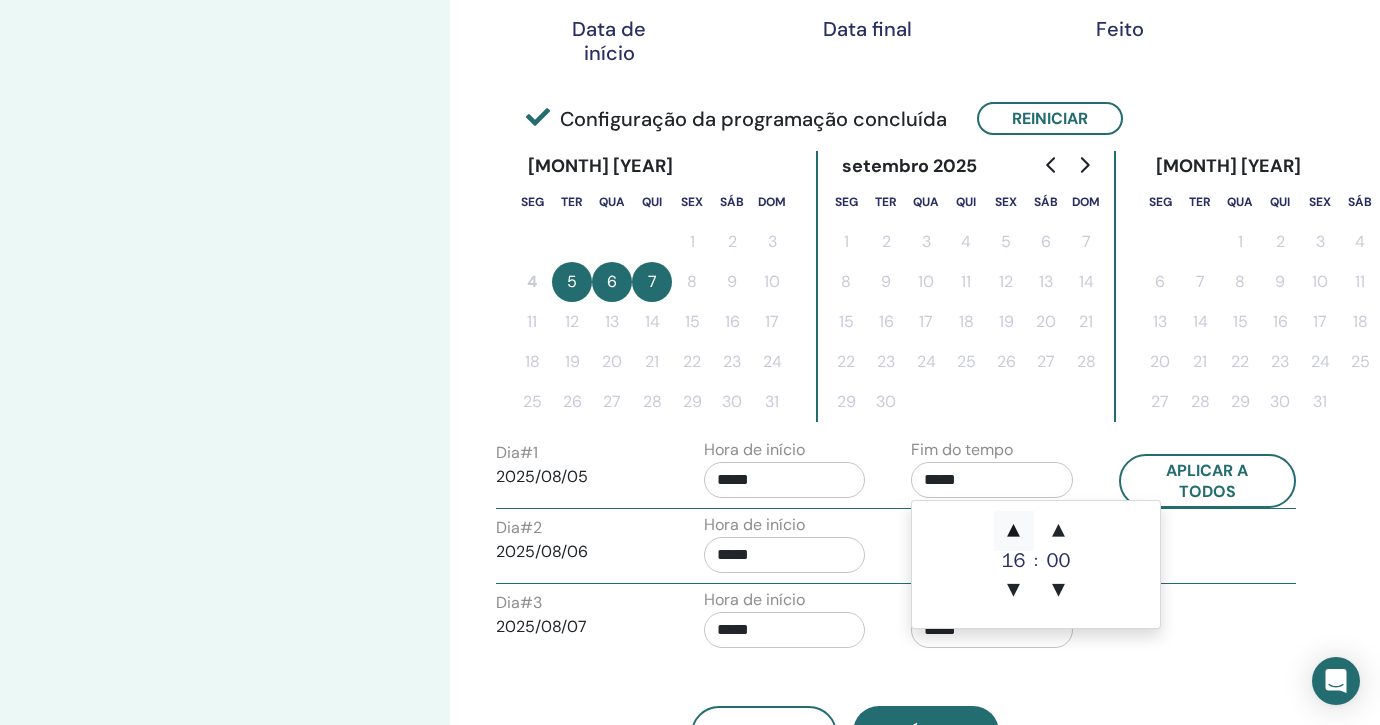 click on "▲" at bounding box center [1014, 531] 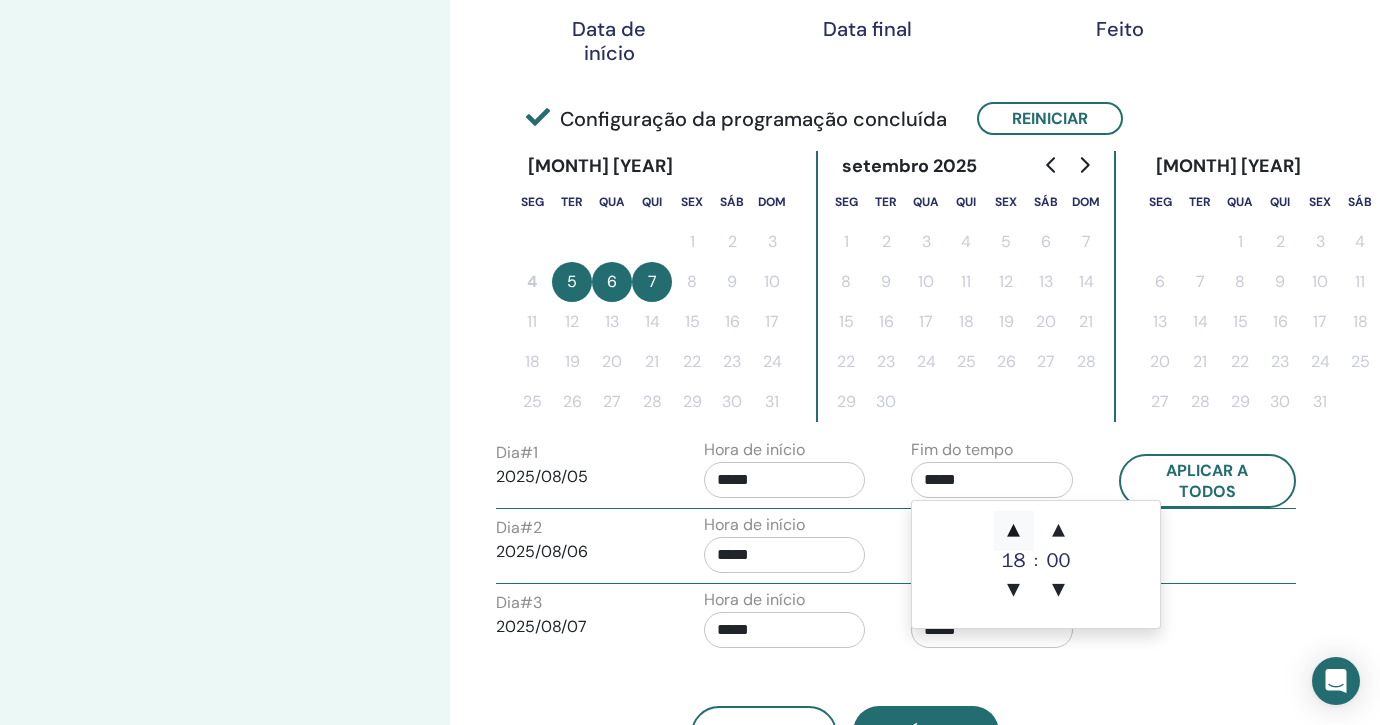 click on "▲" at bounding box center [1014, 531] 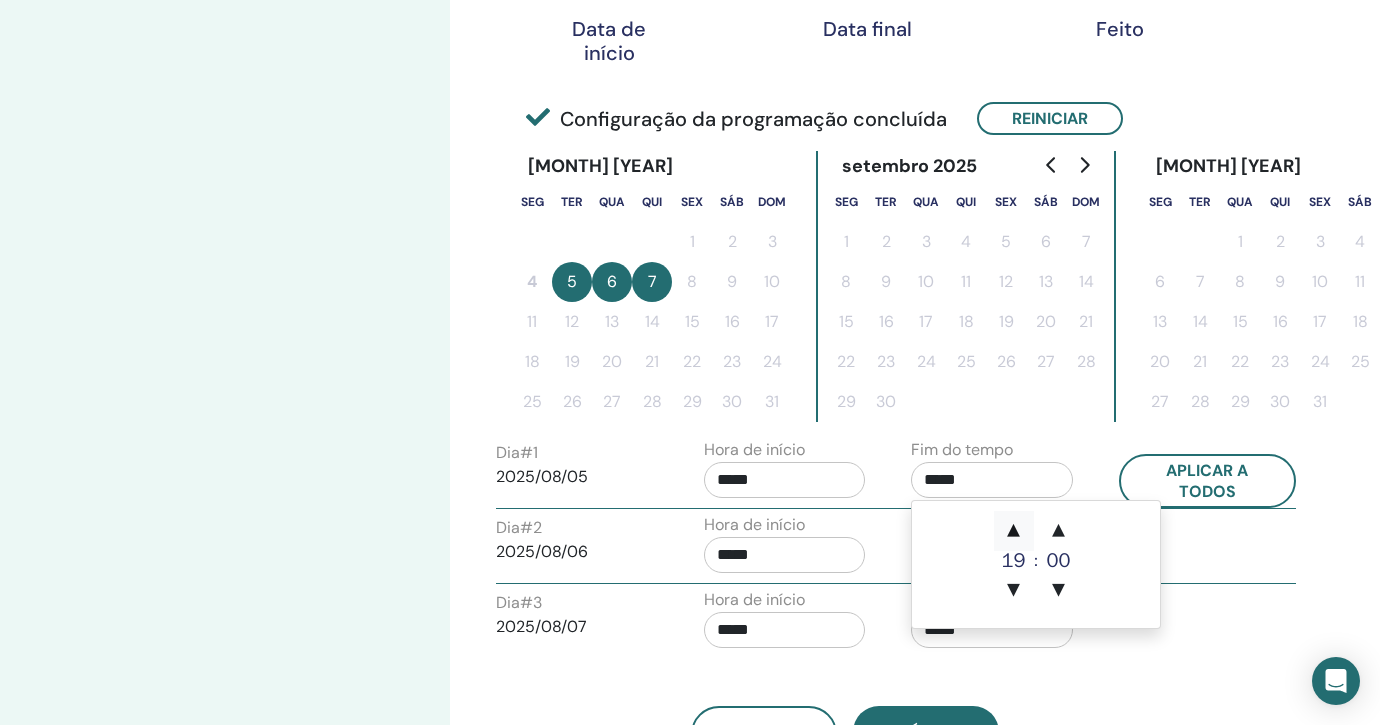click on "▲" at bounding box center (1014, 531) 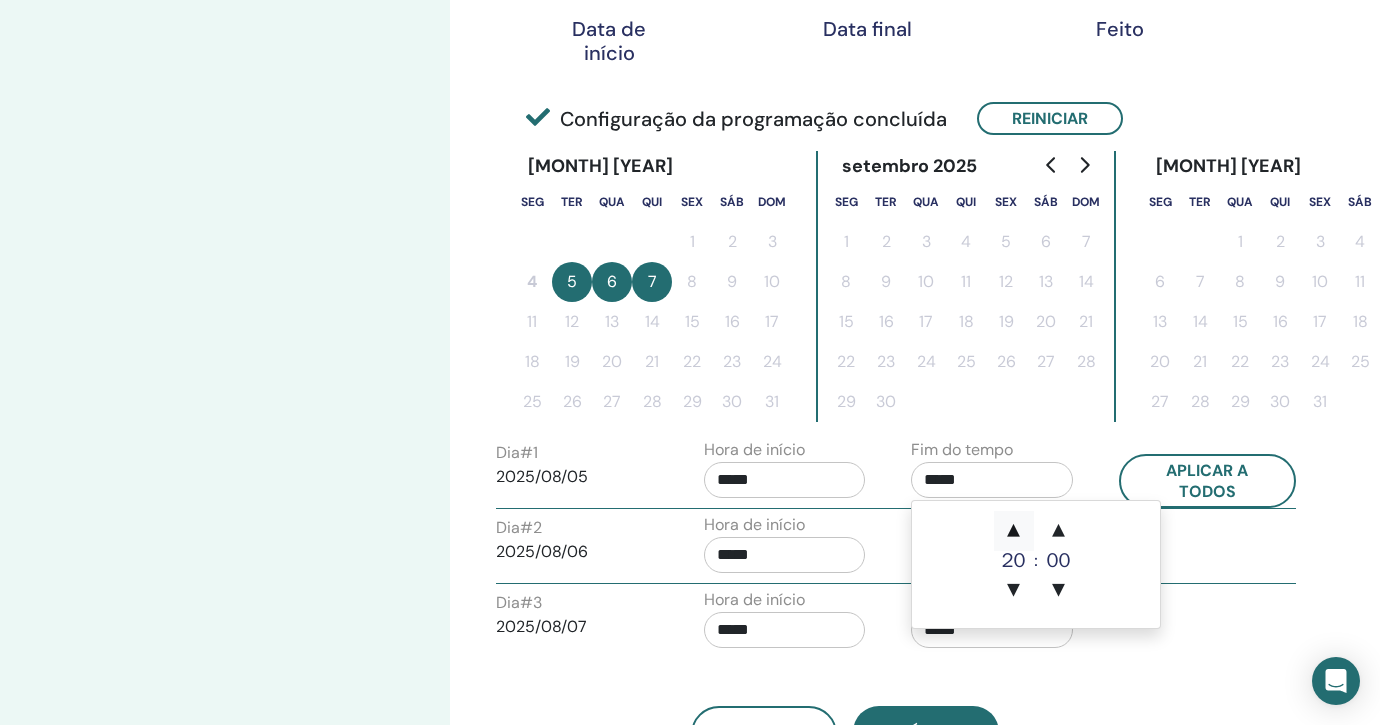 click on "▲" at bounding box center (1014, 531) 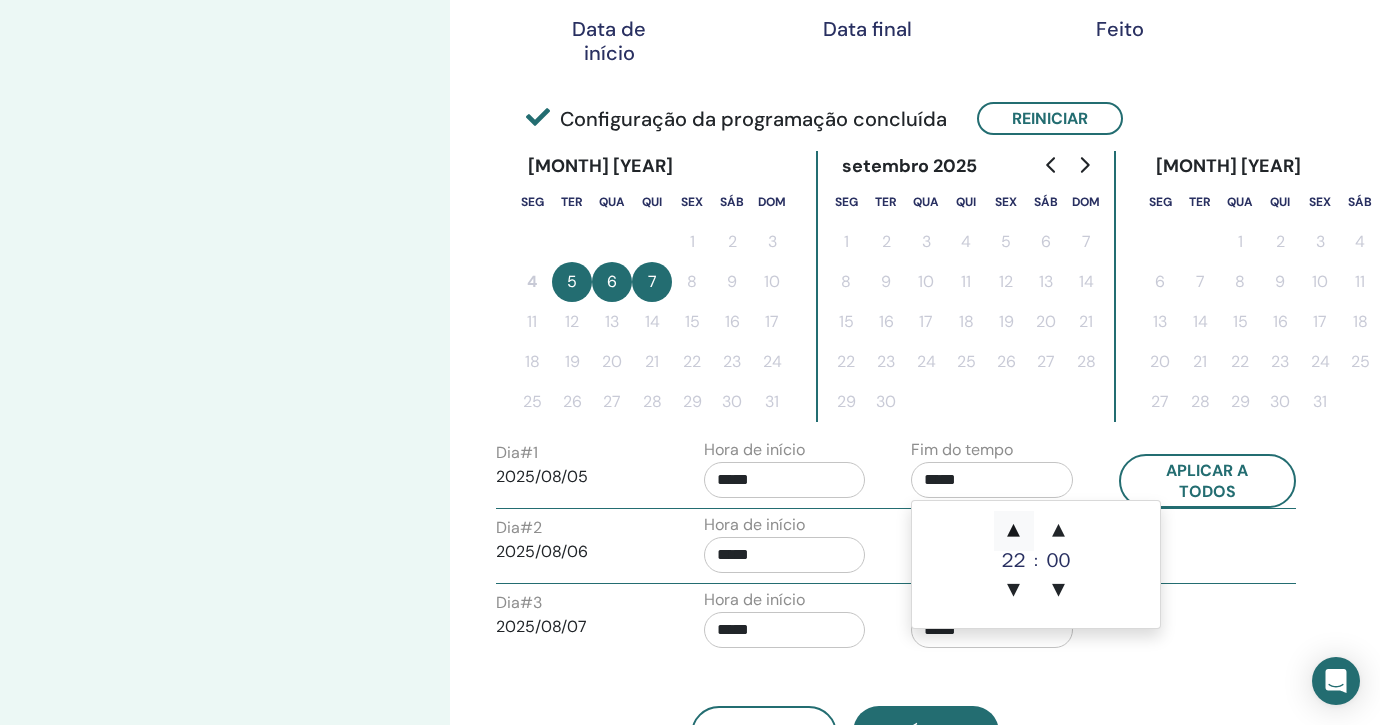 click on "▲" at bounding box center (1014, 531) 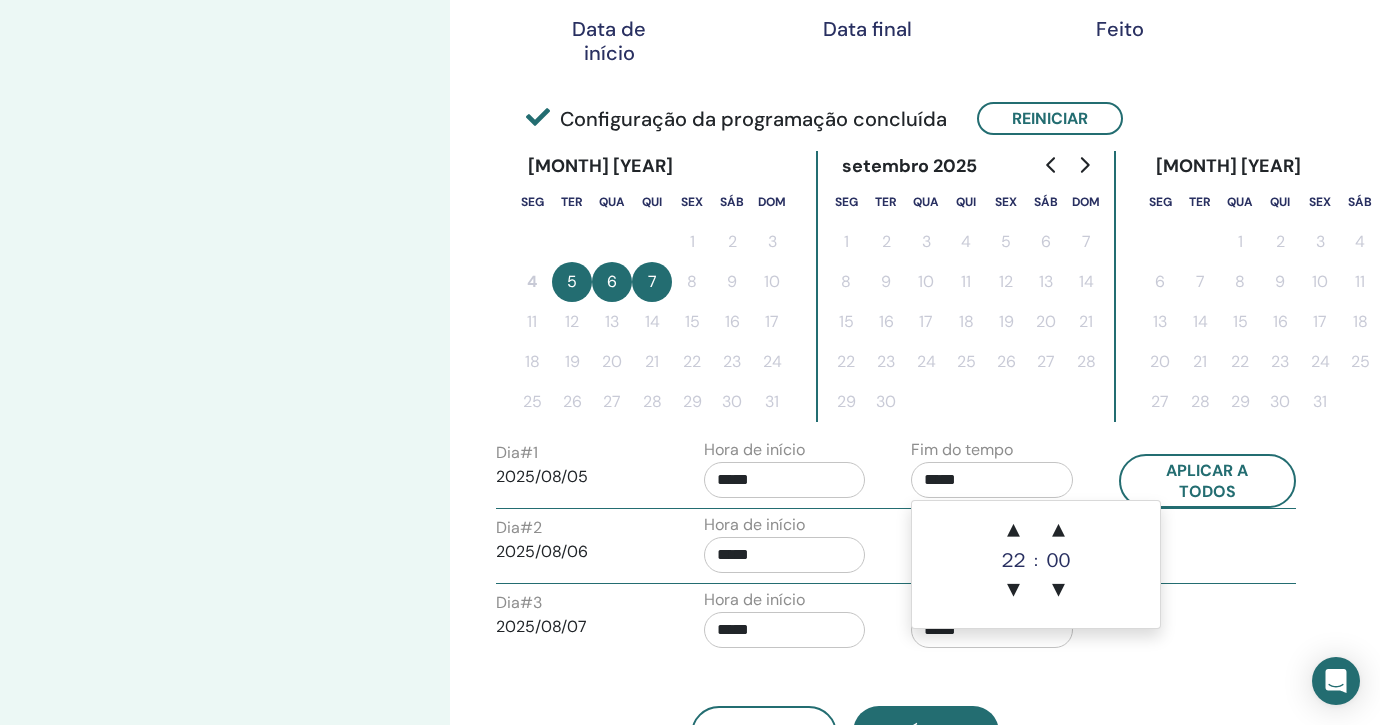 click on "Hora de início *****" at bounding box center [785, 548] 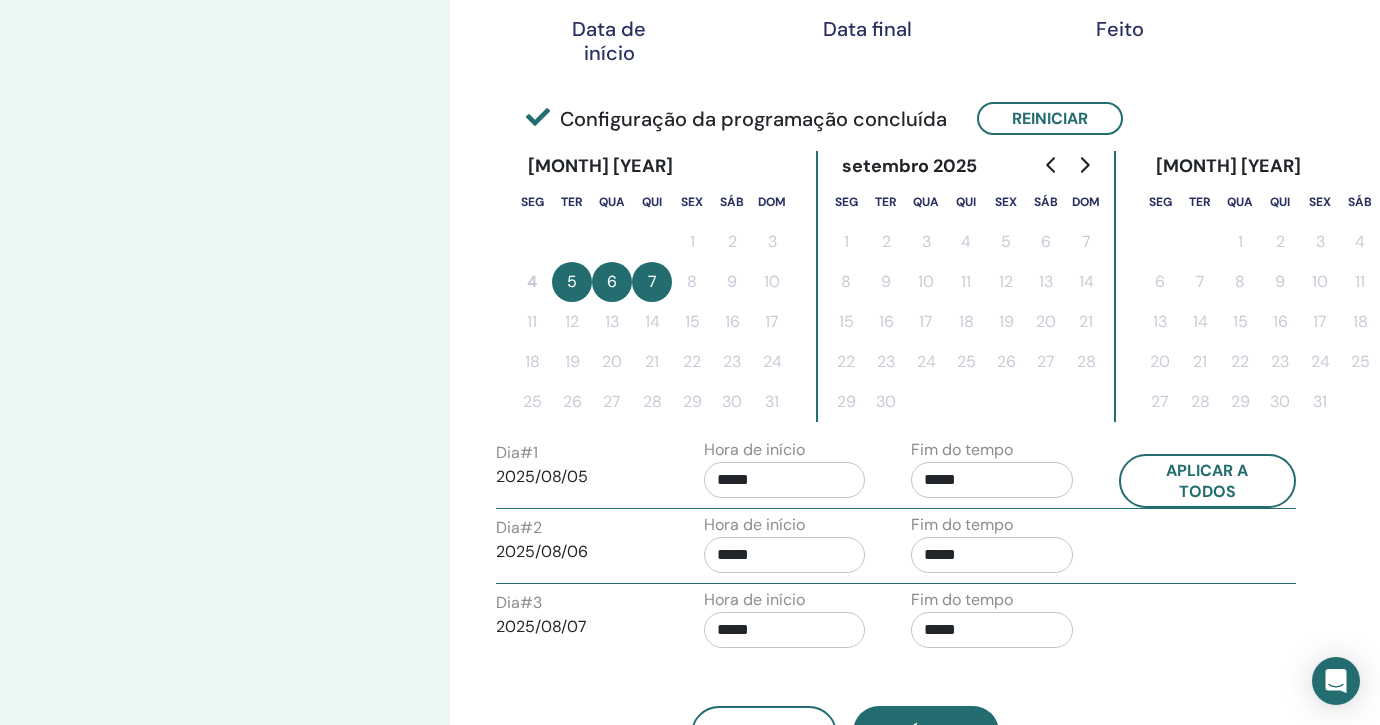 click on "*****" at bounding box center [992, 555] 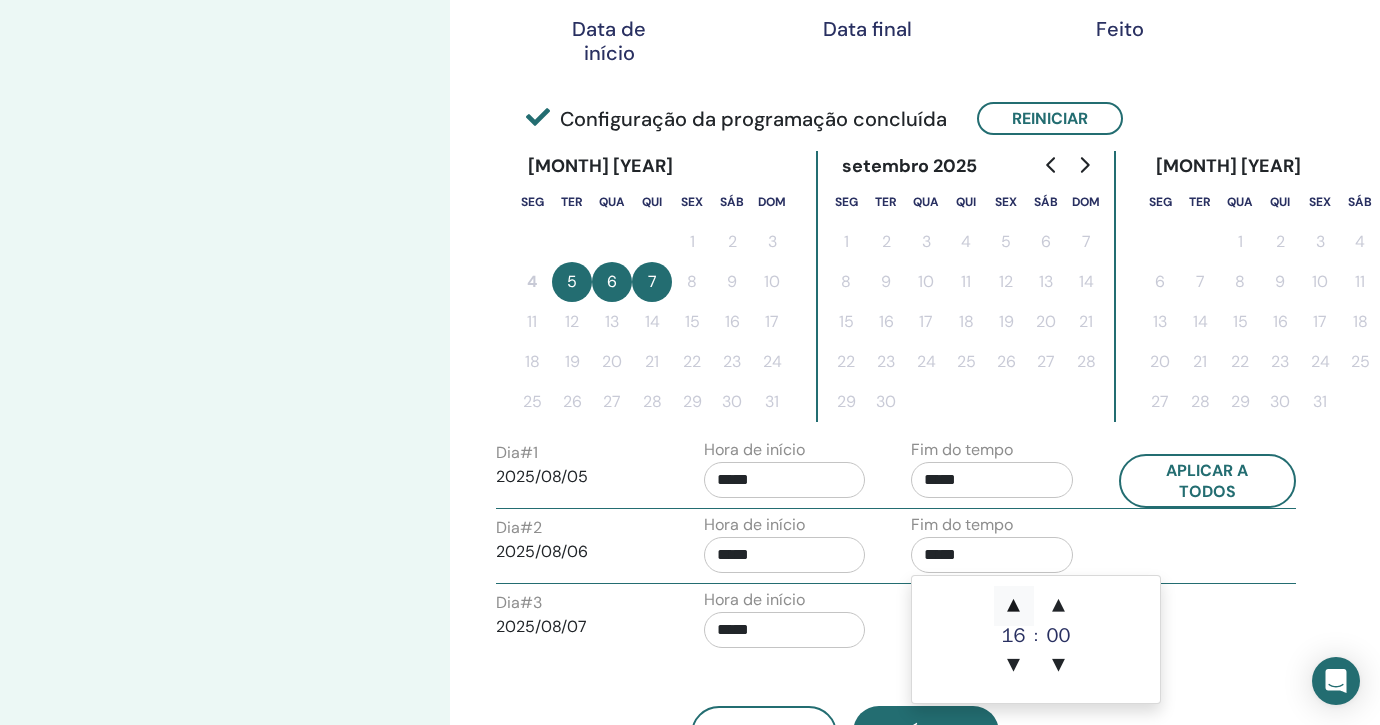 click on "▲" at bounding box center (1014, 606) 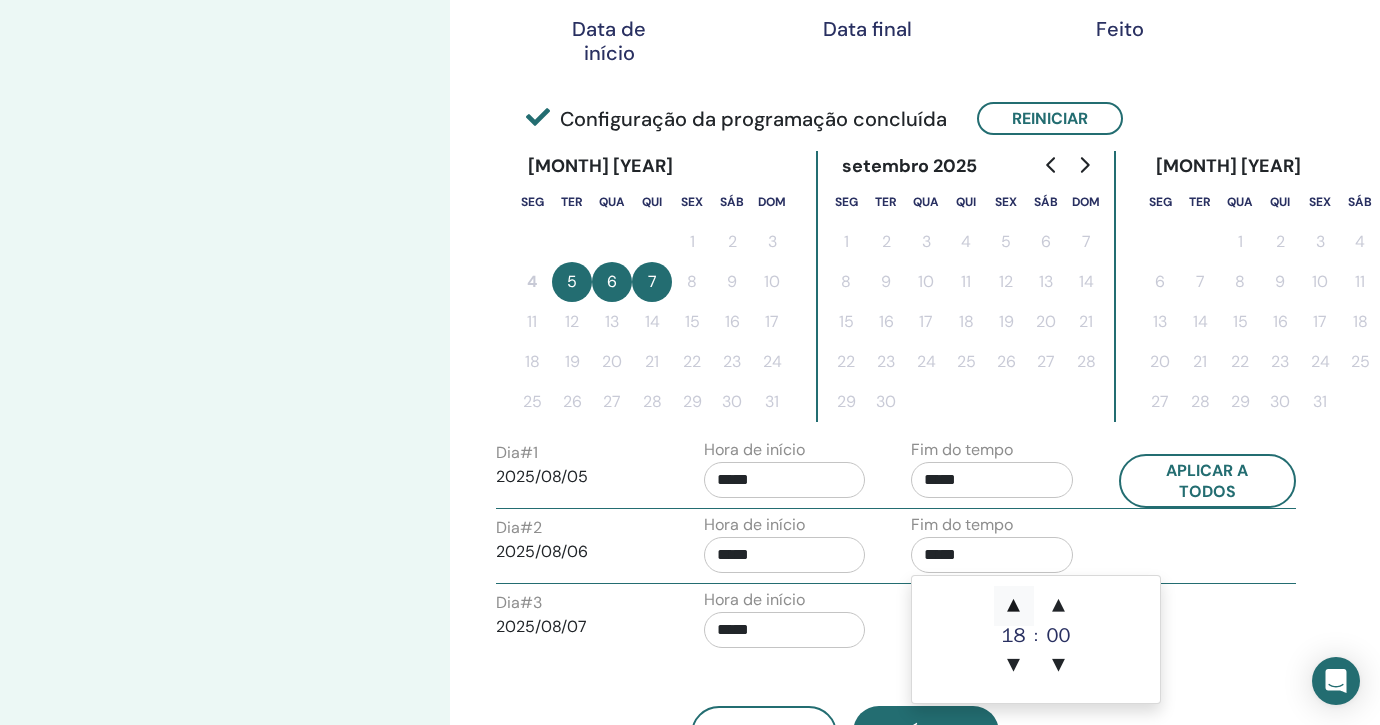 click on "▲" at bounding box center (1014, 606) 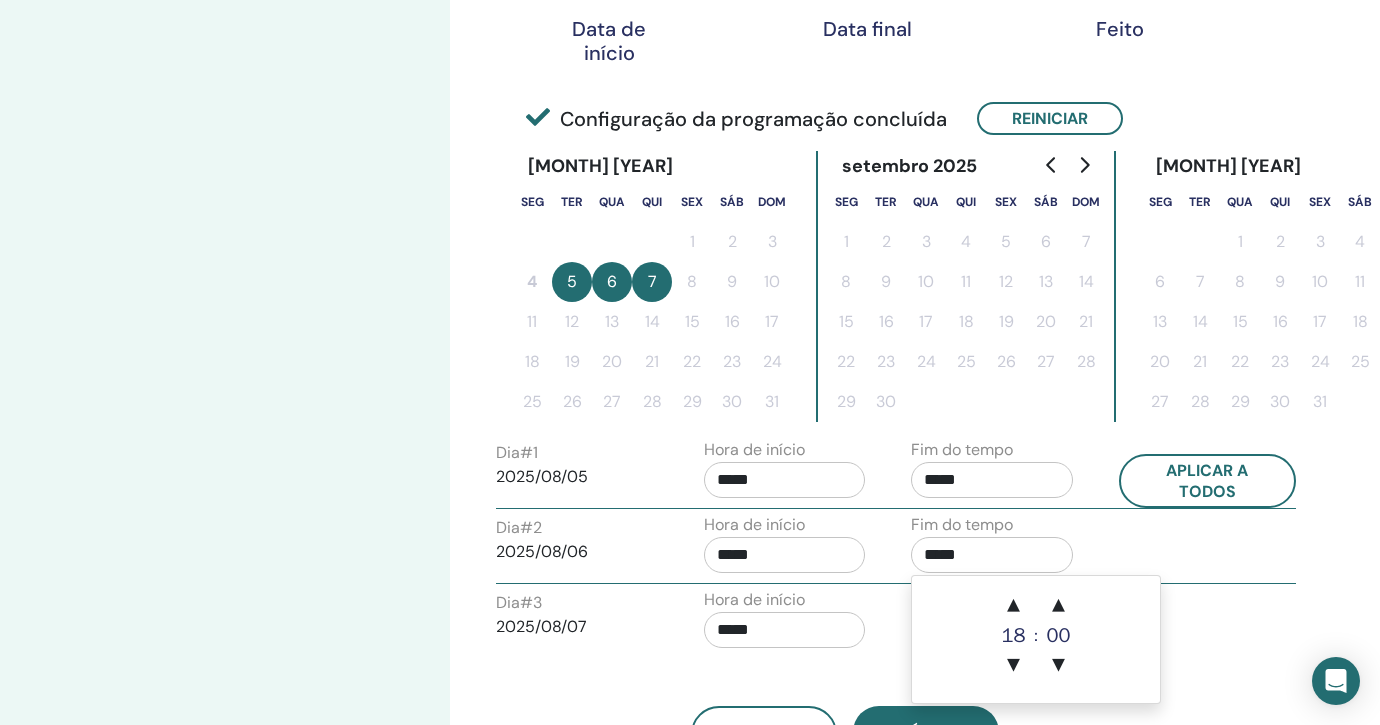 click on "*****" at bounding box center [785, 630] 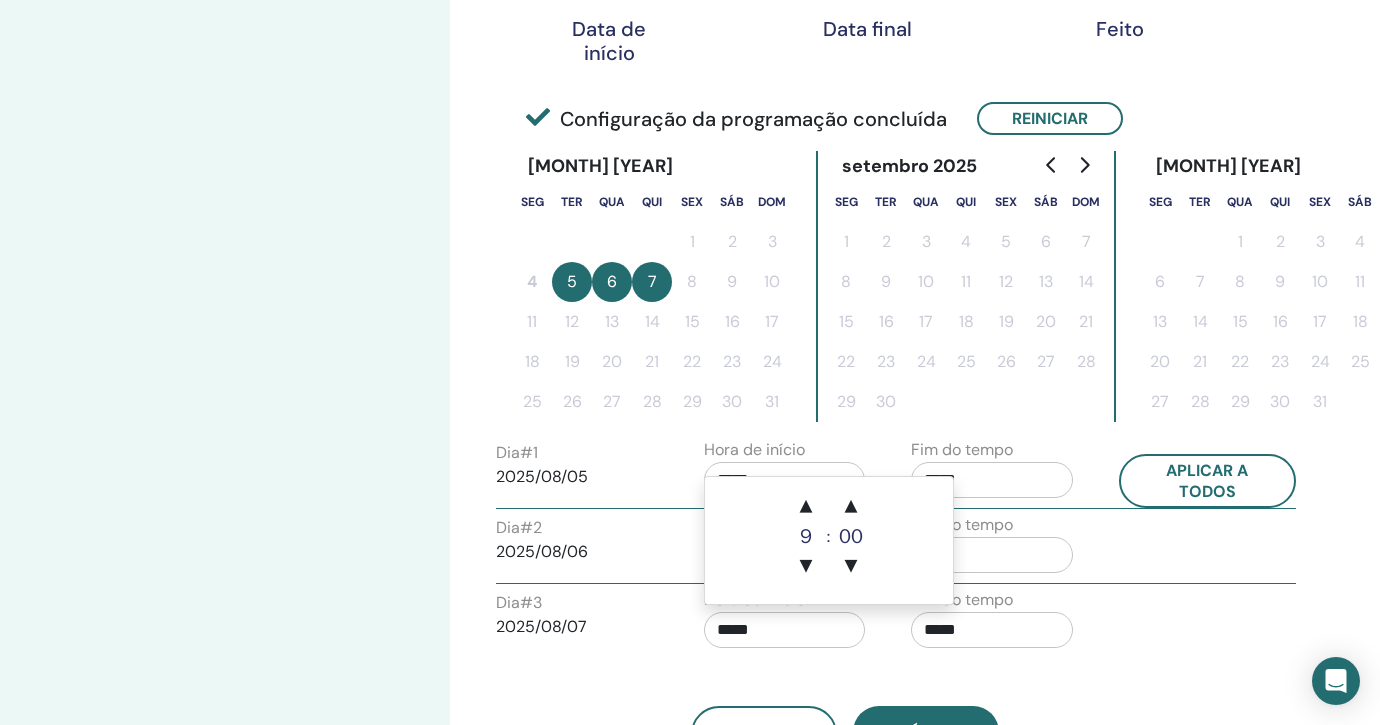 click on "*****" at bounding box center [992, 630] 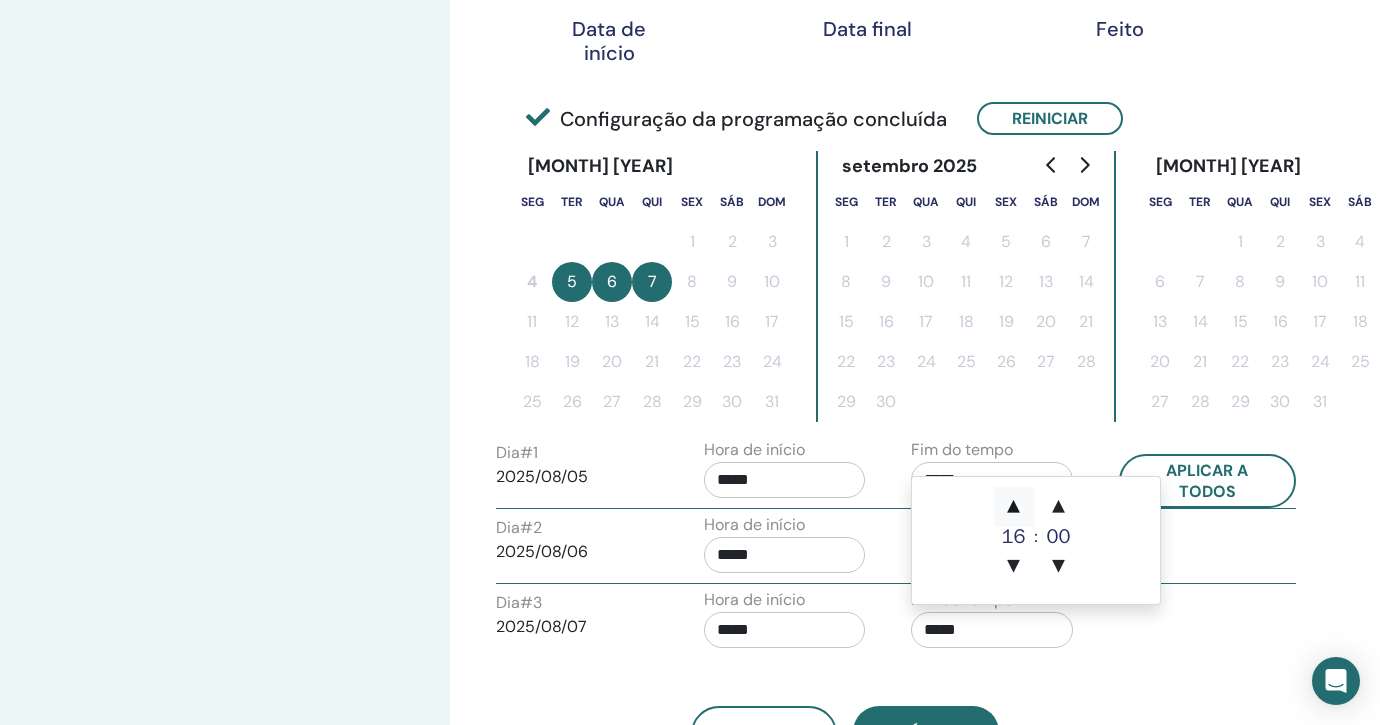 click on "▲" at bounding box center [1014, 507] 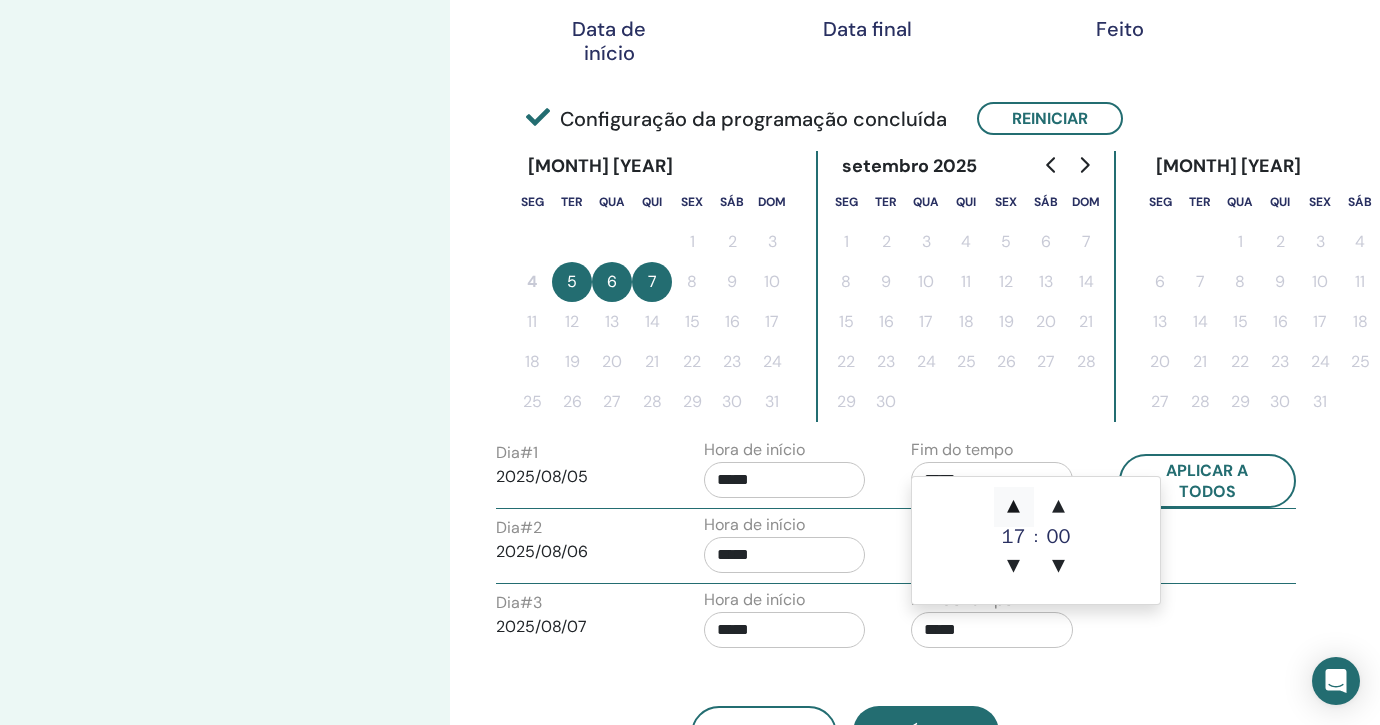 click on "▲" at bounding box center (1014, 507) 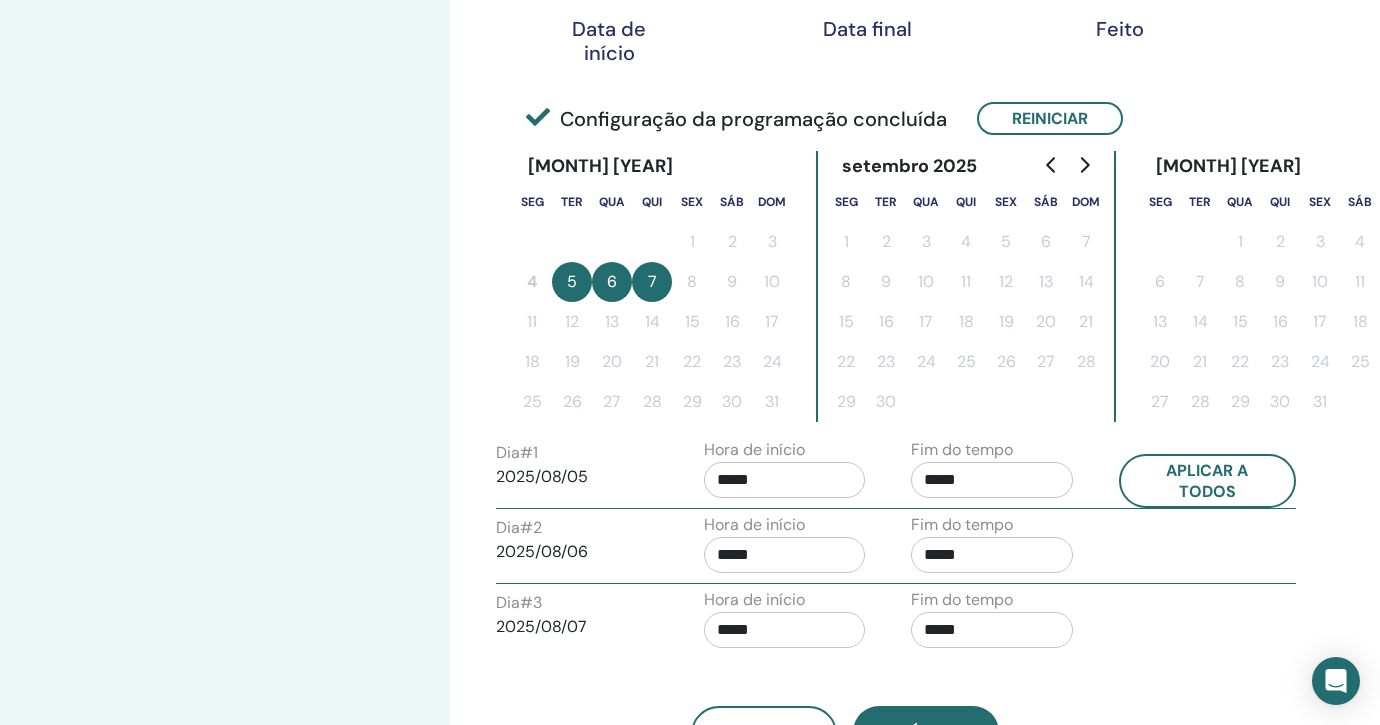 click on "De volta Próximo" at bounding box center (845, 710) 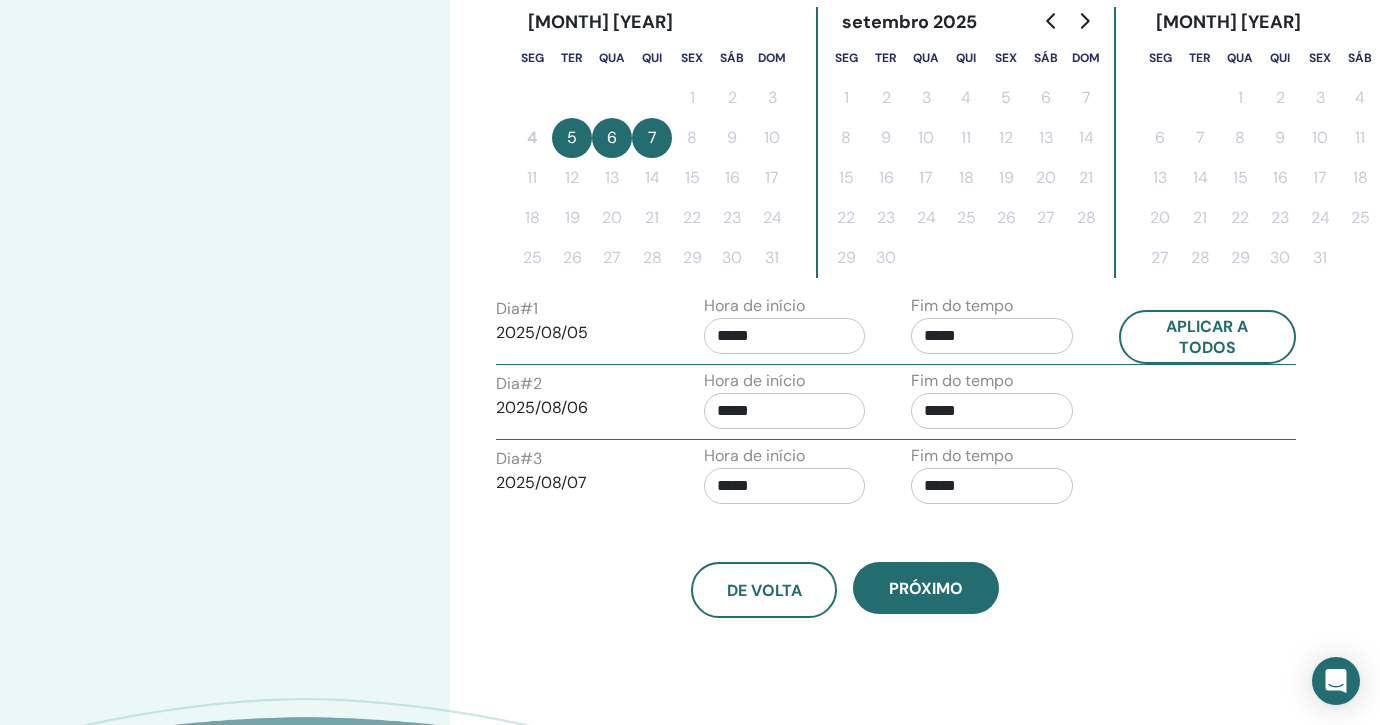 scroll, scrollTop: 544, scrollLeft: 0, axis: vertical 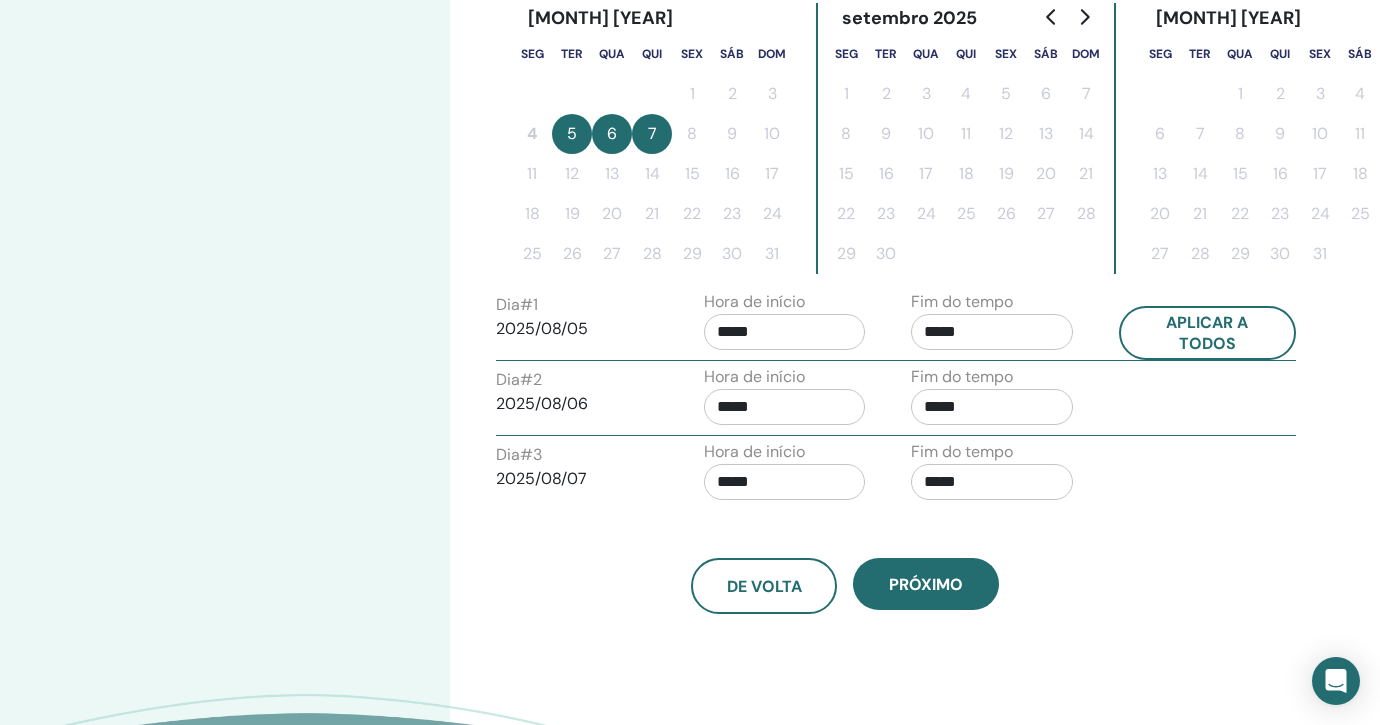 click on "Fuso horário Fuso horário (GMT-8) US/Alaska Data e hora do seminário Data de início Data final Feito Configuração da programação concluída Reiniciar agosto 2025 seg ter qua qui sex sáb dom 1 2 3 4 5 6 7 8 9 10 11 12 13 14 15 16 17 18 19 20 21 22 23 24 25 26 27 28 29 30 31 setembro 2025 seg ter qua qui sex sáb dom 1 2 3 4 5 6 7 8 9 10 11 12 13 14 15 16 17 18 19 20 21 22 23 24 25 26 27 28 29 30 outubro 2025 seg ter qua qui sex sáb dom 1 2 3 4 5 6 7 8 9 10 11 12 13 14 15 16 17 18 19 20 21 22 23 24 25 26 27 28 29 30 31 Dia  # 1 2025/08/05 Hora de início ***** Fim do tempo ***** Aplicar a todos Dia  # 2 2025/08/06 Hora de início ***** Fim do tempo ***** Dia  # 3 2025/08/07 Hora de início ***** Fim do tempo ***** De volta Próximo" at bounding box center [910, 207] 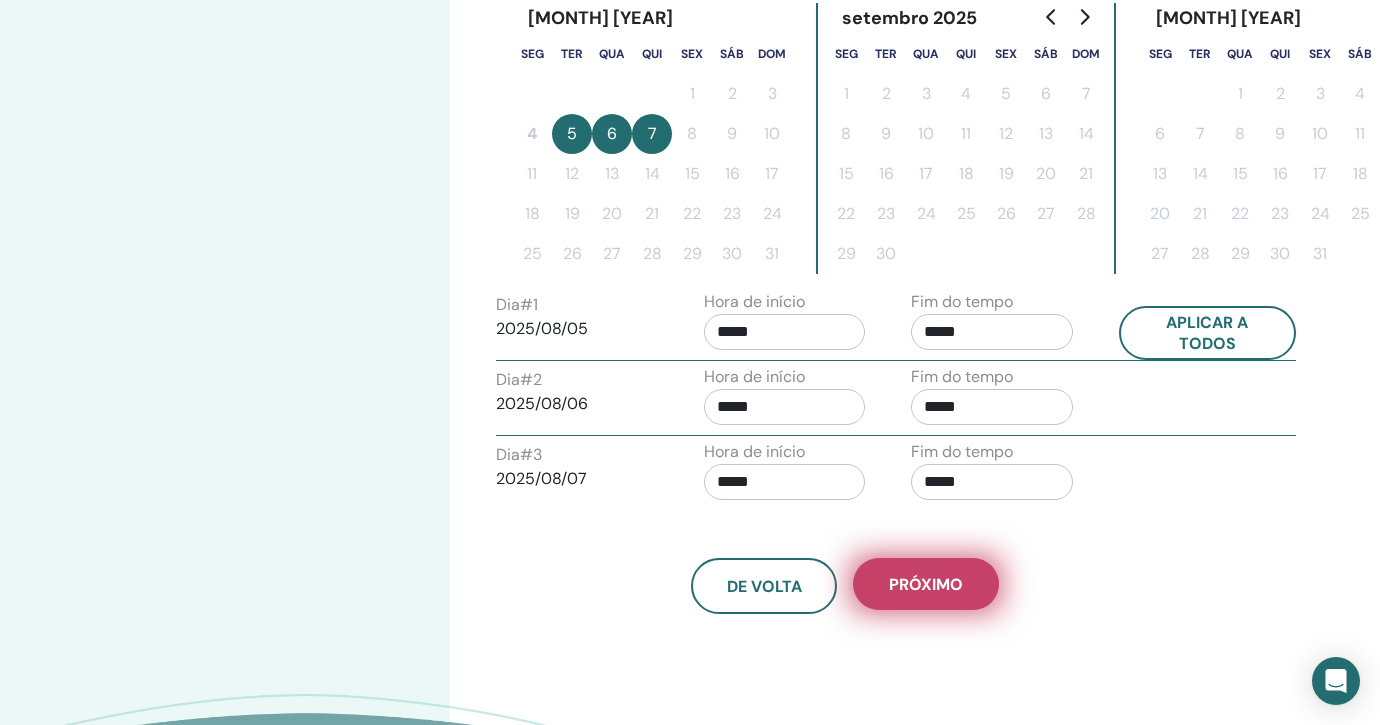 click on "Próximo" at bounding box center [926, 584] 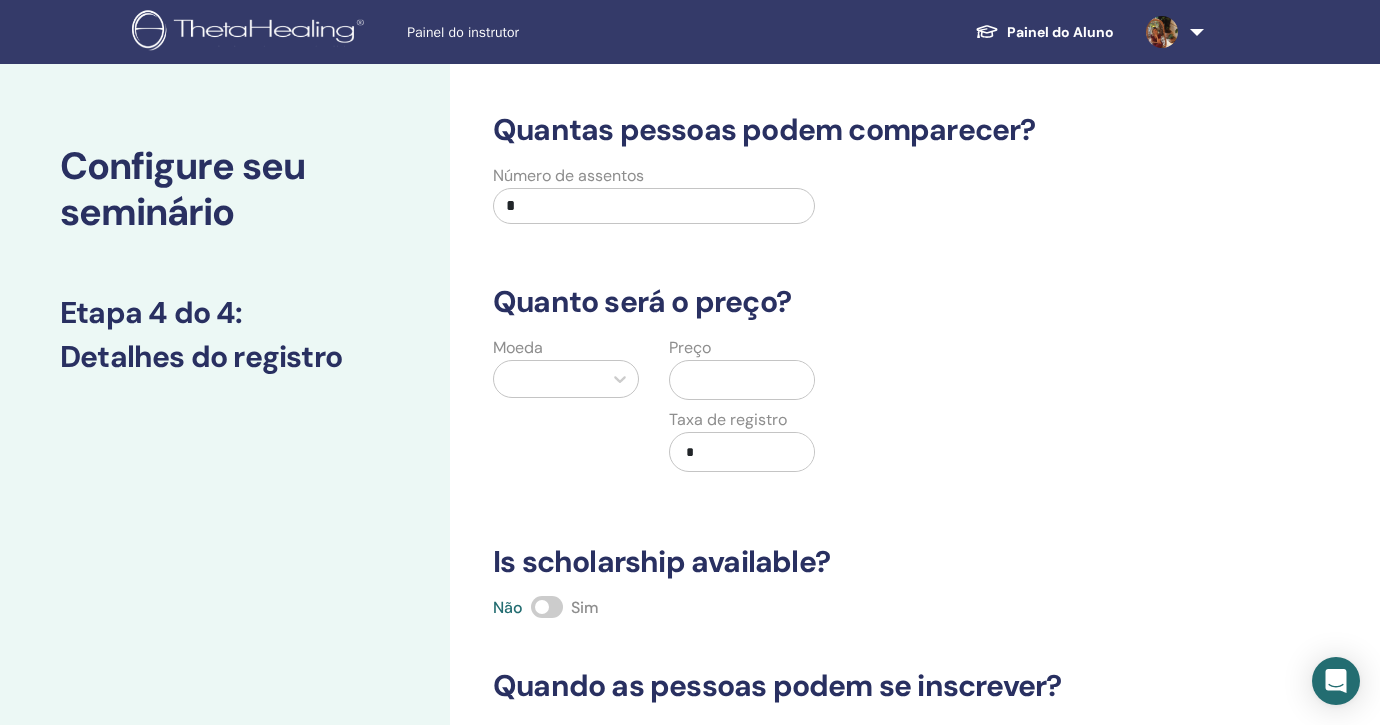 scroll, scrollTop: 7, scrollLeft: 0, axis: vertical 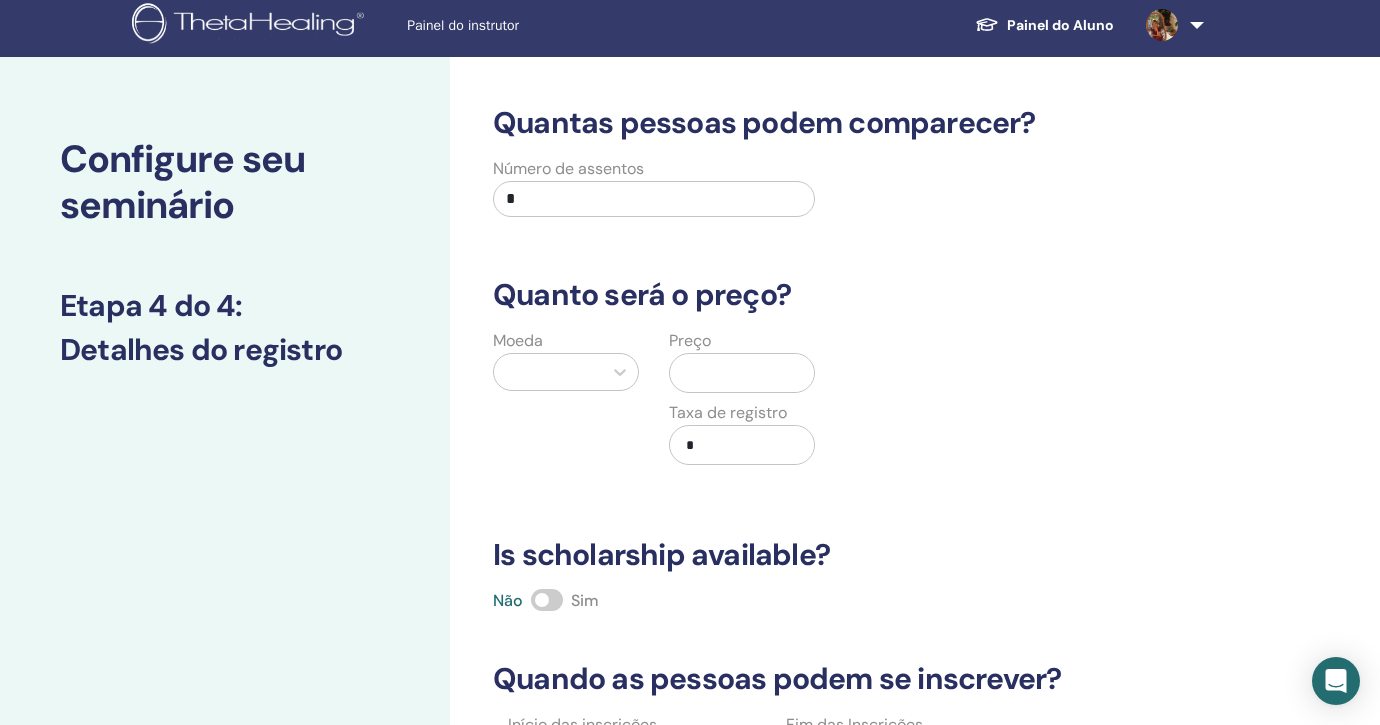 click at bounding box center [548, 372] 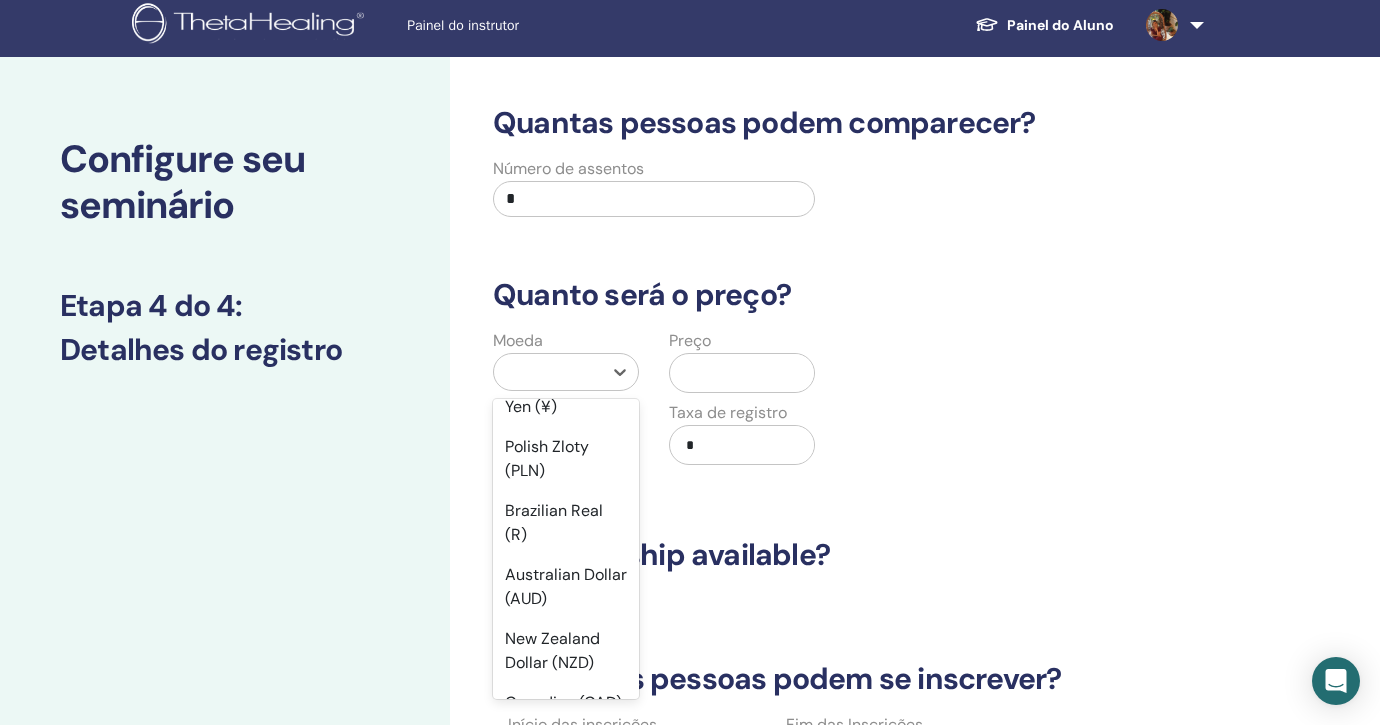 scroll, scrollTop: 337, scrollLeft: 0, axis: vertical 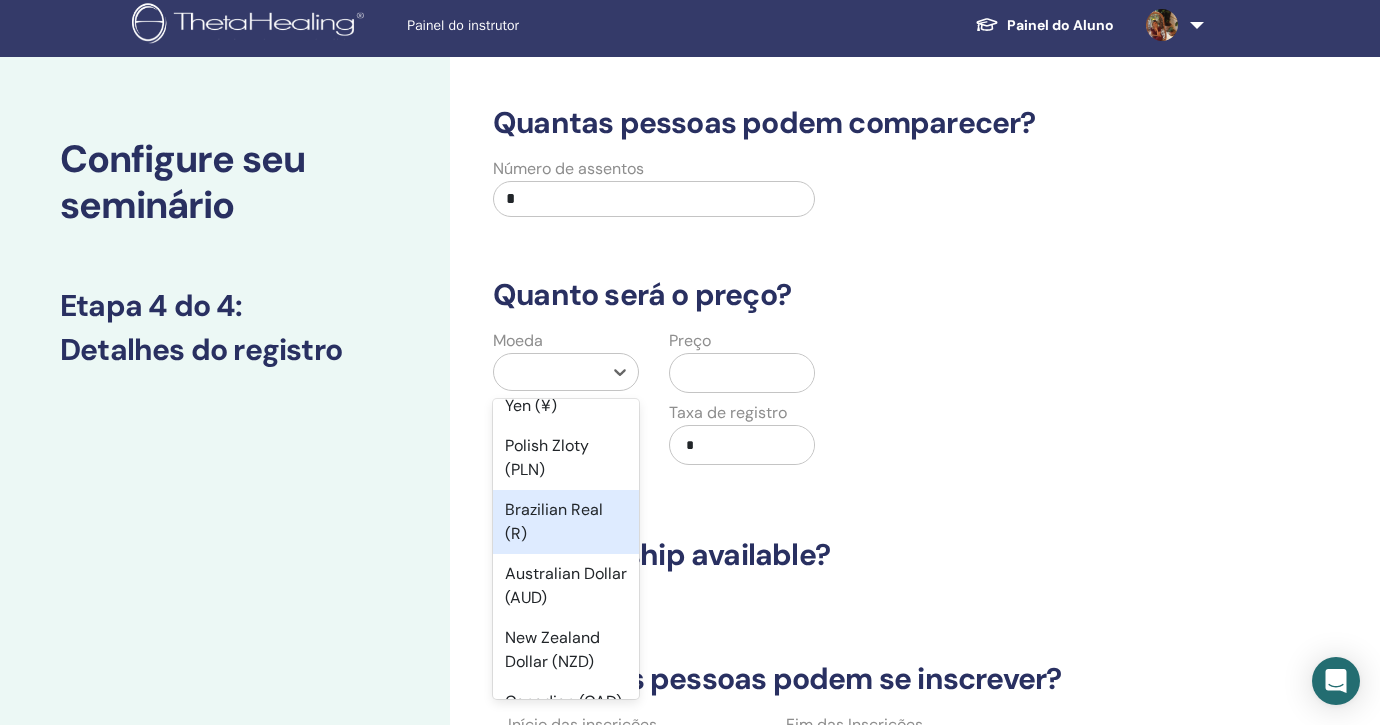 click on "Brazilian Real (R)" at bounding box center (566, 522) 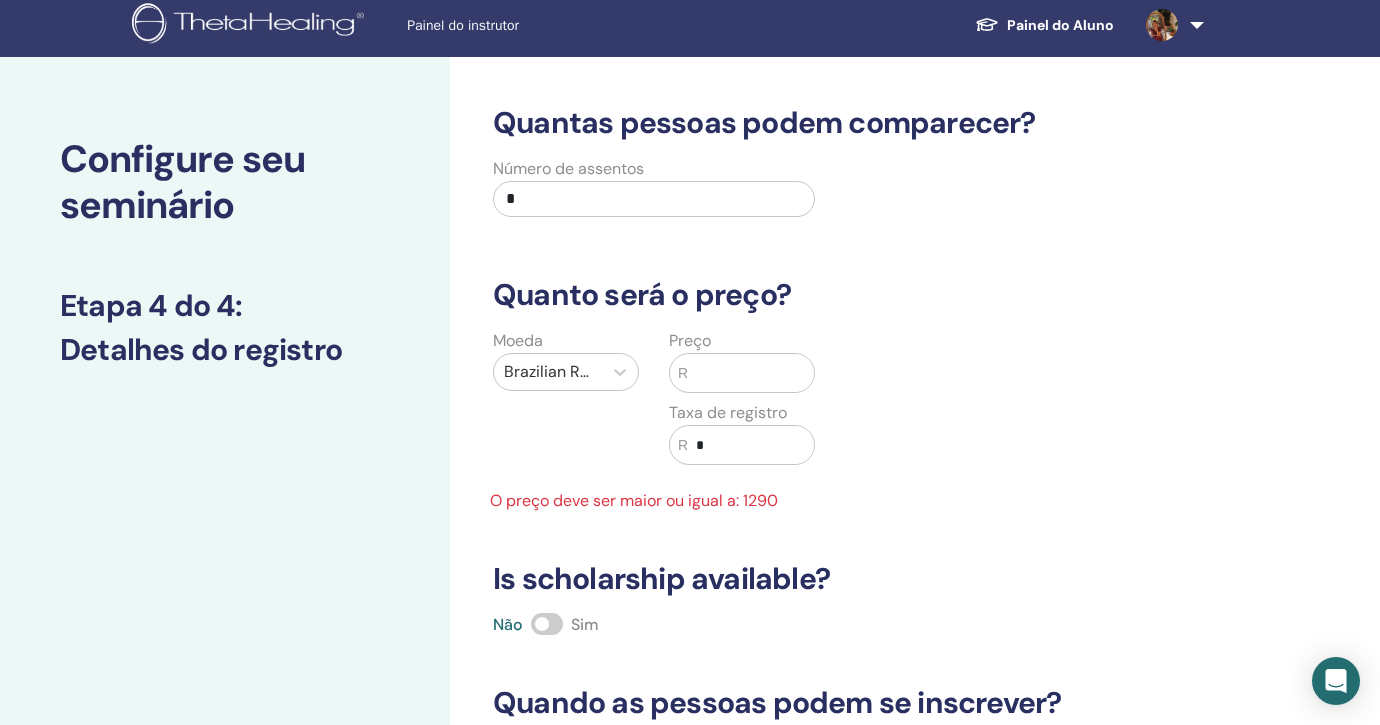 click at bounding box center [751, 373] 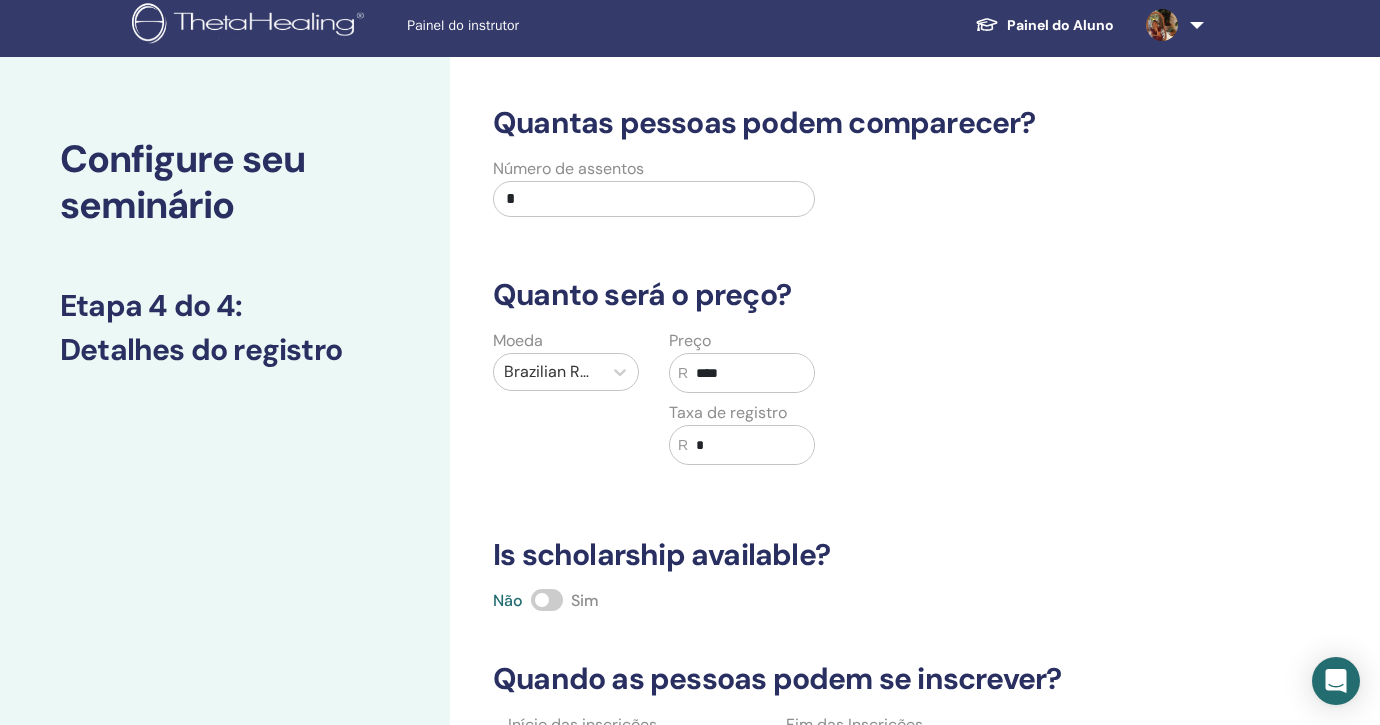 type on "****" 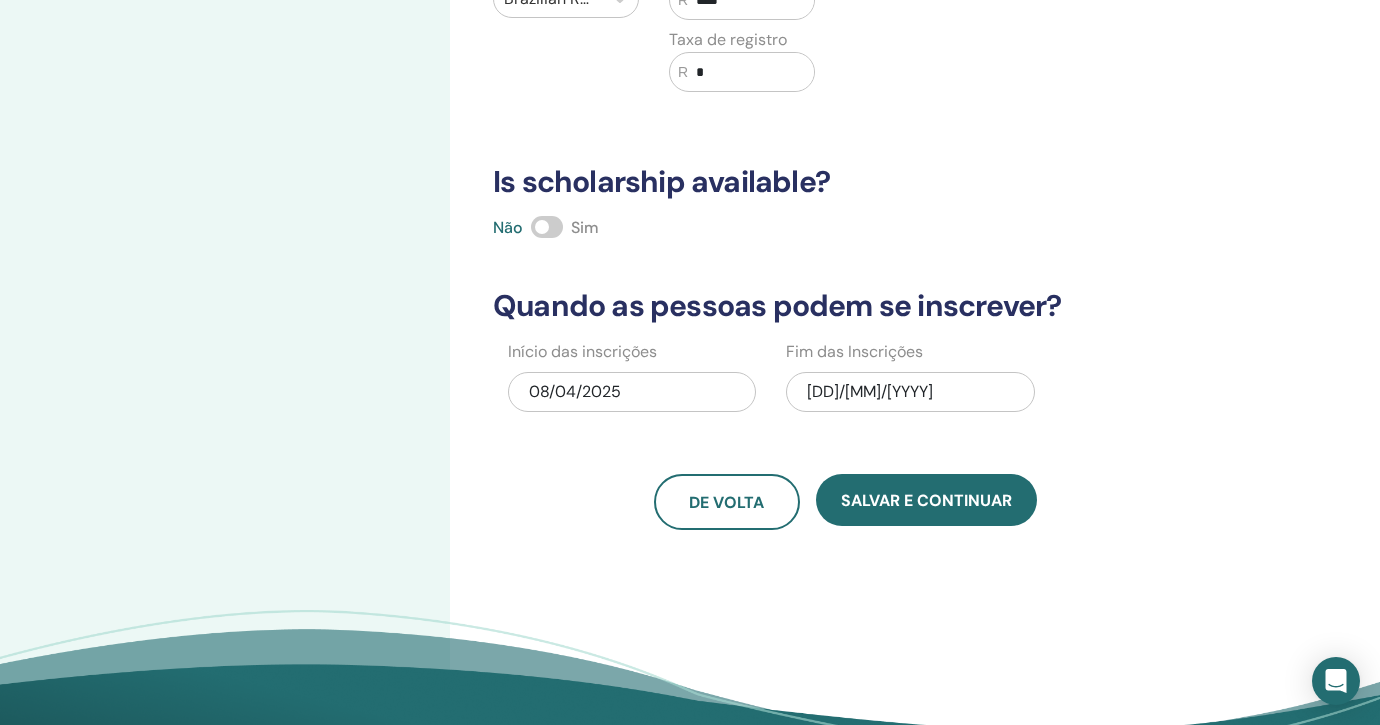 scroll, scrollTop: 474, scrollLeft: 0, axis: vertical 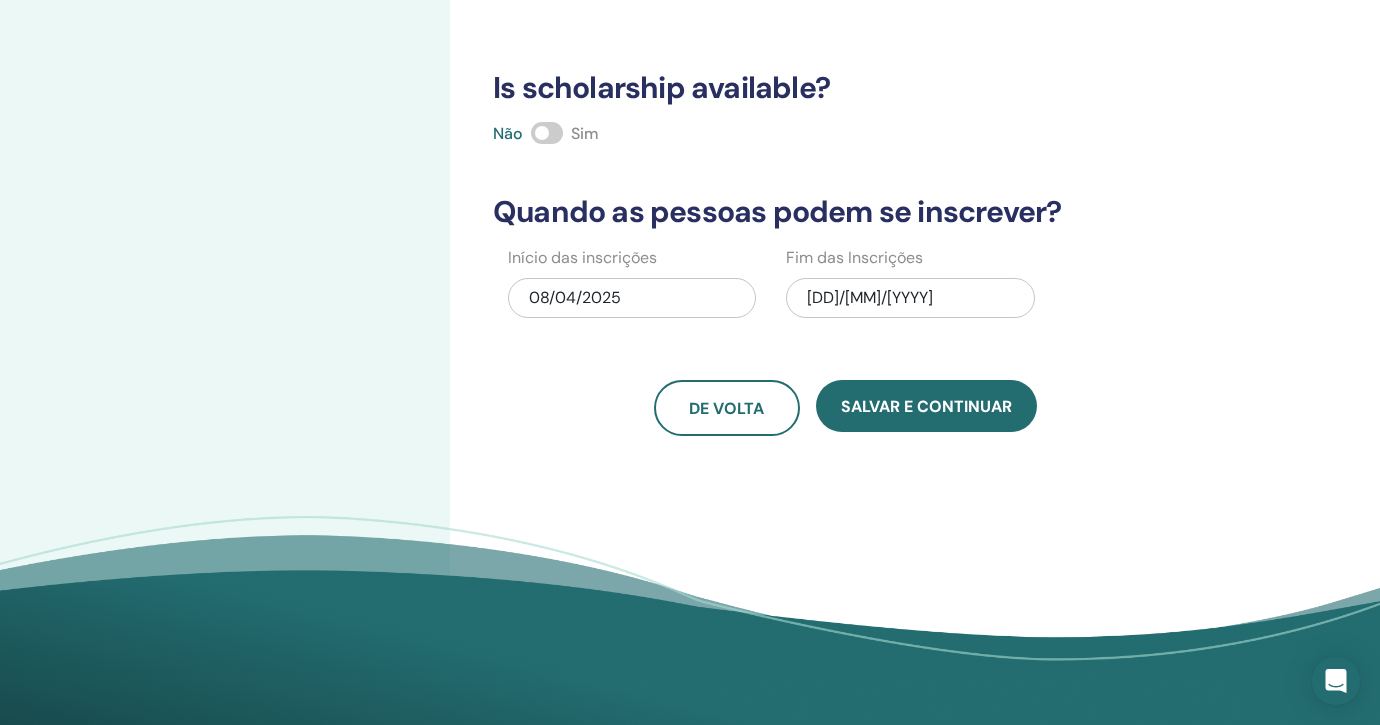 click on "08/07/2025" at bounding box center [910, 298] 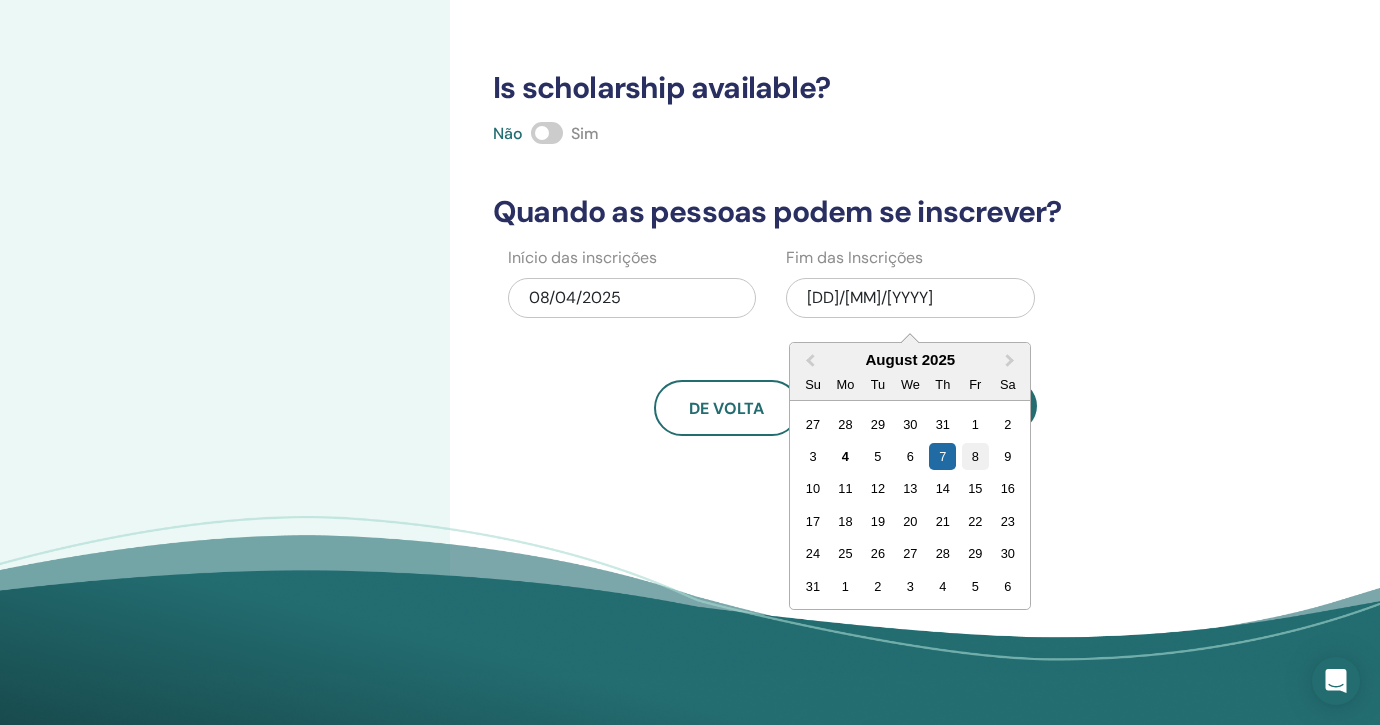 click on "8" at bounding box center [975, 456] 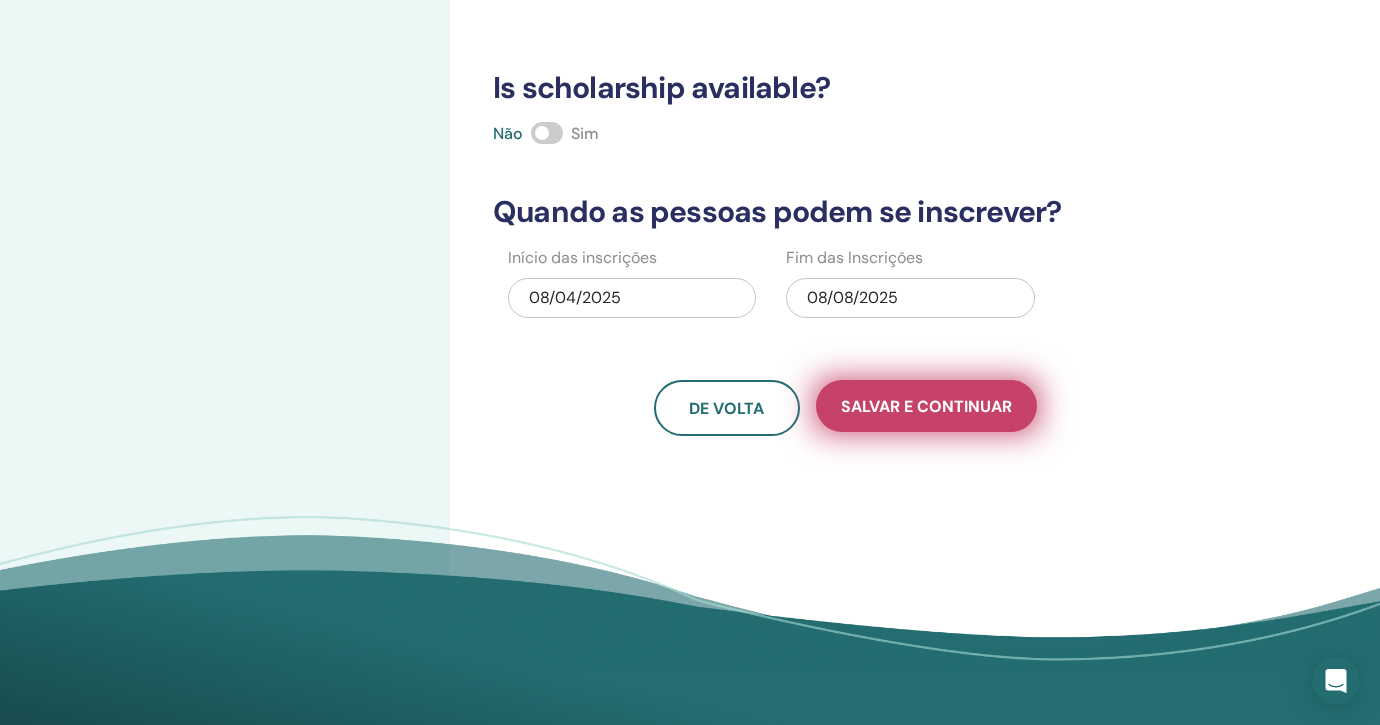 click on "Salvar e continuar" at bounding box center (926, 406) 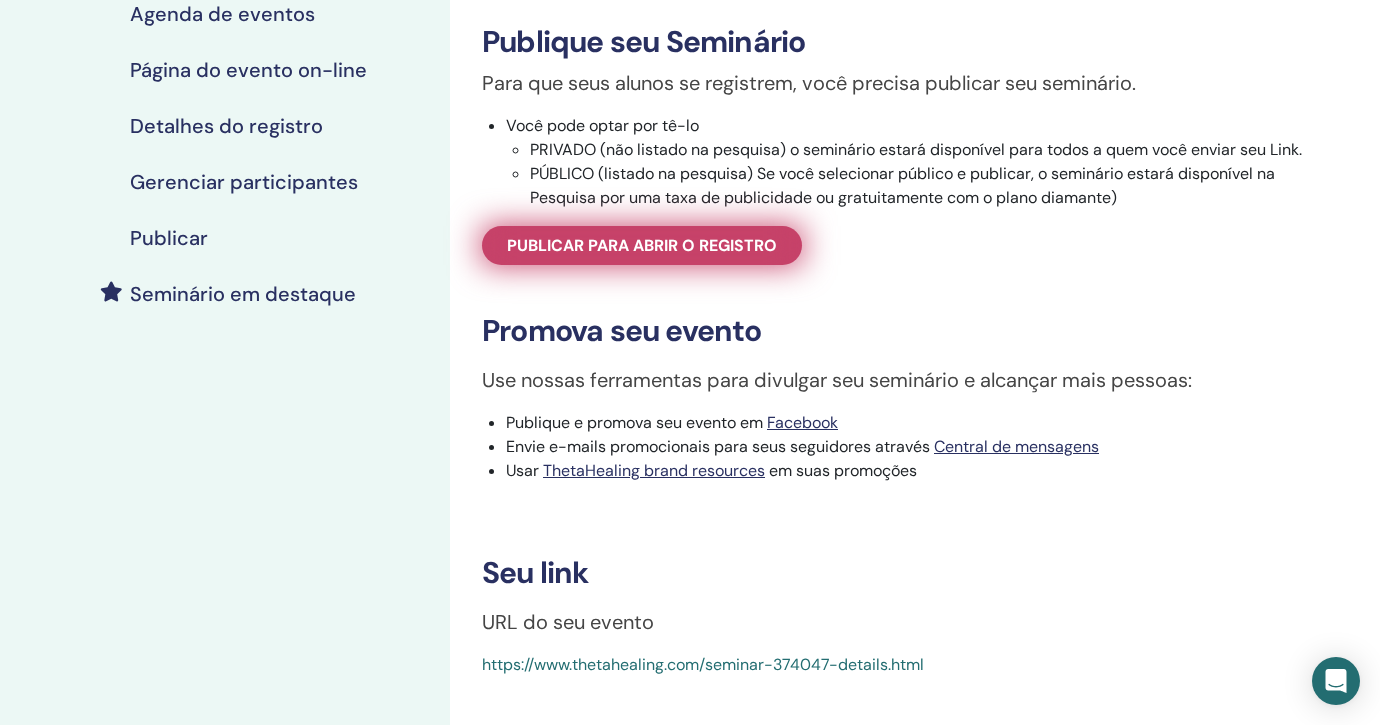 scroll, scrollTop: 0, scrollLeft: 0, axis: both 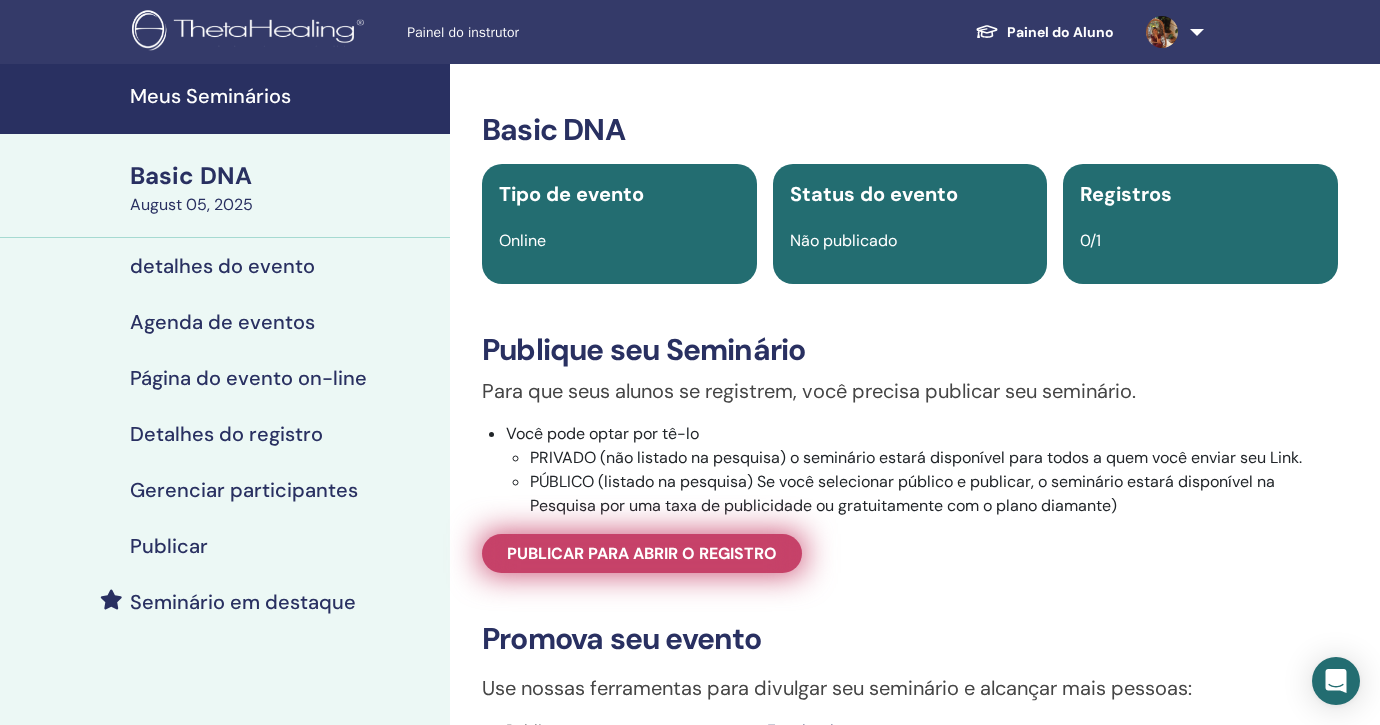 click on "Publicar para abrir o registro" at bounding box center [642, 553] 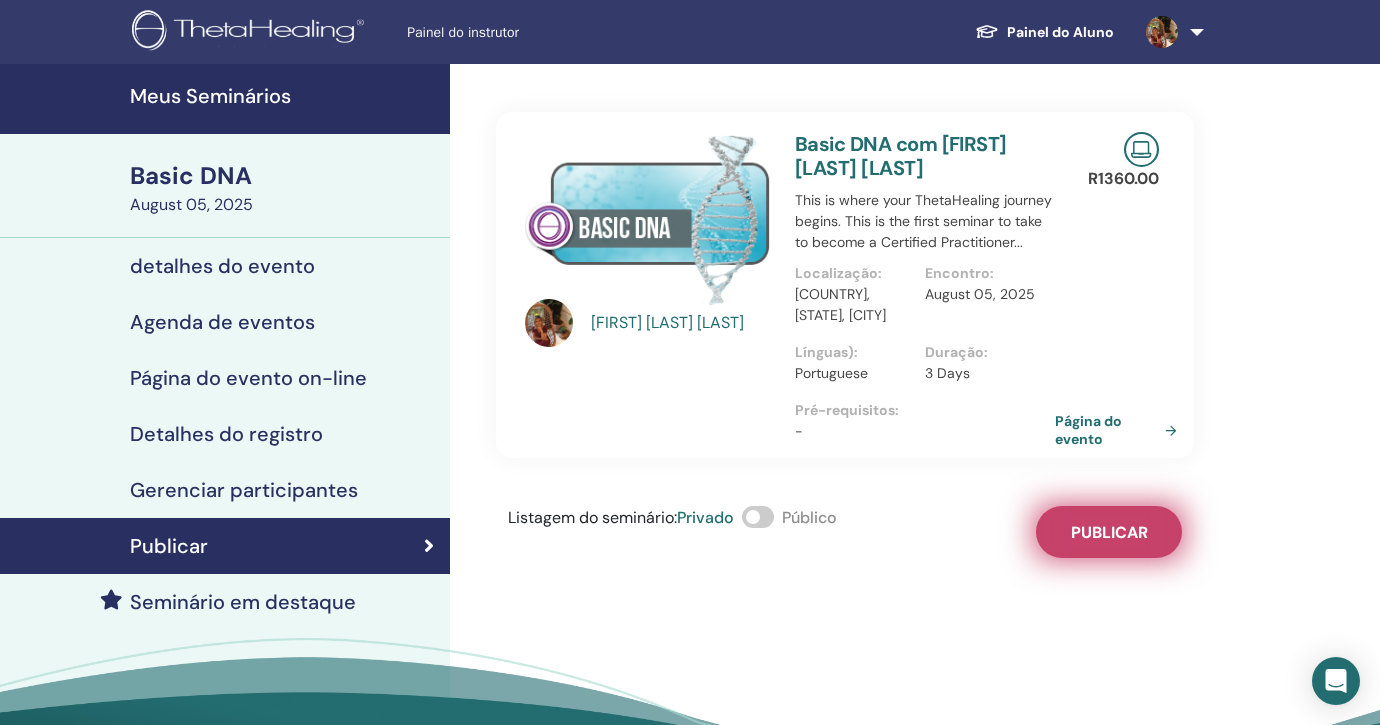 click on "Publicar" at bounding box center (1109, 532) 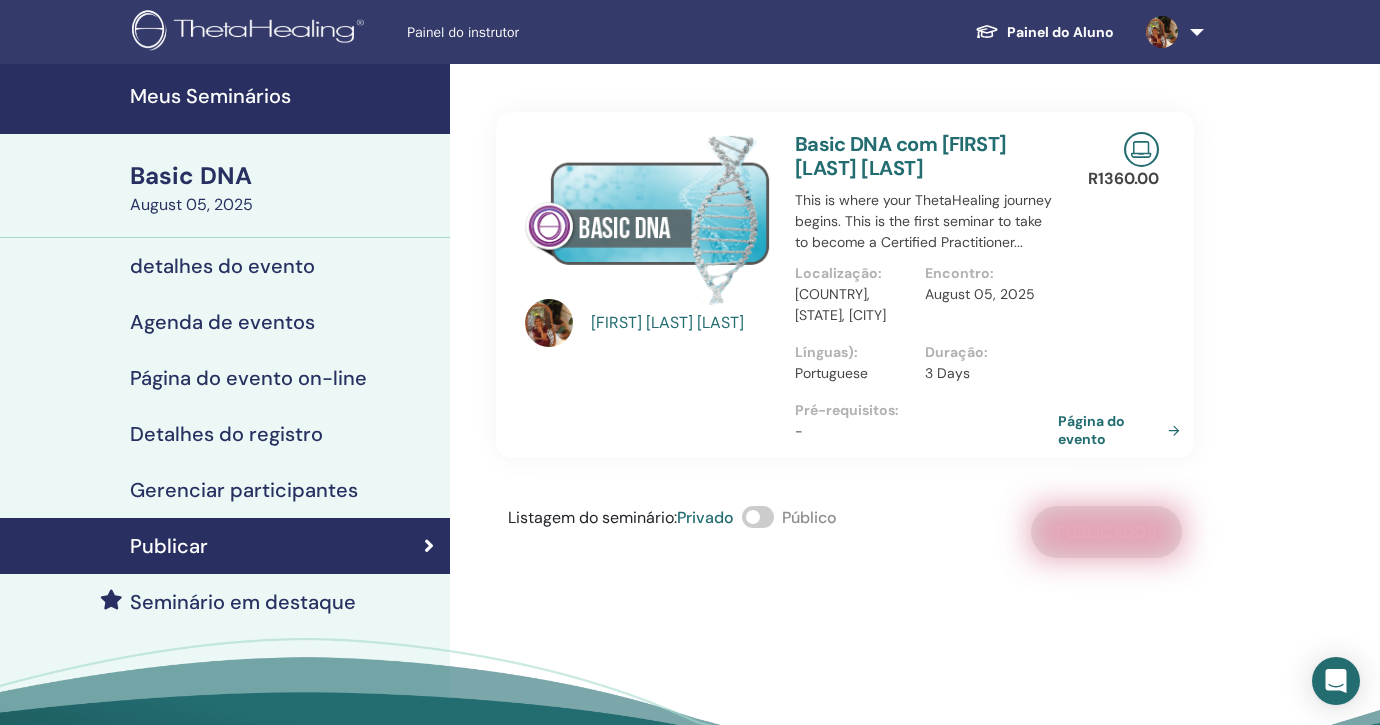 click on "Página do evento" at bounding box center [1123, 430] 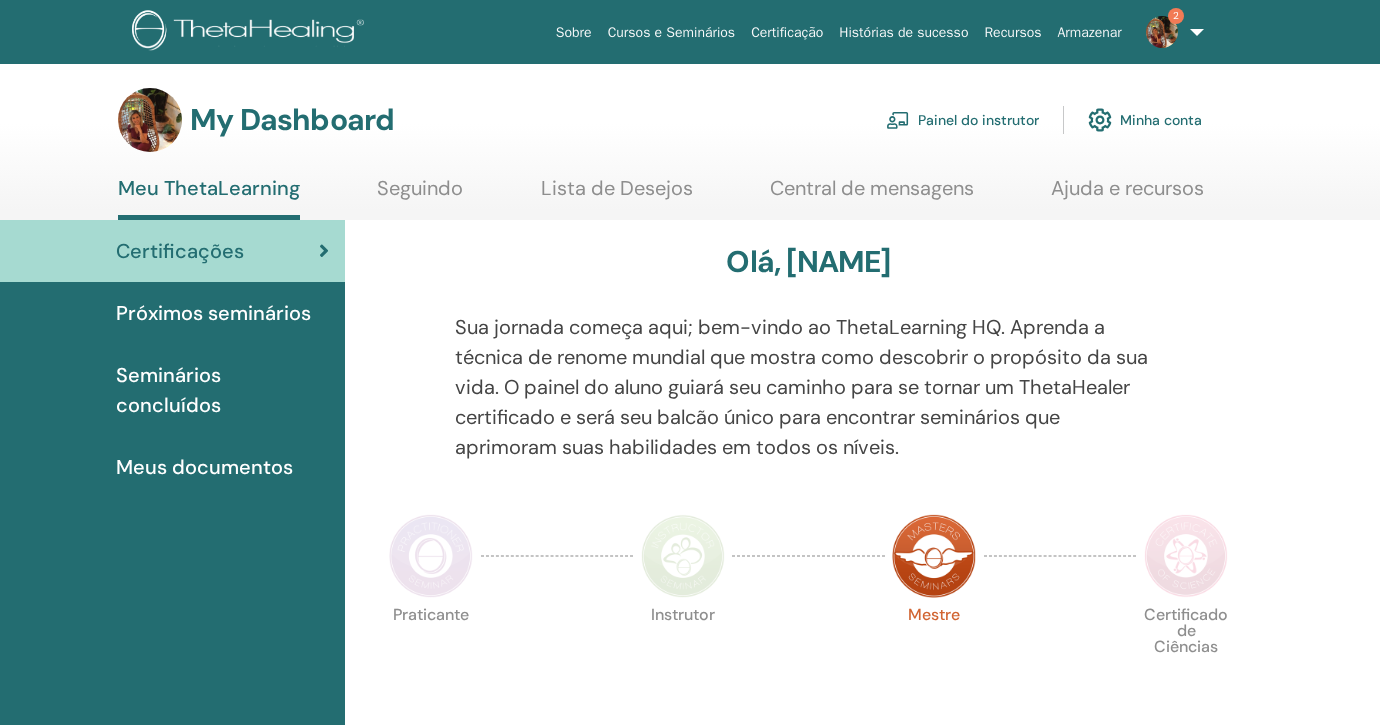 click on "Painel do instrutor" at bounding box center (962, 120) 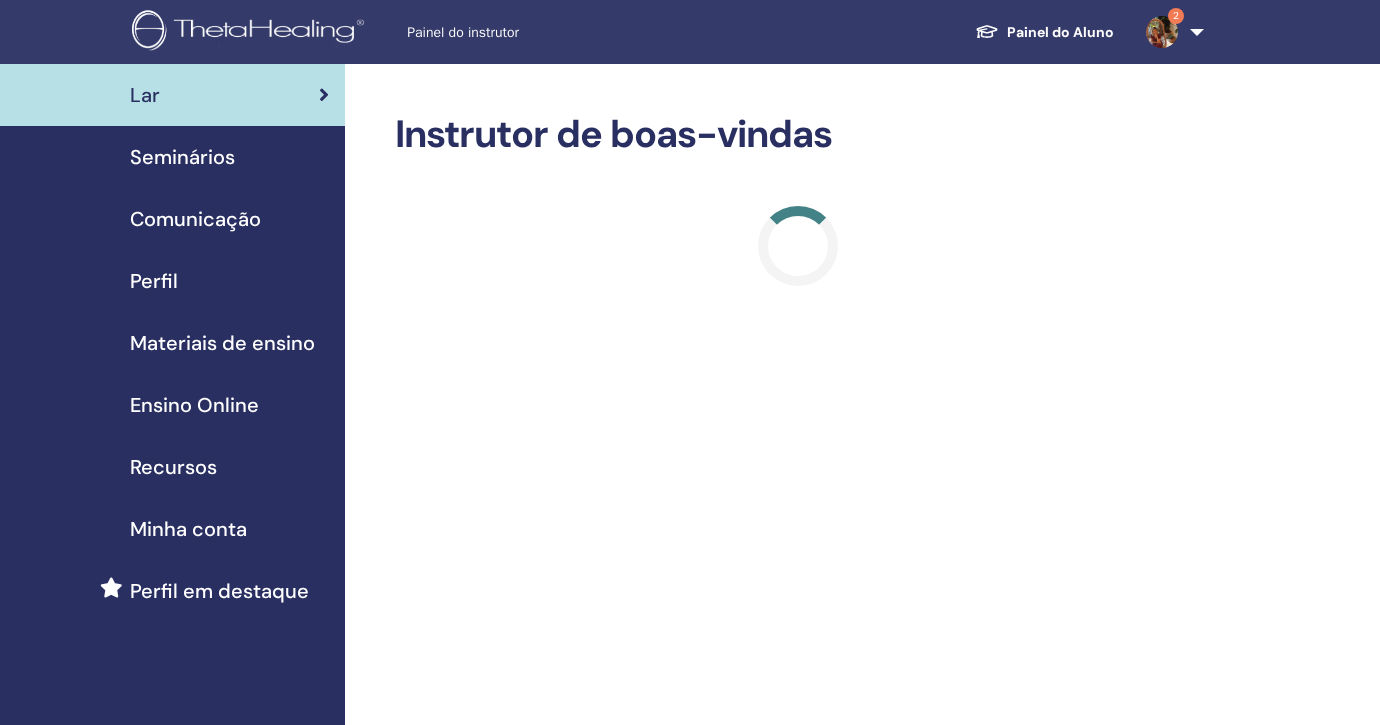 scroll, scrollTop: 0, scrollLeft: 0, axis: both 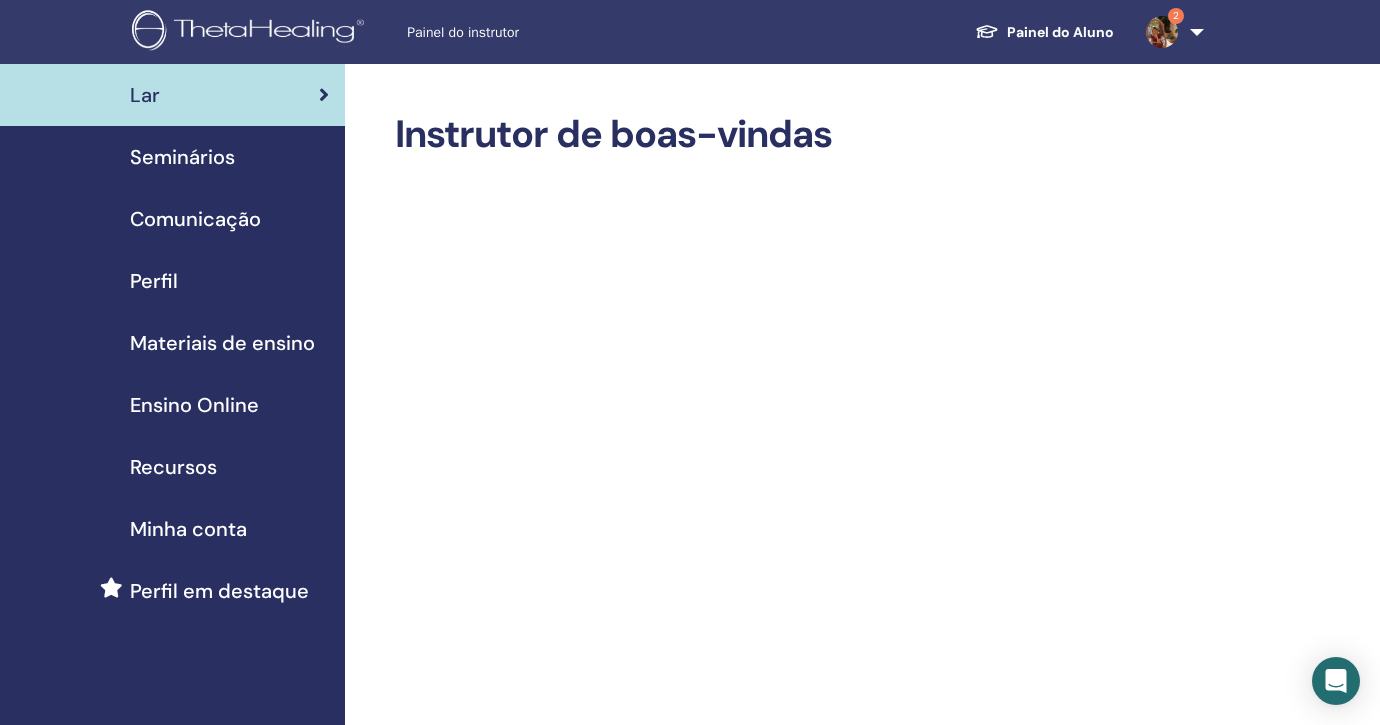 click on "Seminários" at bounding box center [182, 157] 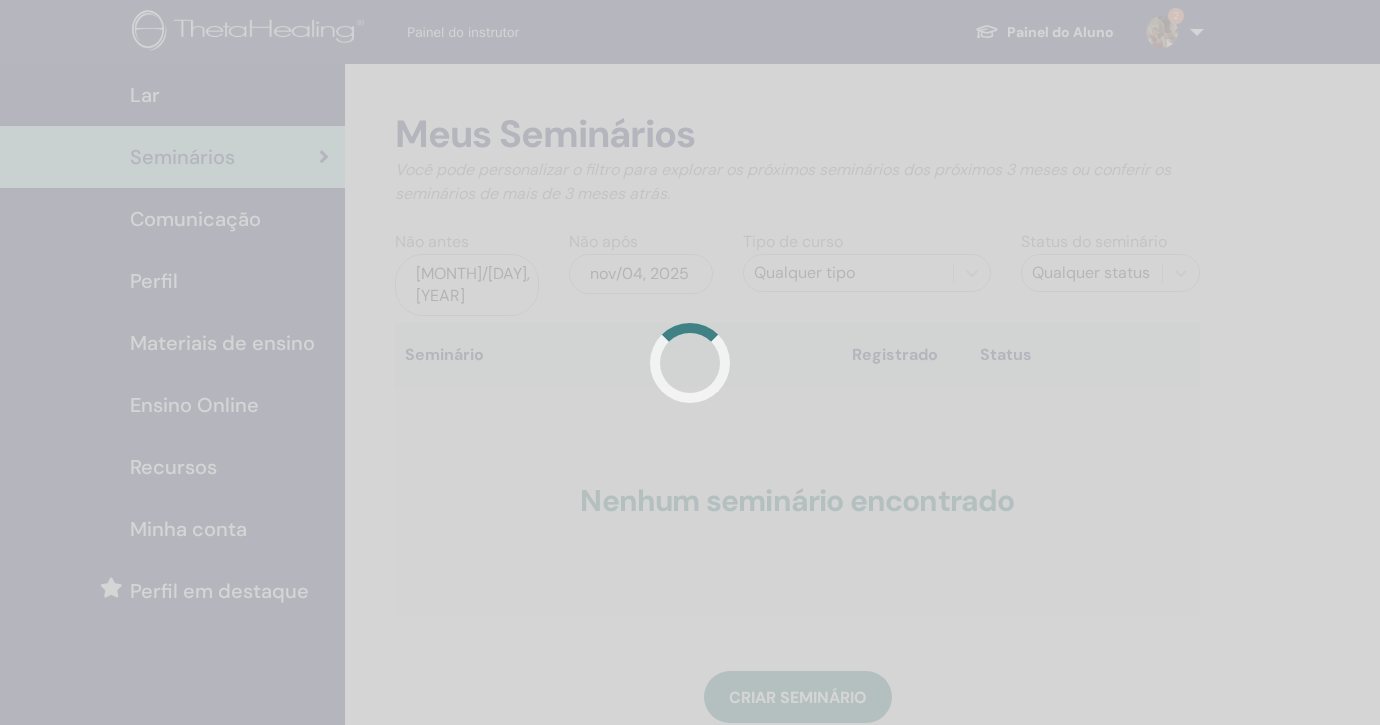 scroll, scrollTop: 0, scrollLeft: 0, axis: both 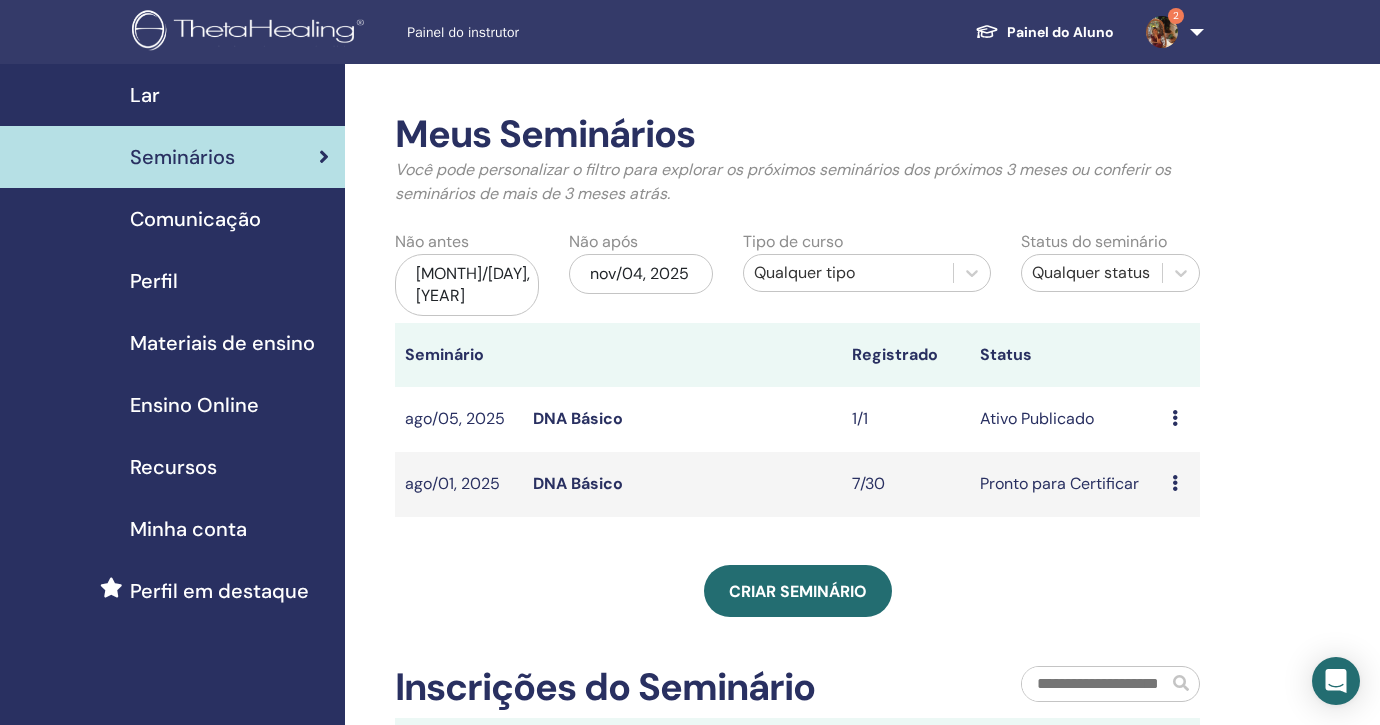click at bounding box center [1175, 418] 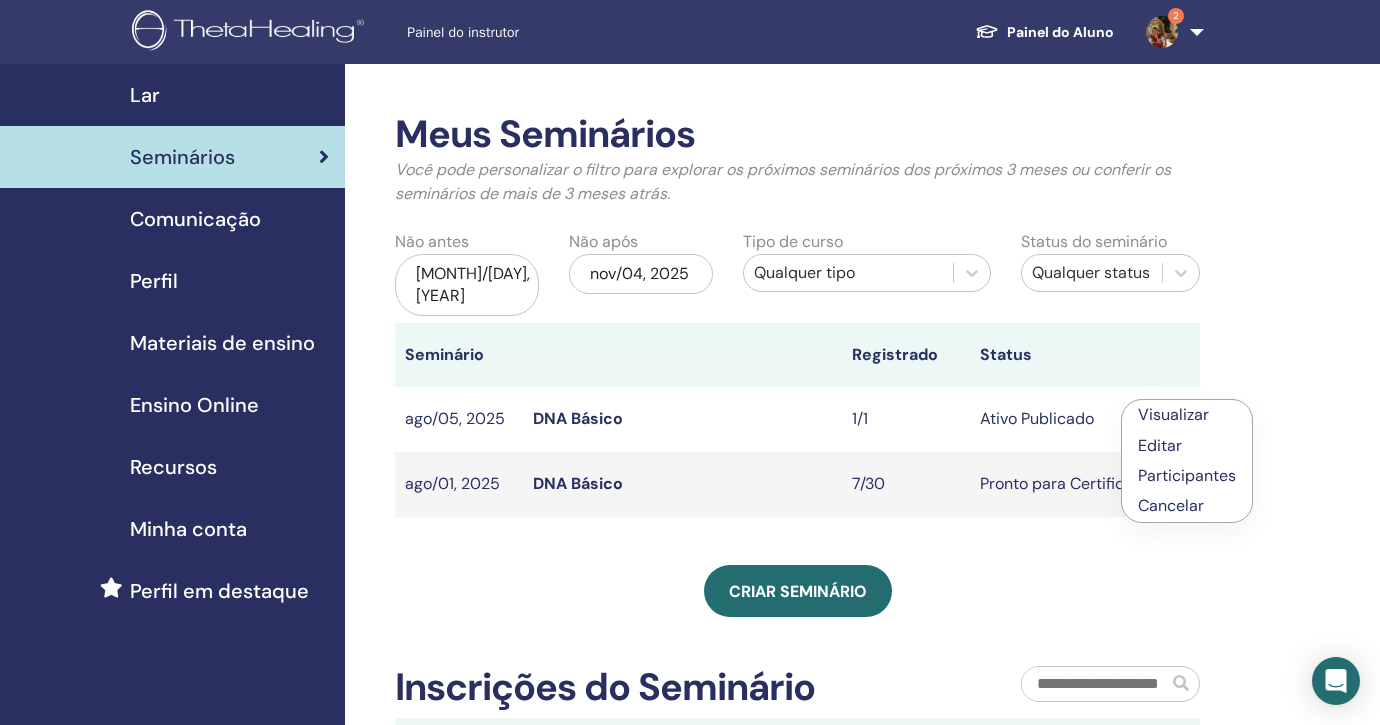 click on "Participantes" at bounding box center [1187, 475] 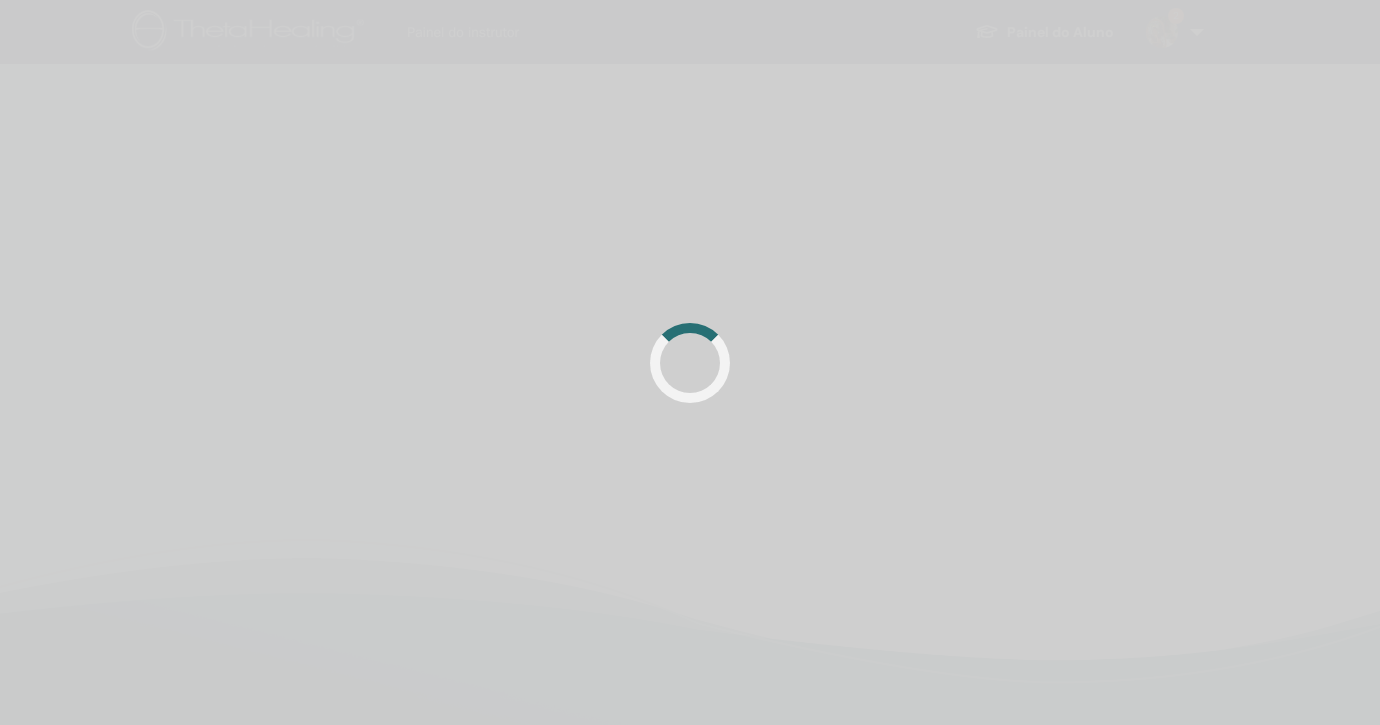 scroll, scrollTop: 0, scrollLeft: 0, axis: both 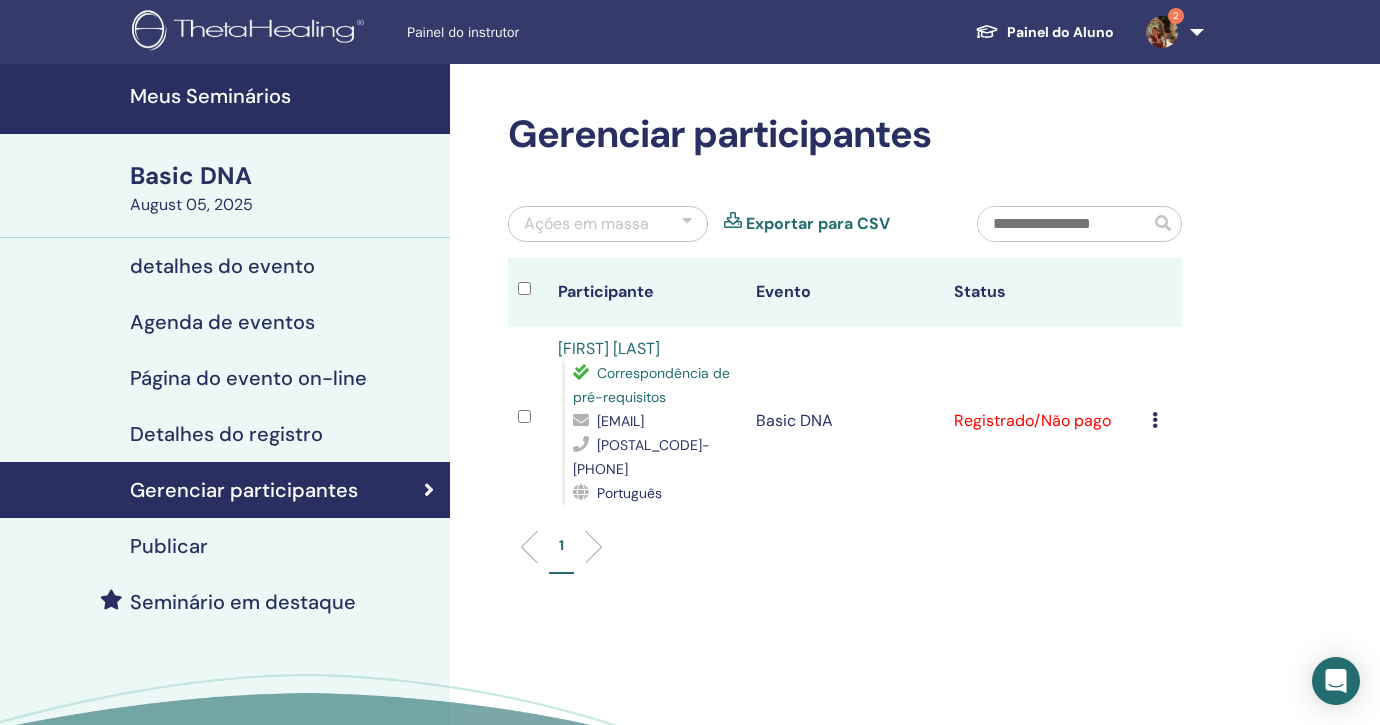 click at bounding box center (1155, 420) 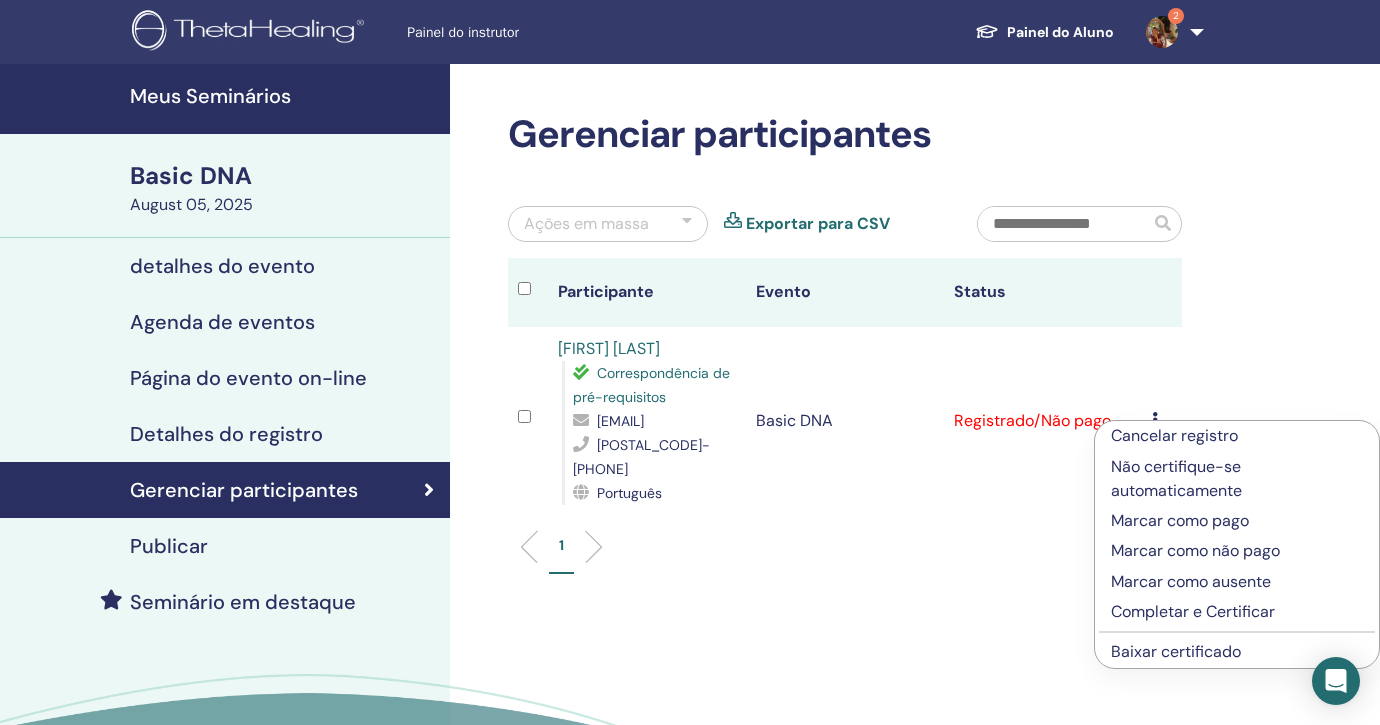 click on "Marcar como pago" at bounding box center [1237, 521] 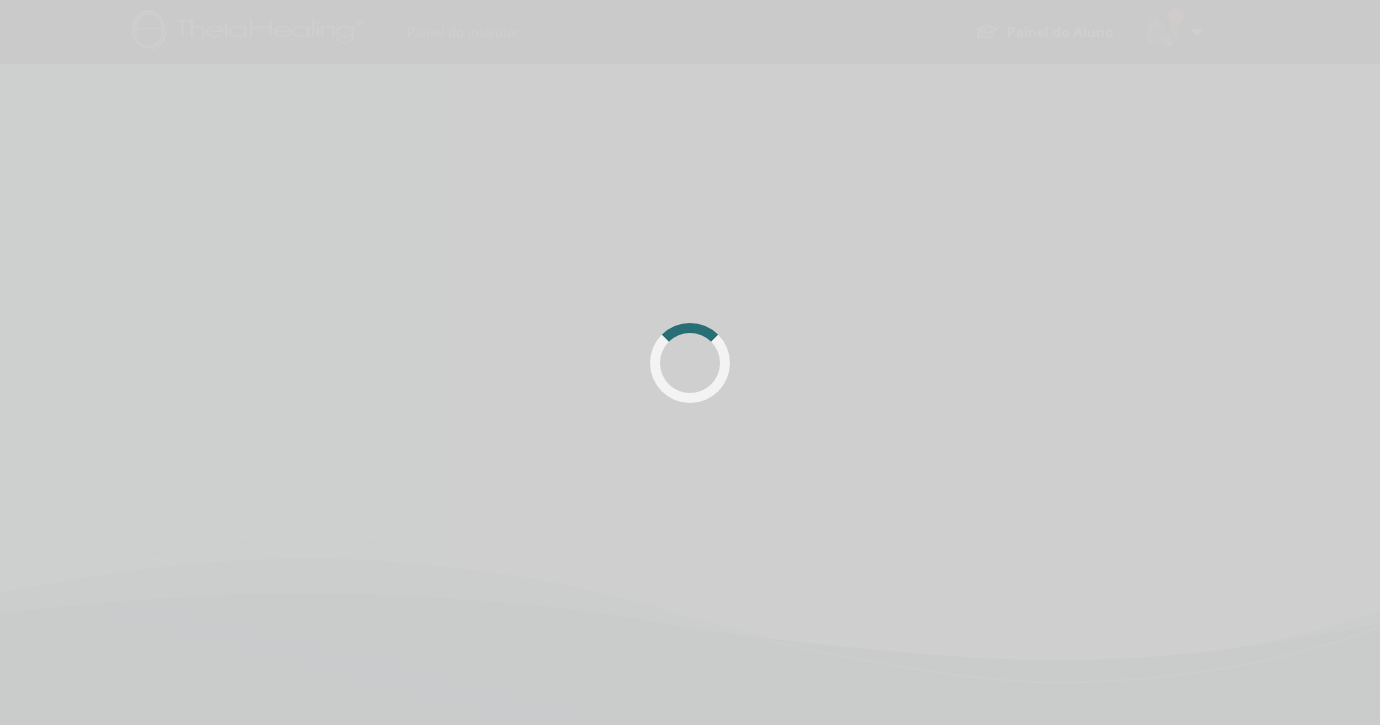 scroll, scrollTop: 0, scrollLeft: 0, axis: both 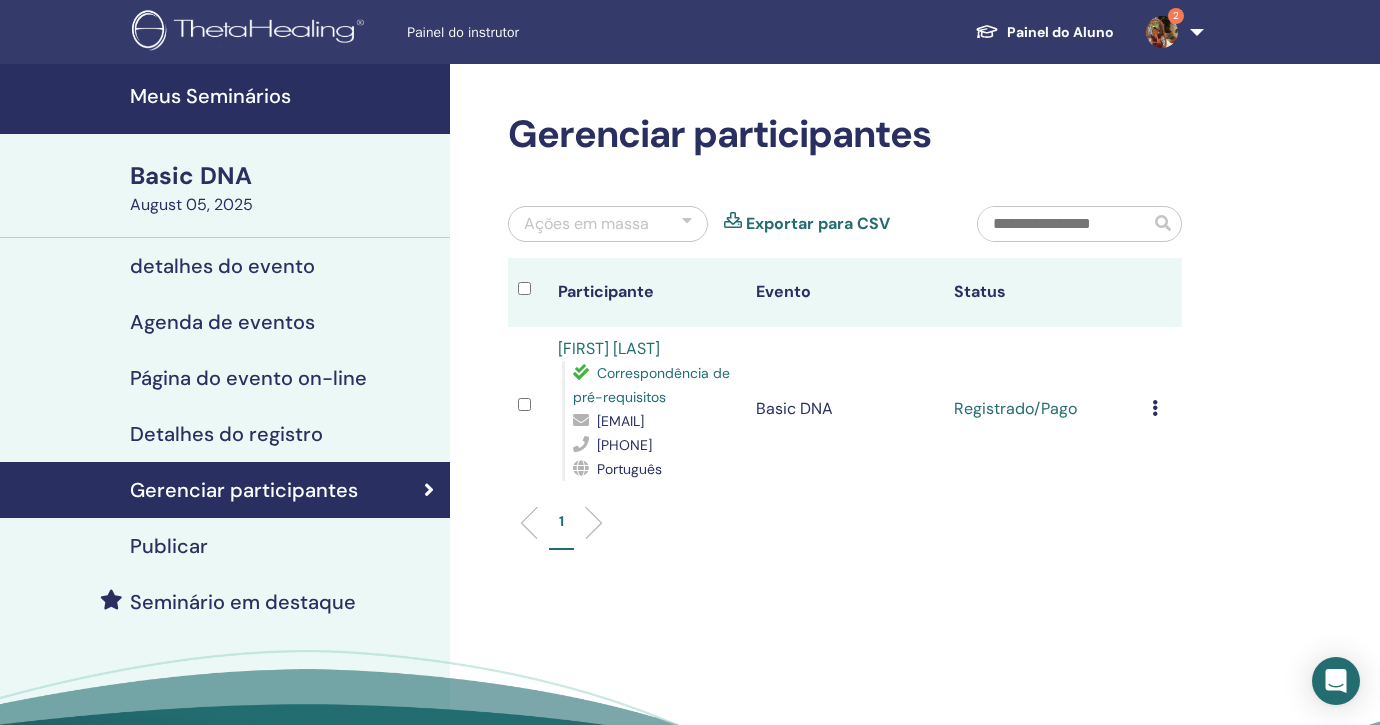 click at bounding box center (1155, 408) 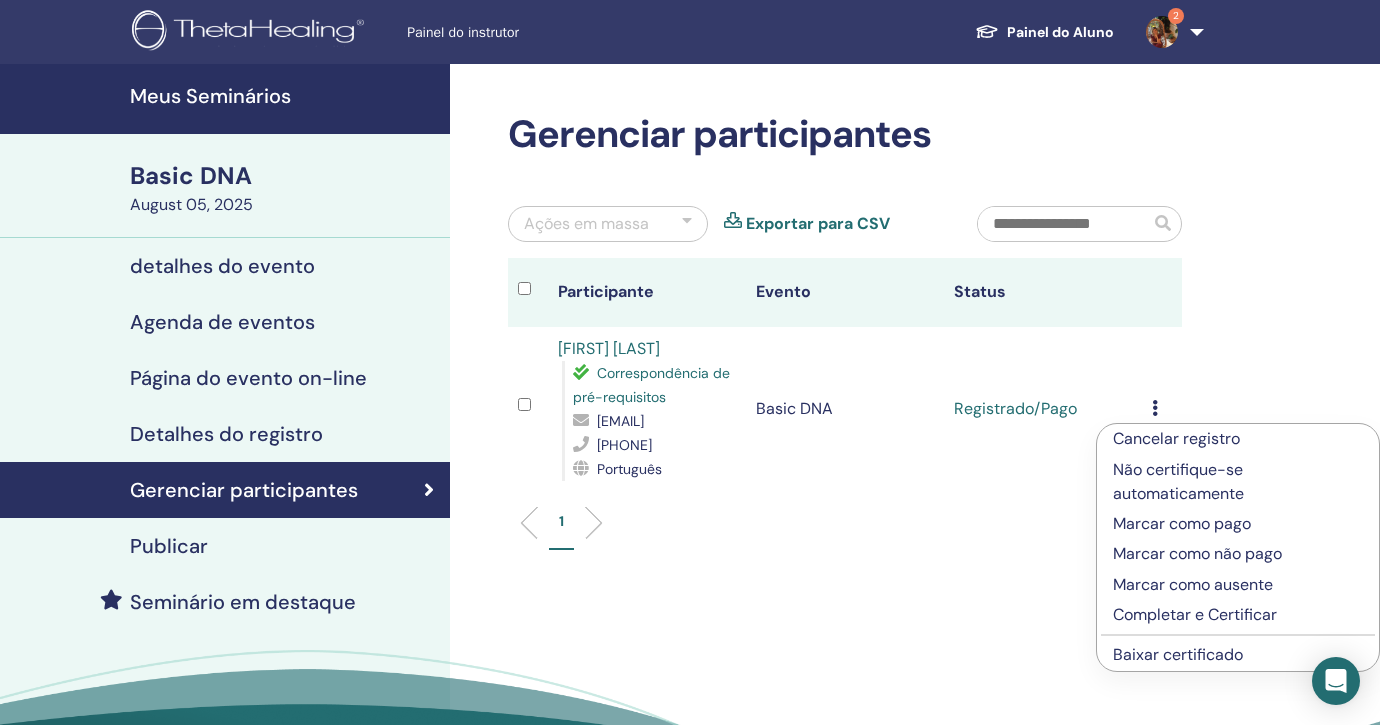 click on "Completar e Certificar" at bounding box center [1238, 615] 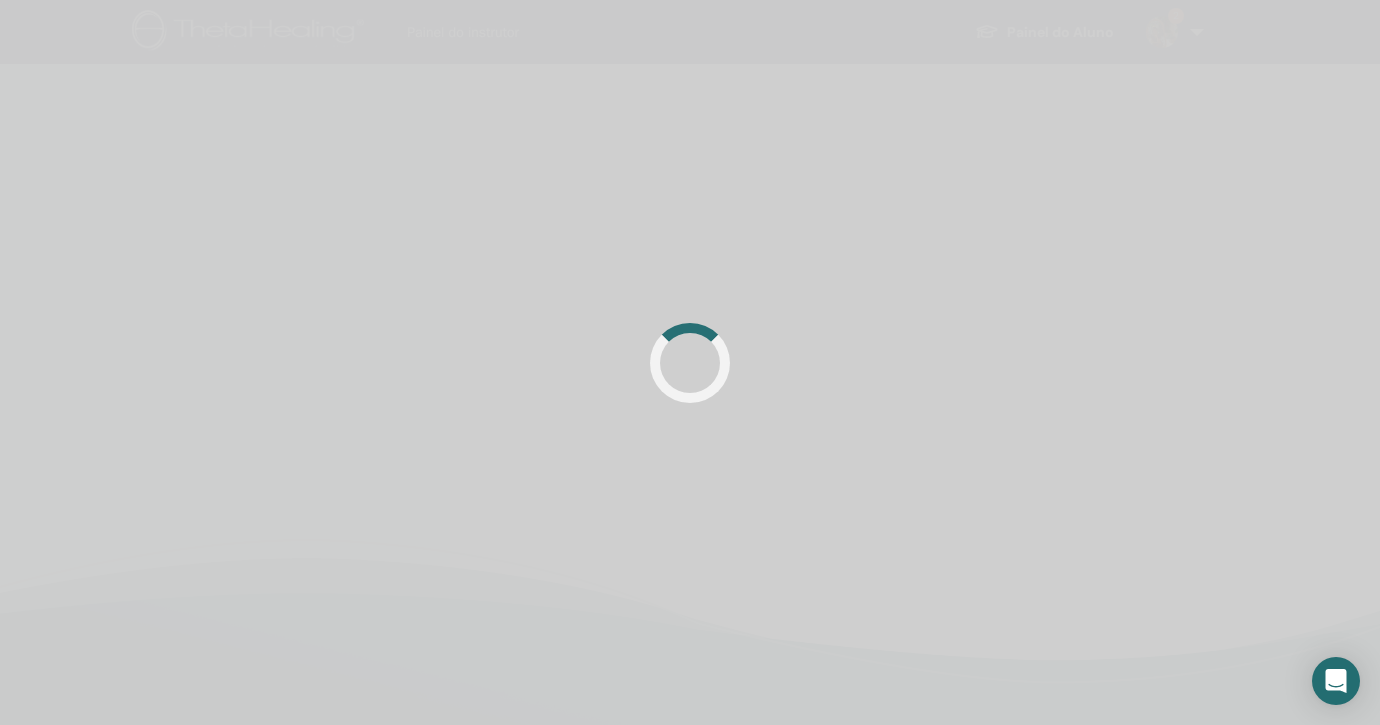 scroll, scrollTop: 0, scrollLeft: 0, axis: both 